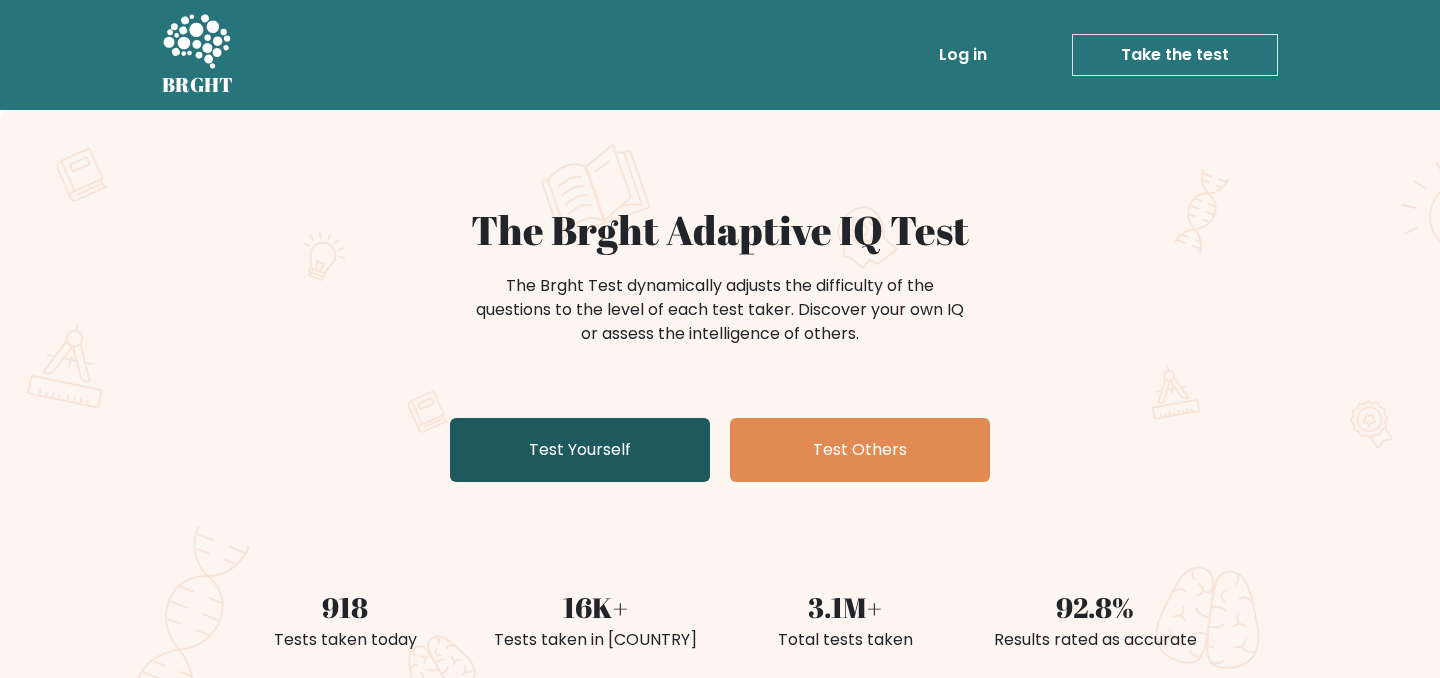 scroll, scrollTop: 119, scrollLeft: 0, axis: vertical 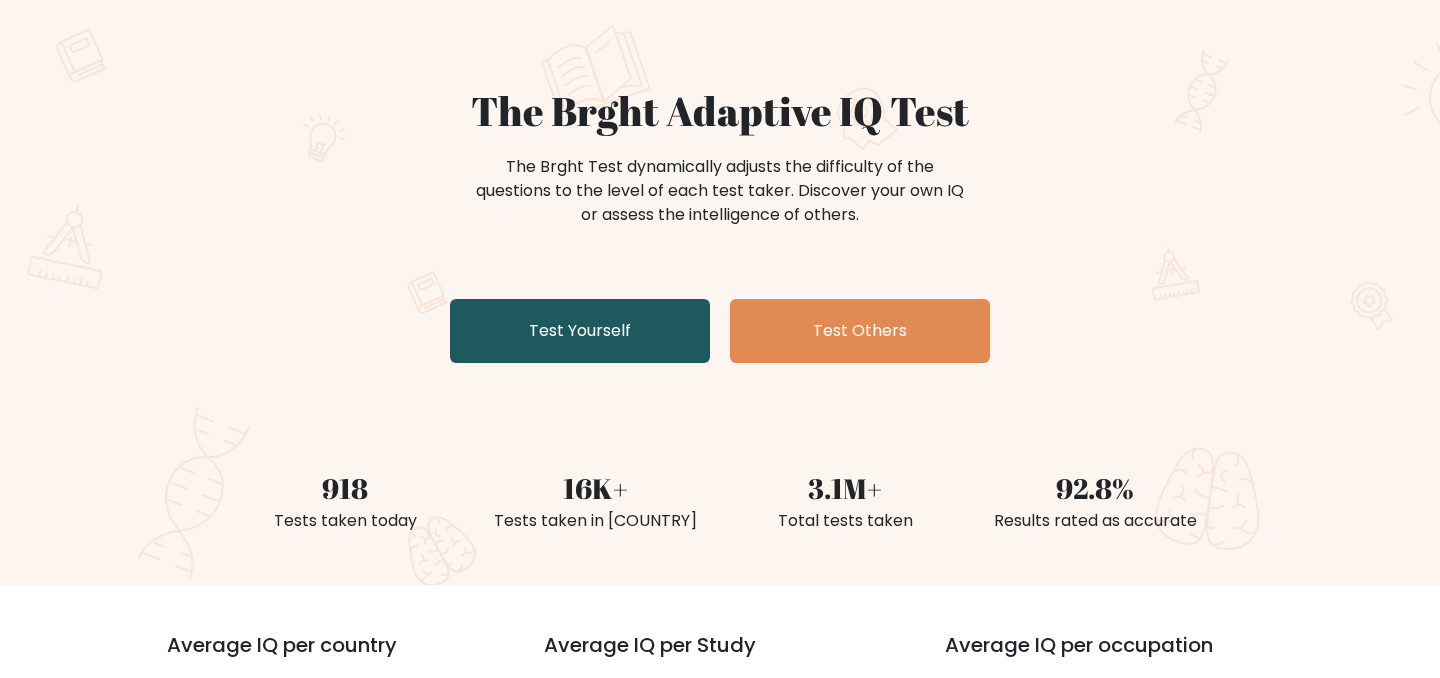 click on "Test Yourself" at bounding box center (580, 331) 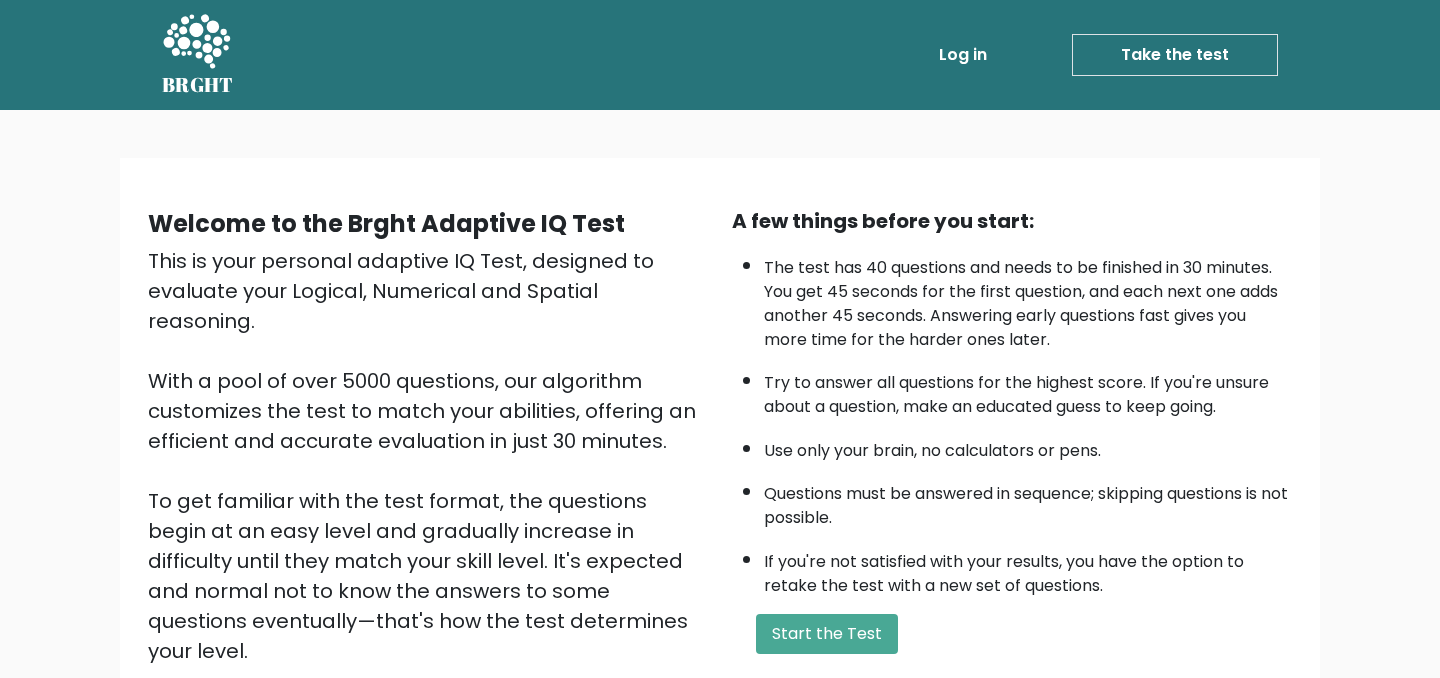 scroll, scrollTop: 238, scrollLeft: 0, axis: vertical 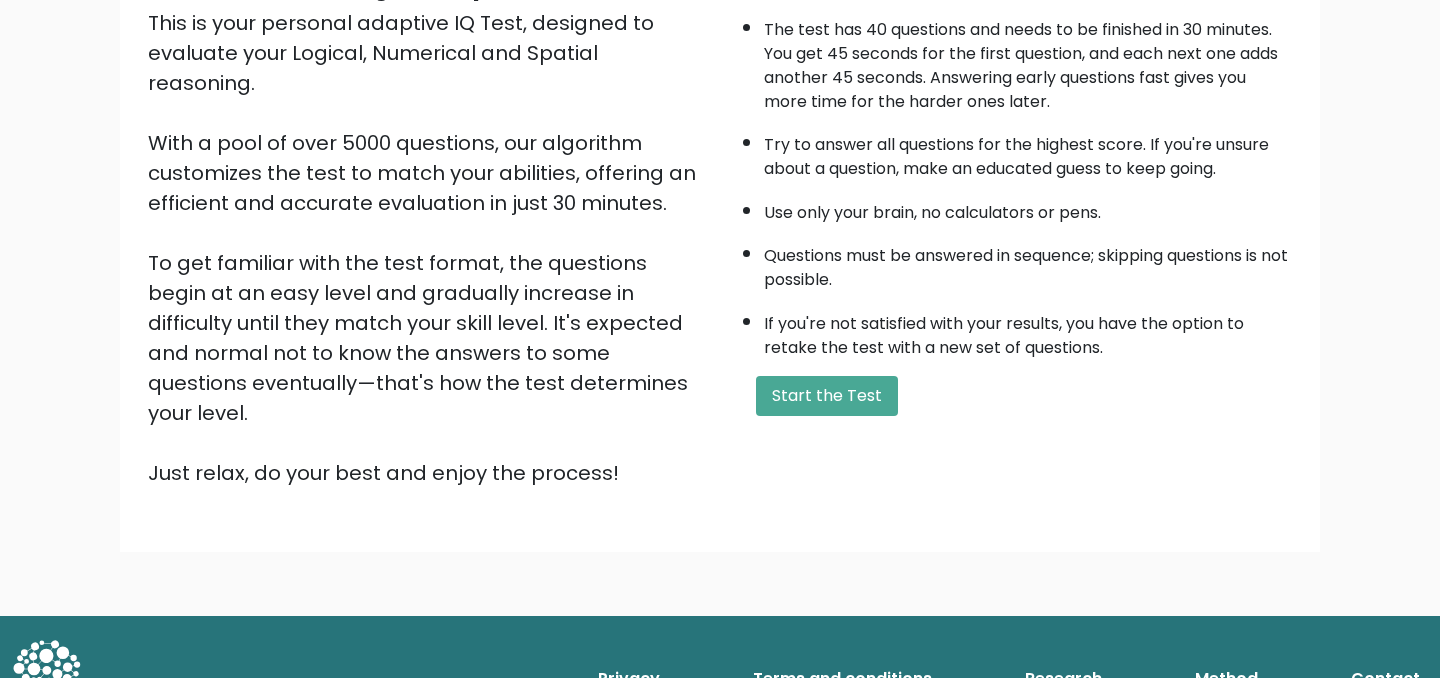click on "A few things before you start:
The test has 40 questions and needs to be finished in 30 minutes. You get 45 seconds for the first question, and each next one adds another 45 seconds. Answering early questions fast gives you more time for the harder ones later.
Try to answer all questions for the highest score. If you're unsure about a question, make an educated guess to keep going.
Use only your brain, no calculators or pens.
Questions must be answered in sequence; skipping questions is not possible.
If you're not satisfied with your results, you have the option to retake the test with a new set of questions.
Start the Test" at bounding box center [1012, 228] 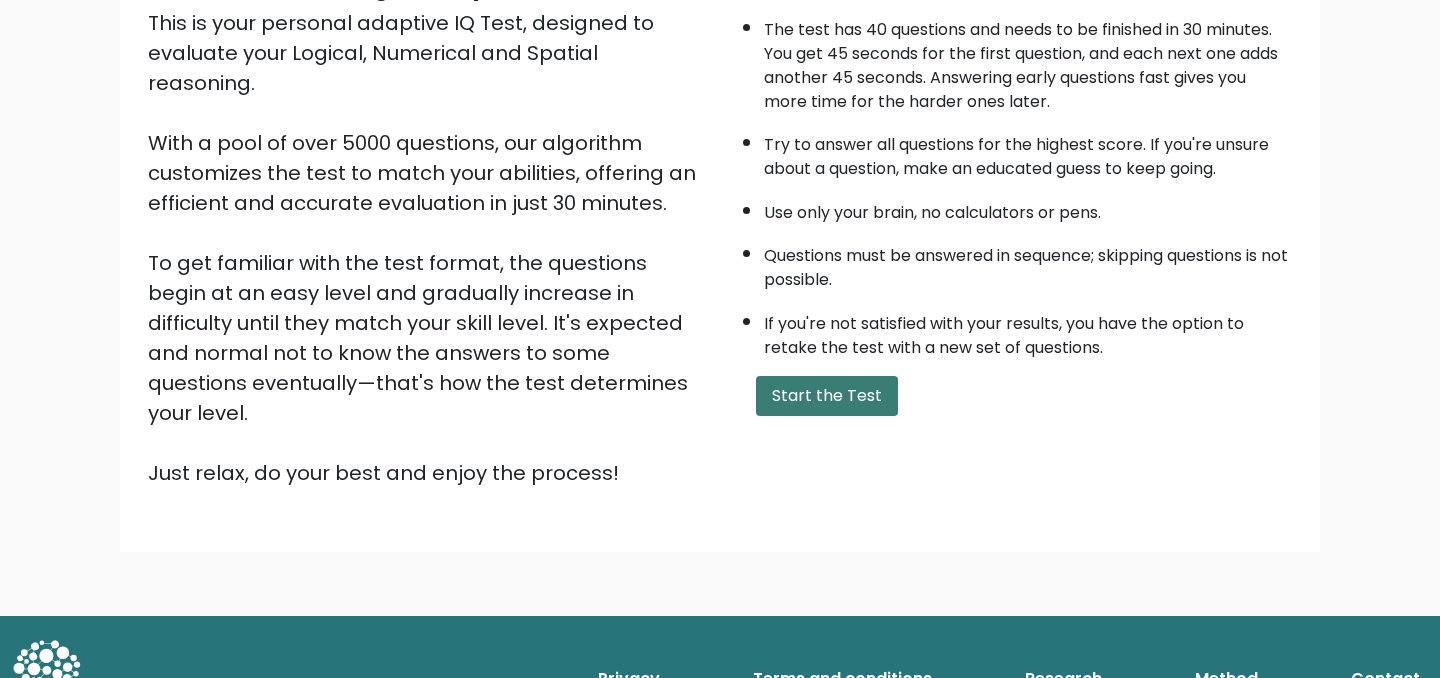 click on "Start the Test" at bounding box center [827, 396] 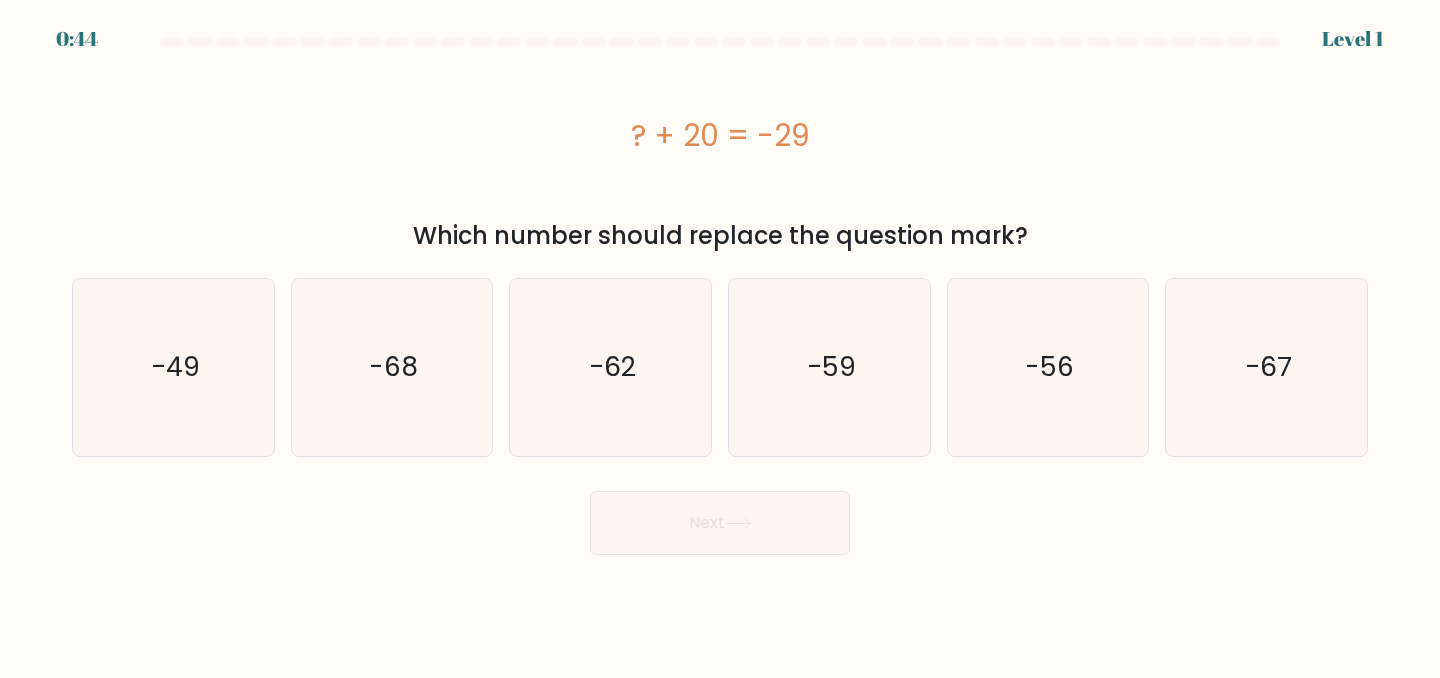 scroll, scrollTop: 0, scrollLeft: 0, axis: both 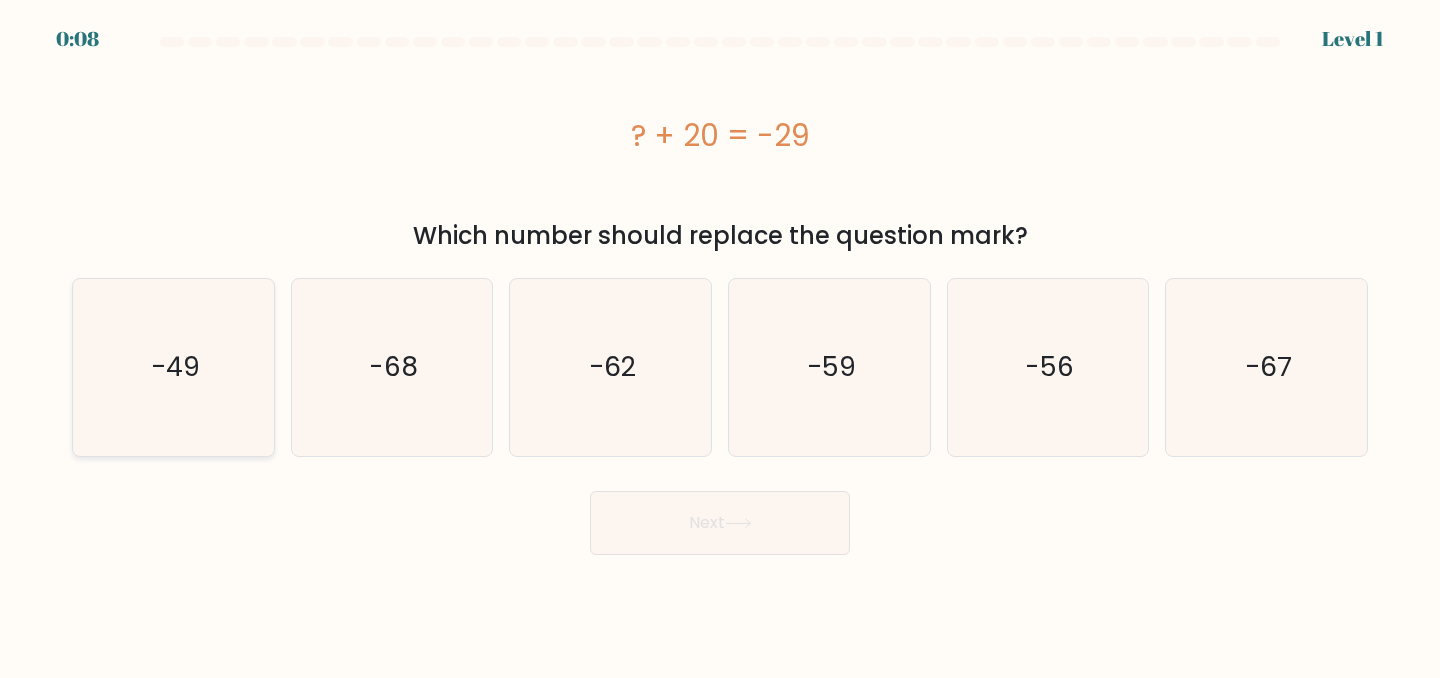 click on "-49" 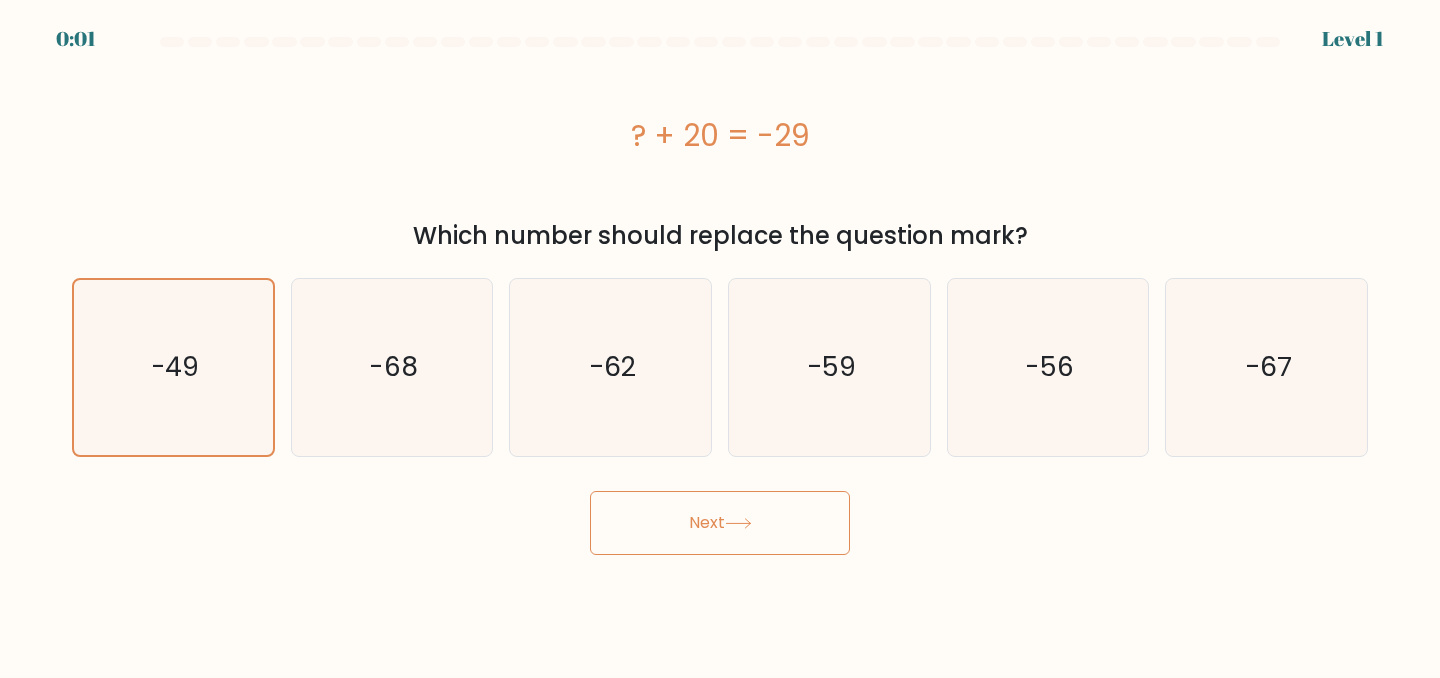 click on "Next" at bounding box center (720, 523) 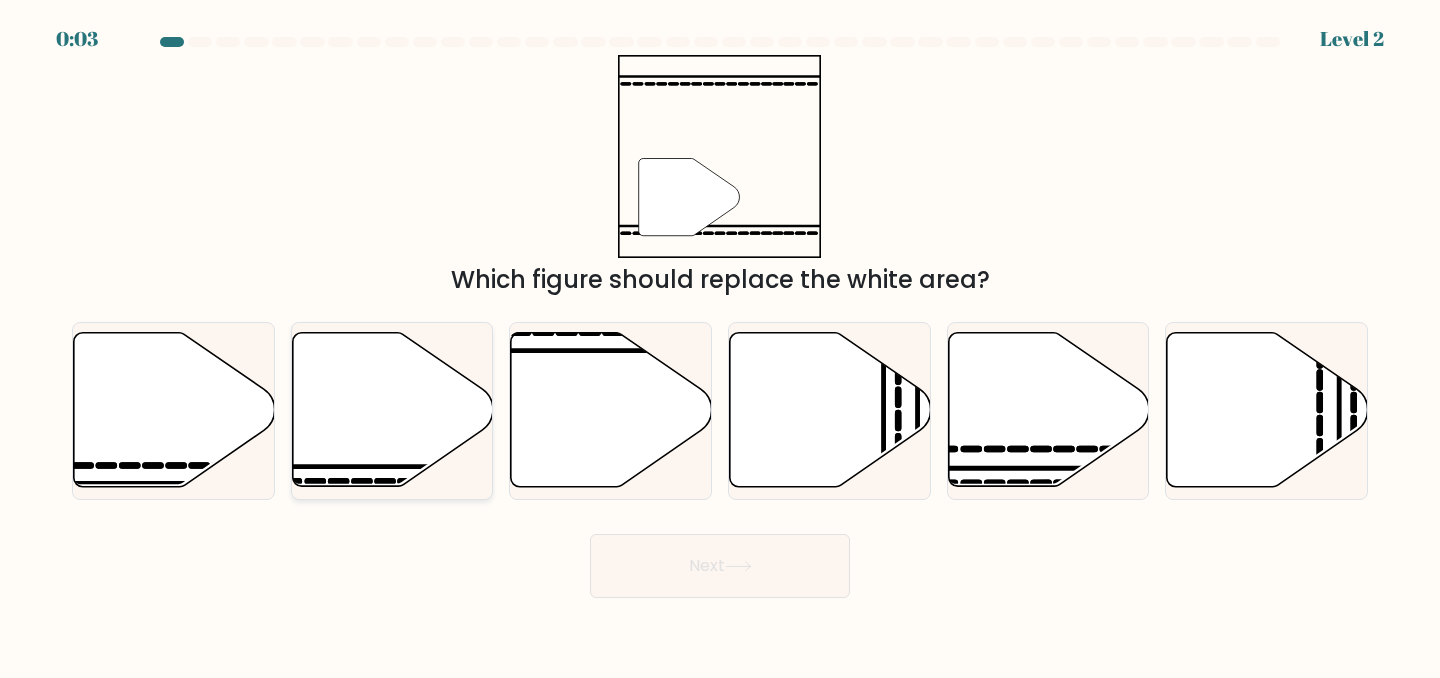 click 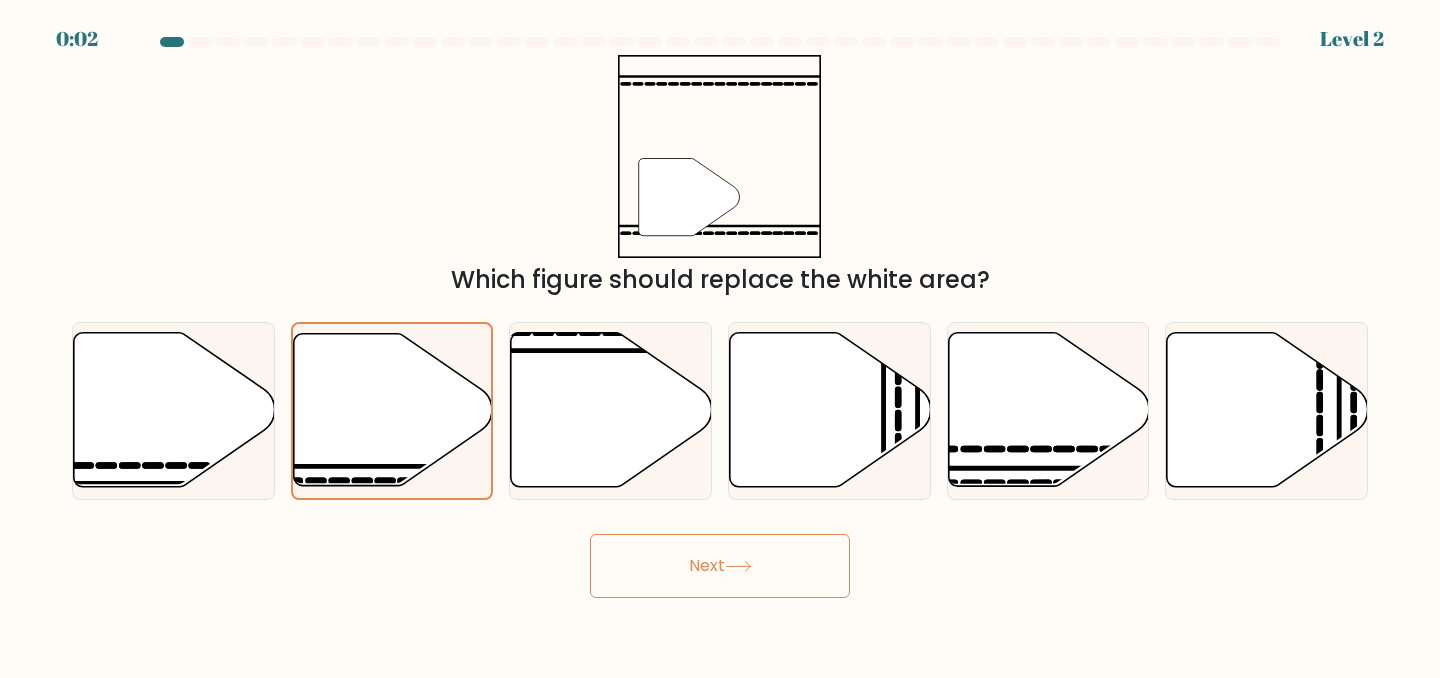 click on "Next" at bounding box center (720, 566) 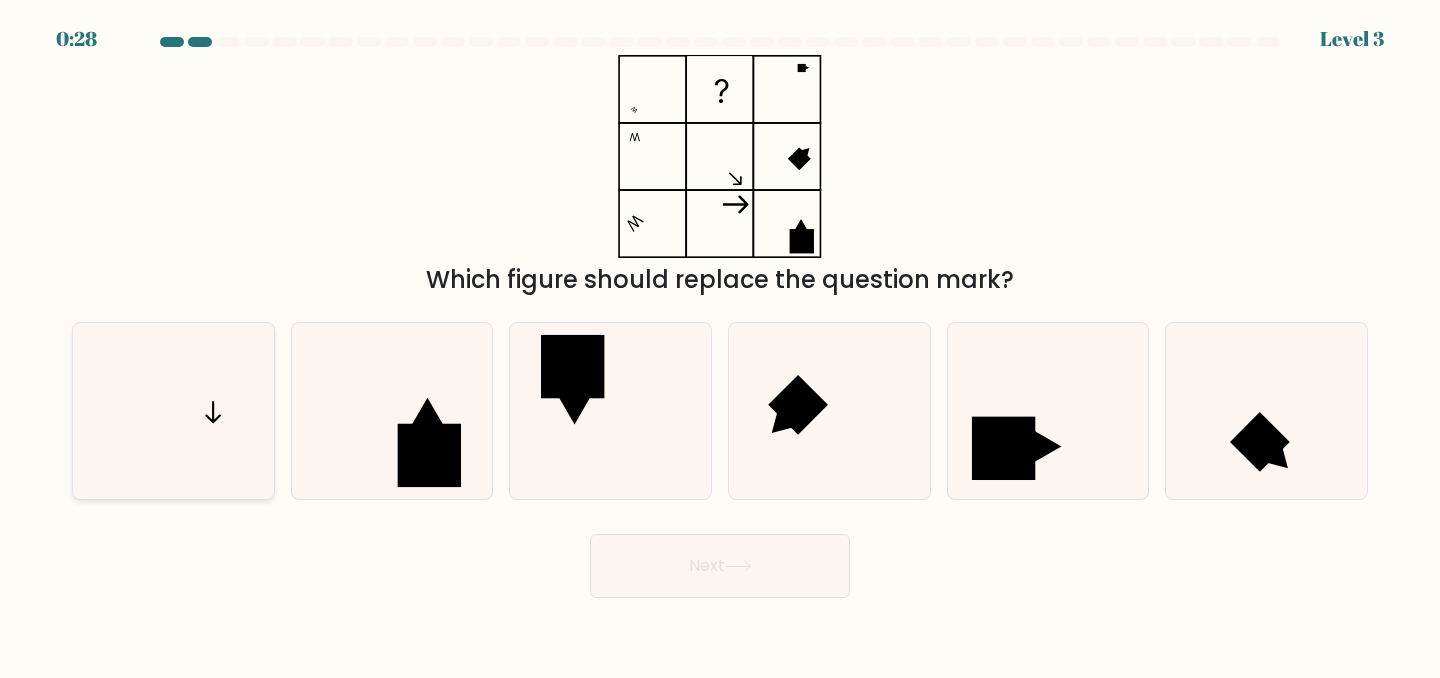 click 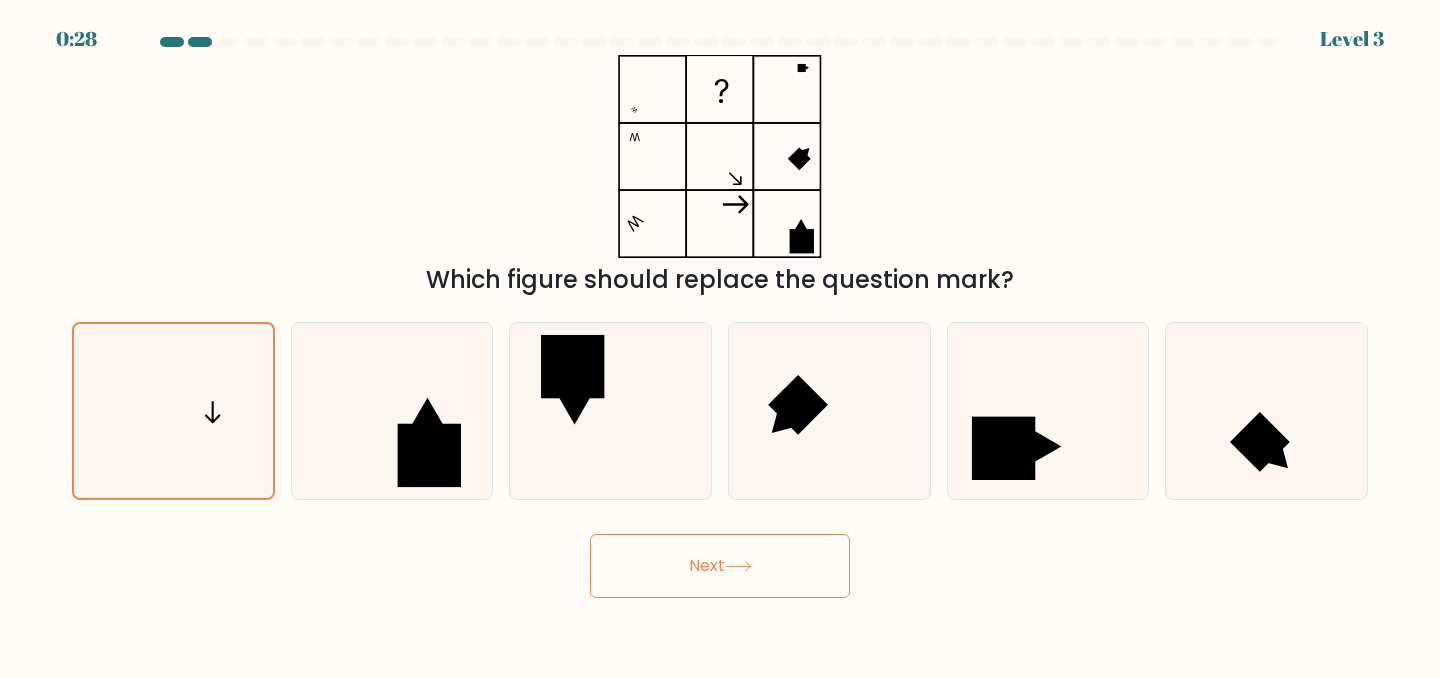 click on "Next" at bounding box center [720, 566] 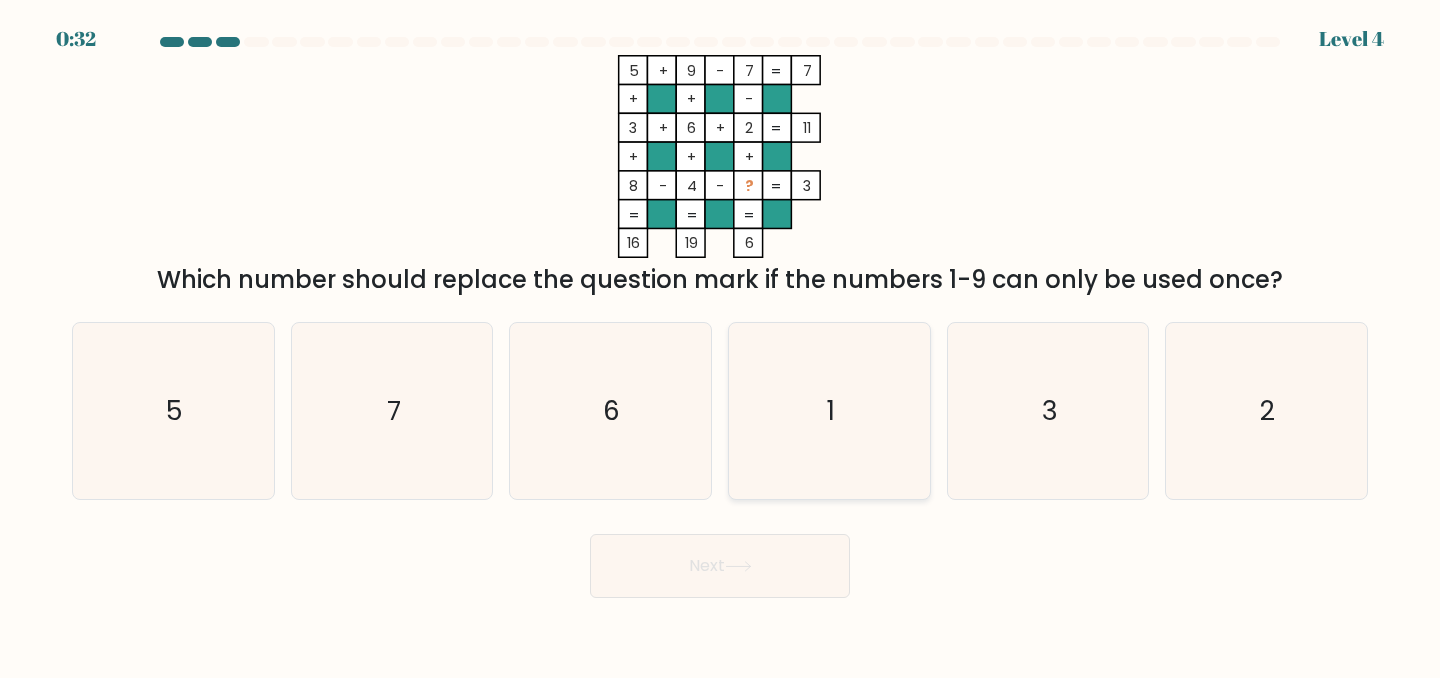 click on "1" 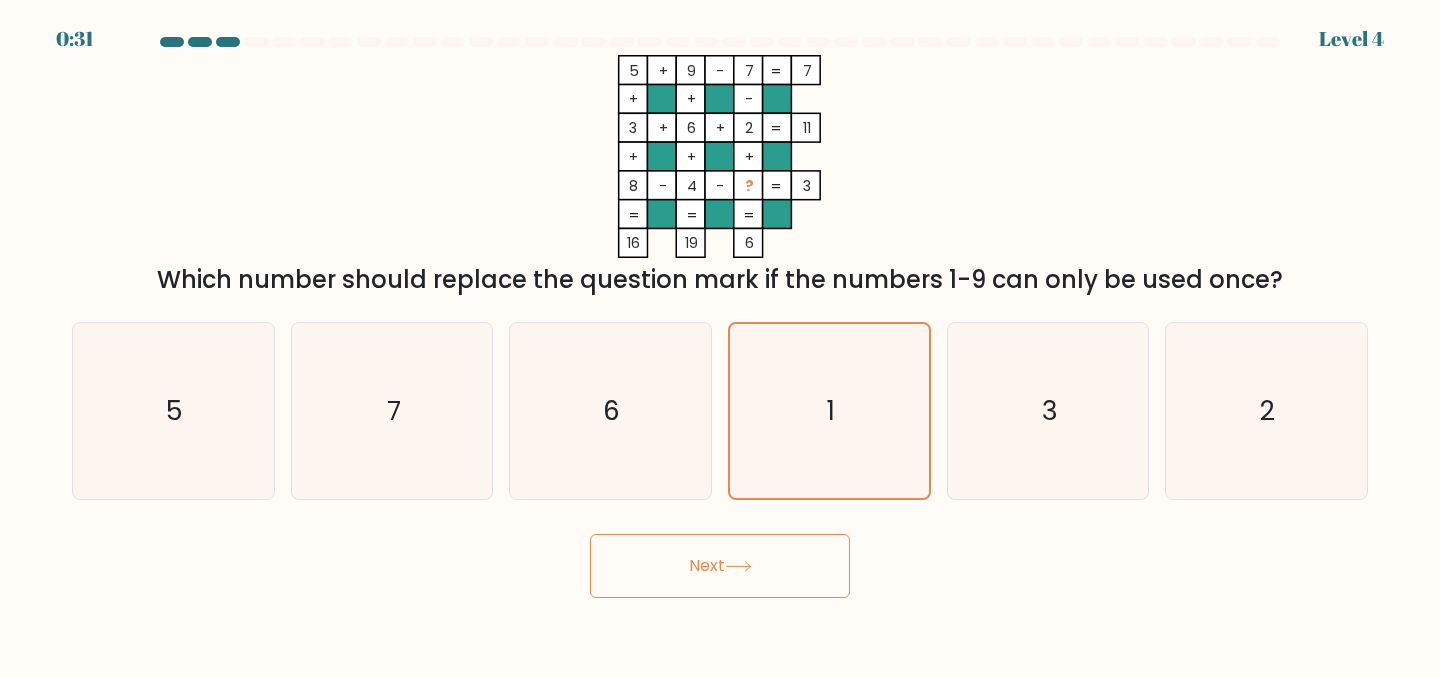 click on "Next" at bounding box center [720, 566] 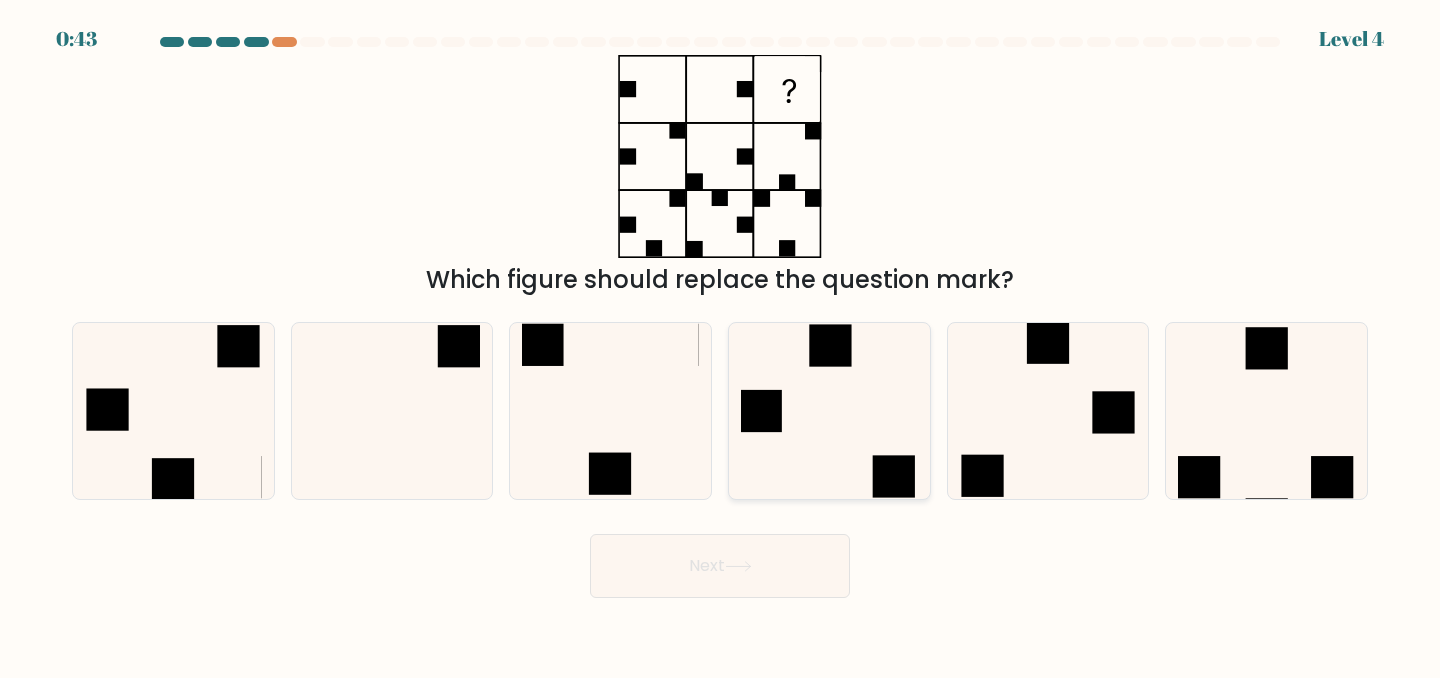 scroll, scrollTop: 0, scrollLeft: 0, axis: both 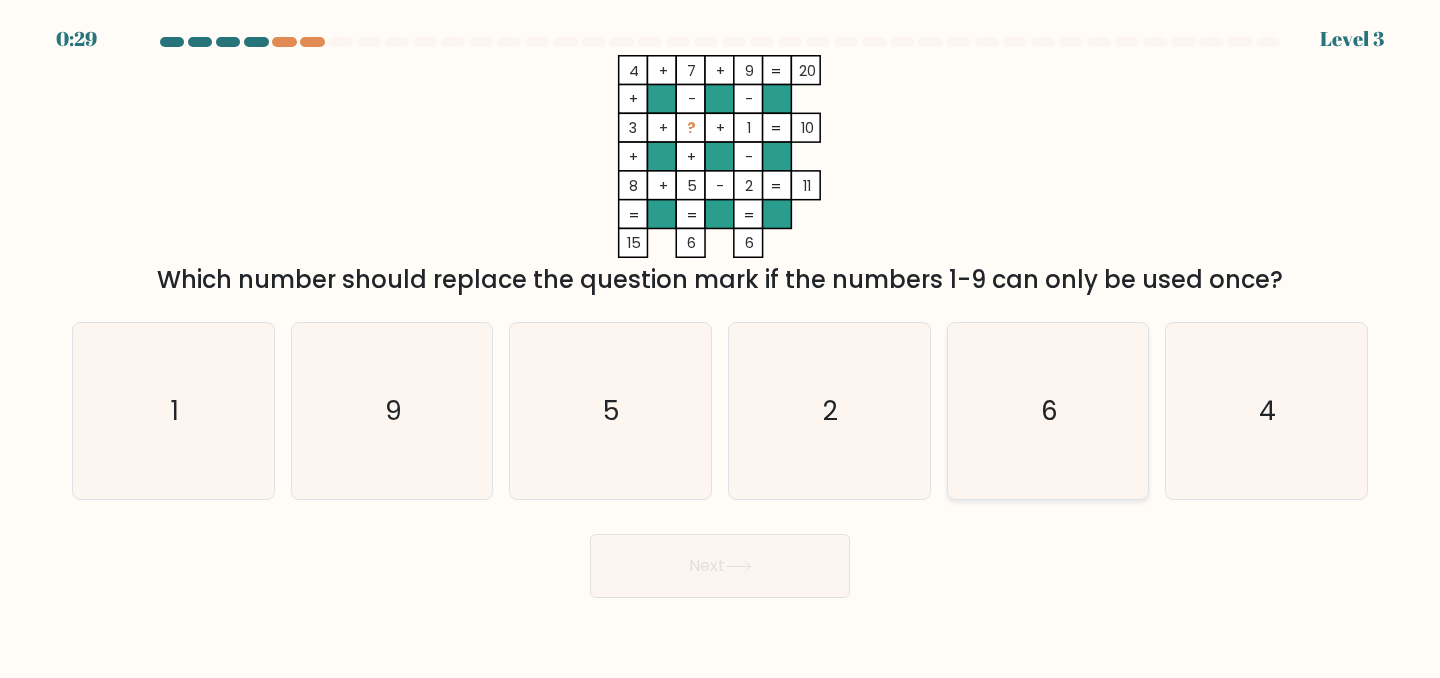 click on "6" 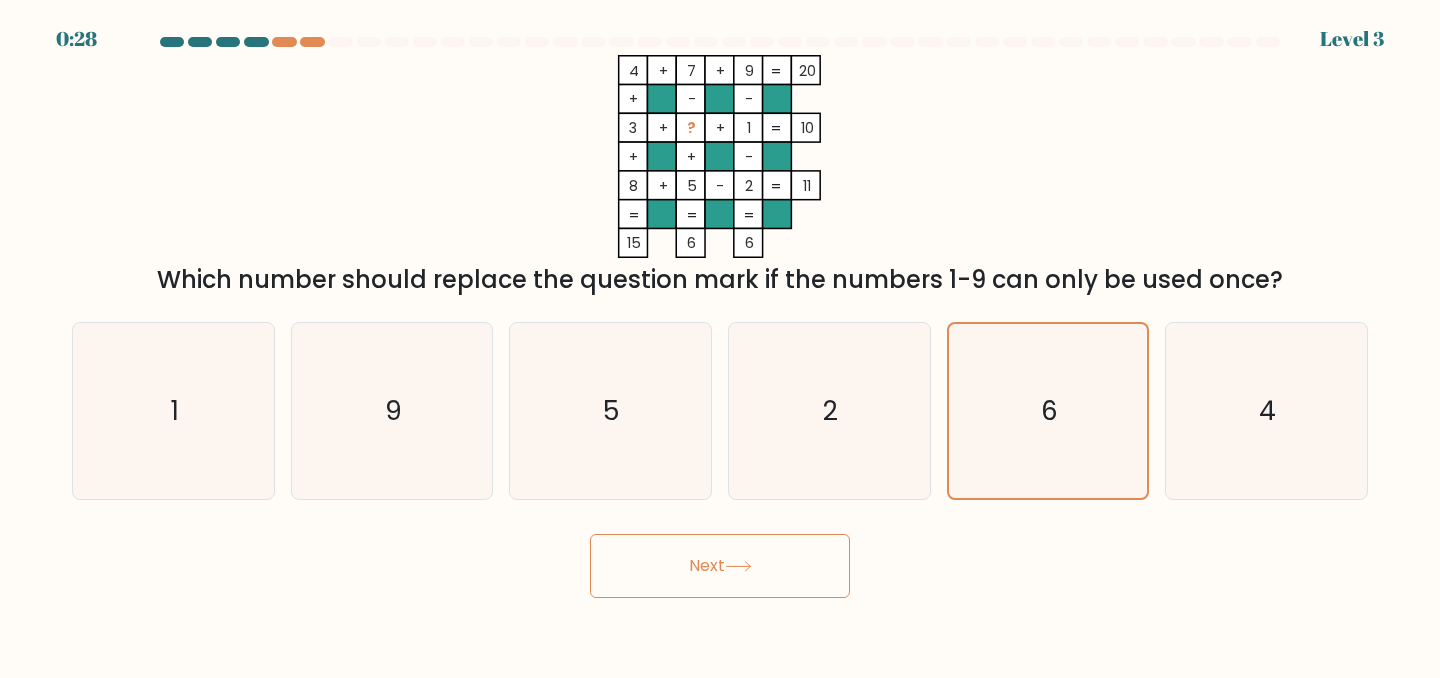click on "Next" at bounding box center (720, 566) 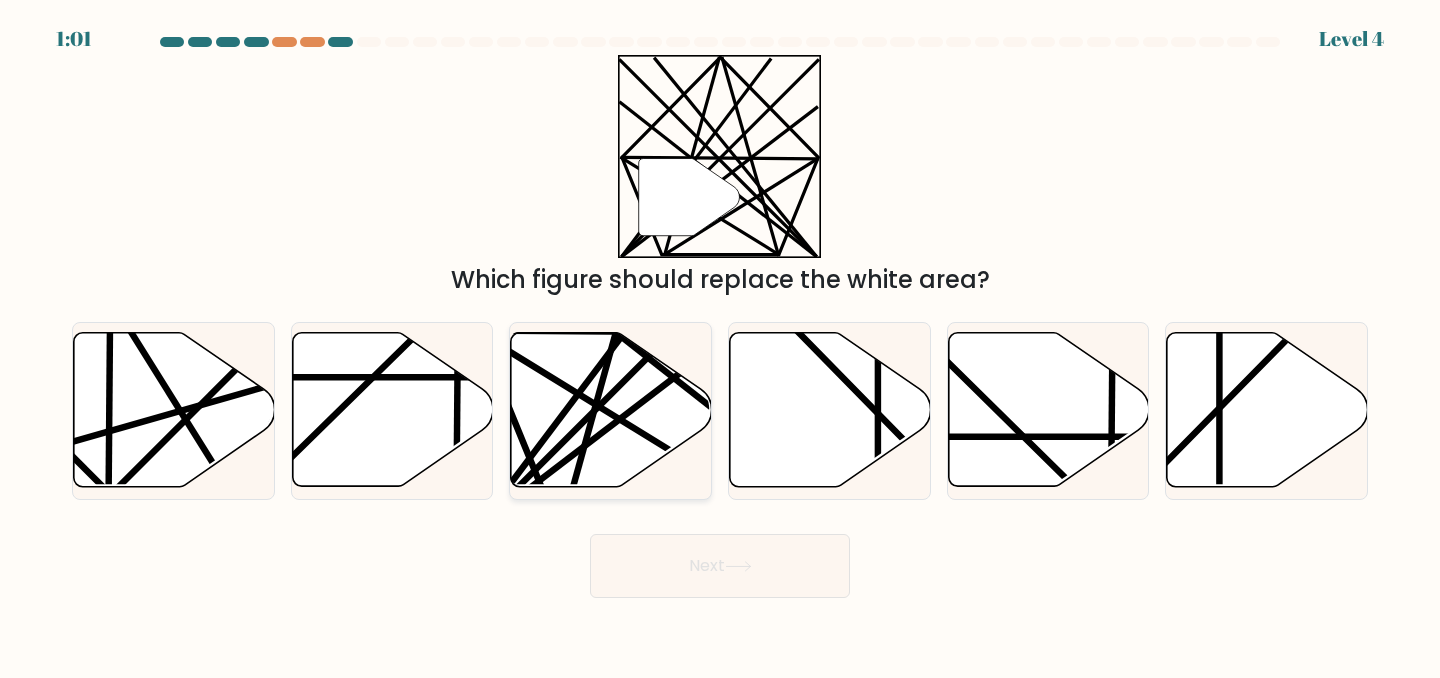 click 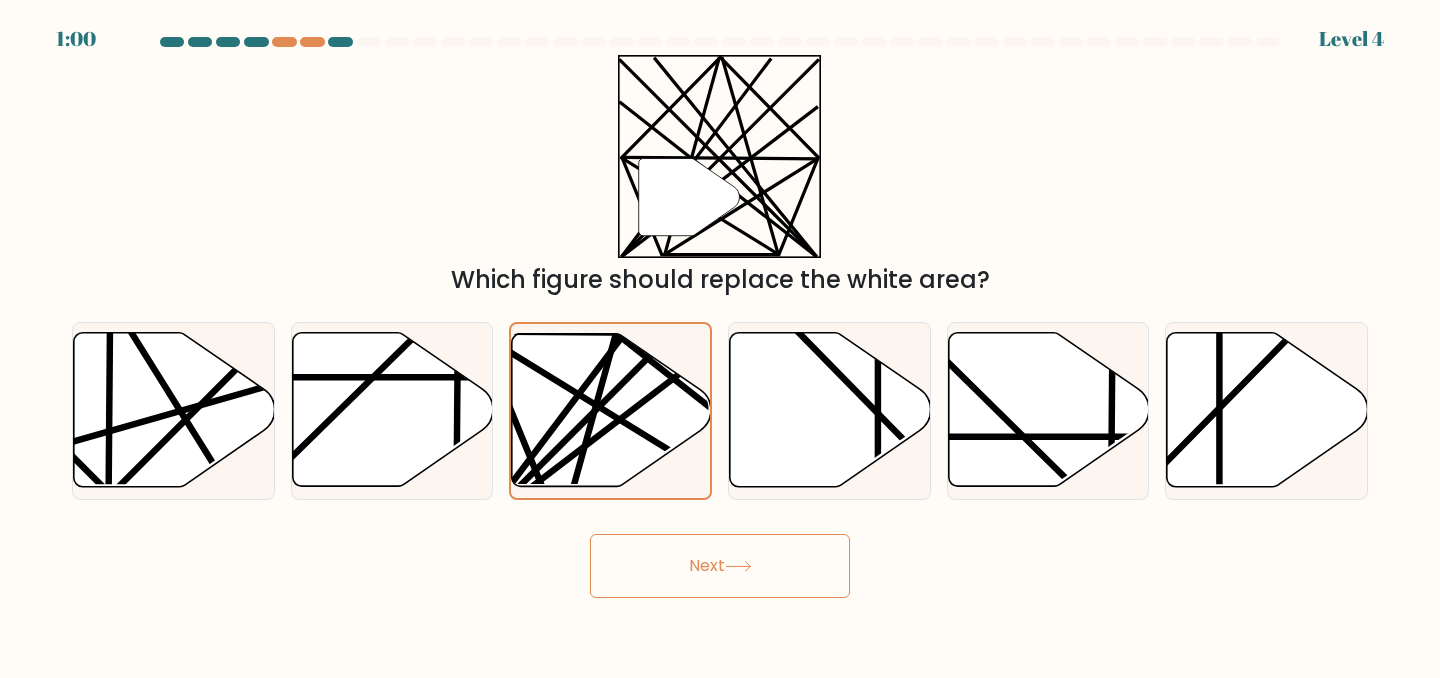 click on "Next" at bounding box center [720, 566] 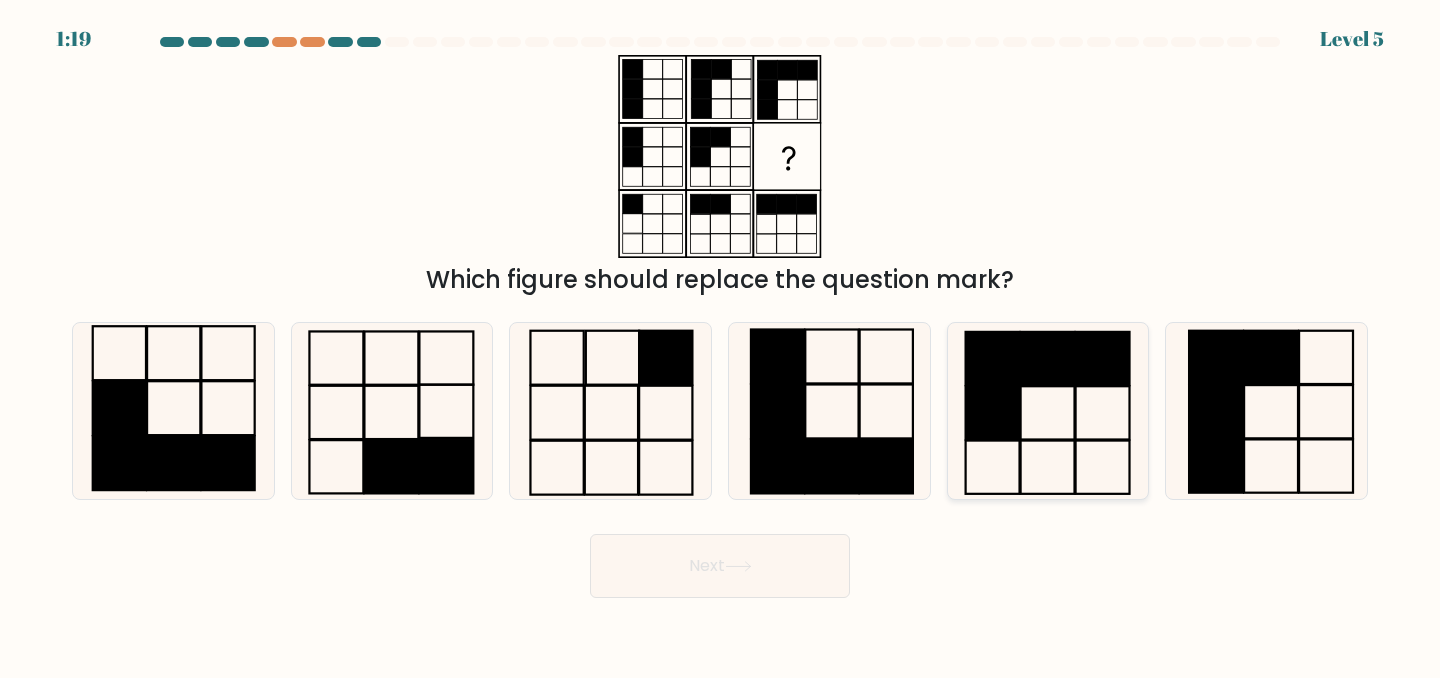 click 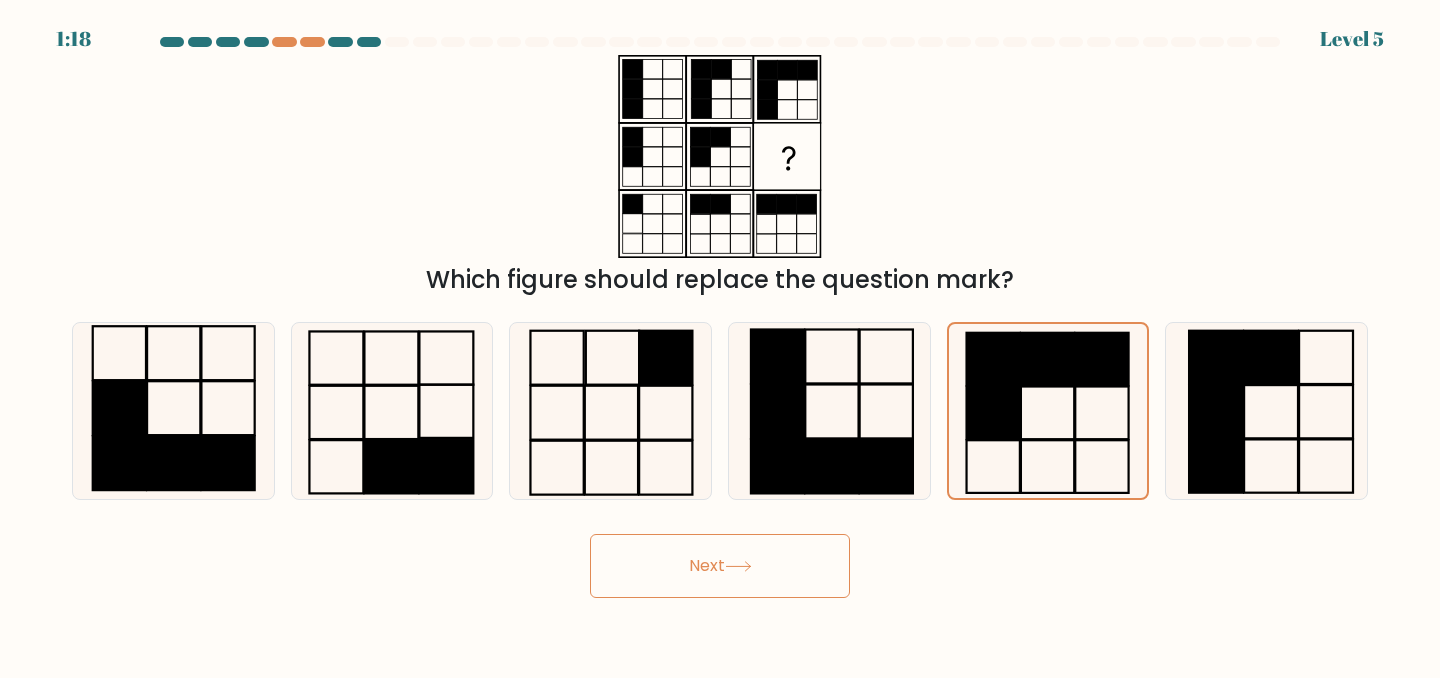 click on "Next" at bounding box center (720, 561) 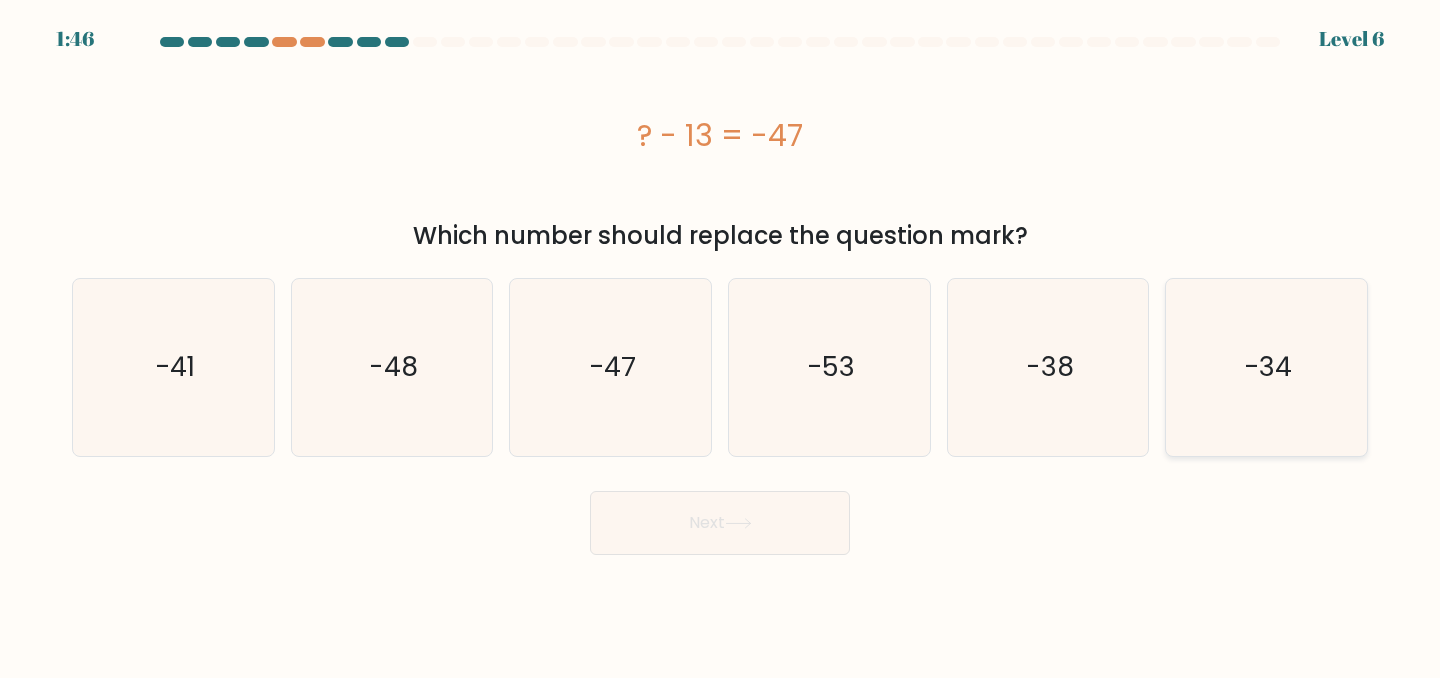 click on "-34" 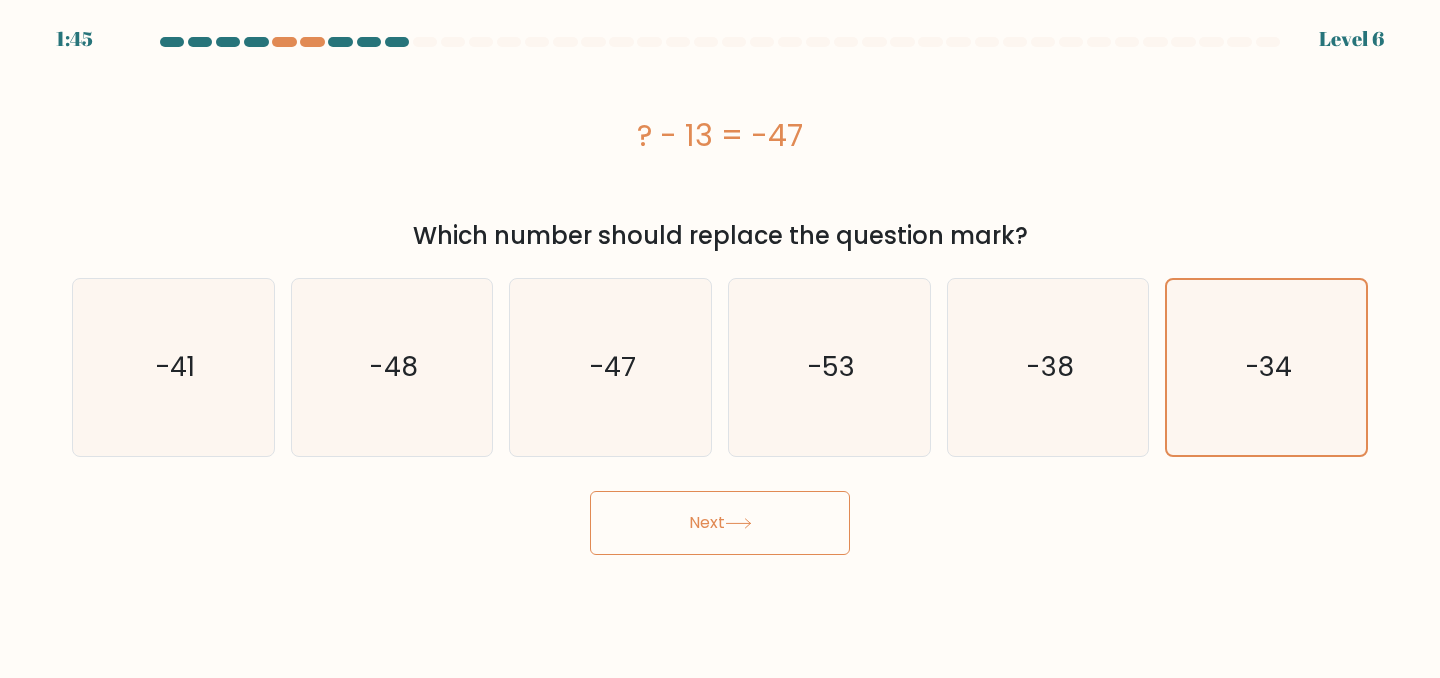 click on "Next" at bounding box center [720, 523] 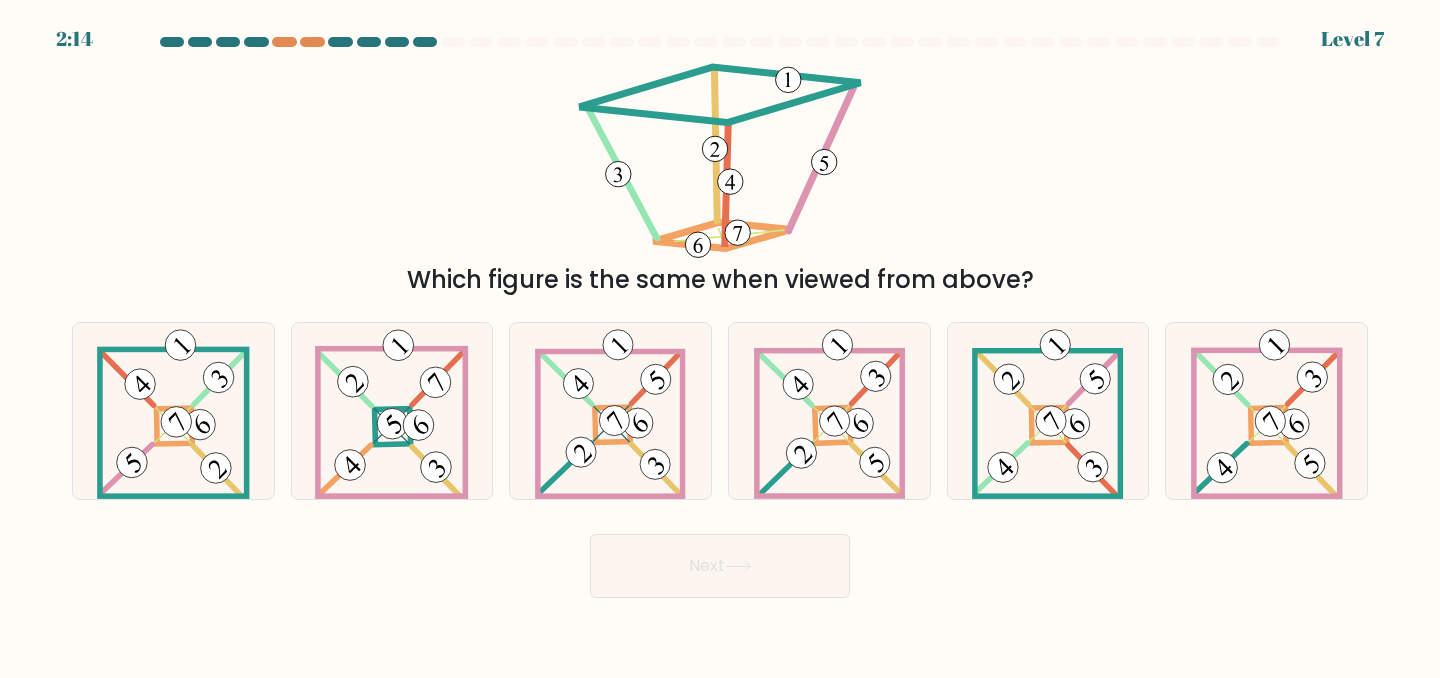 click at bounding box center [720, 46] 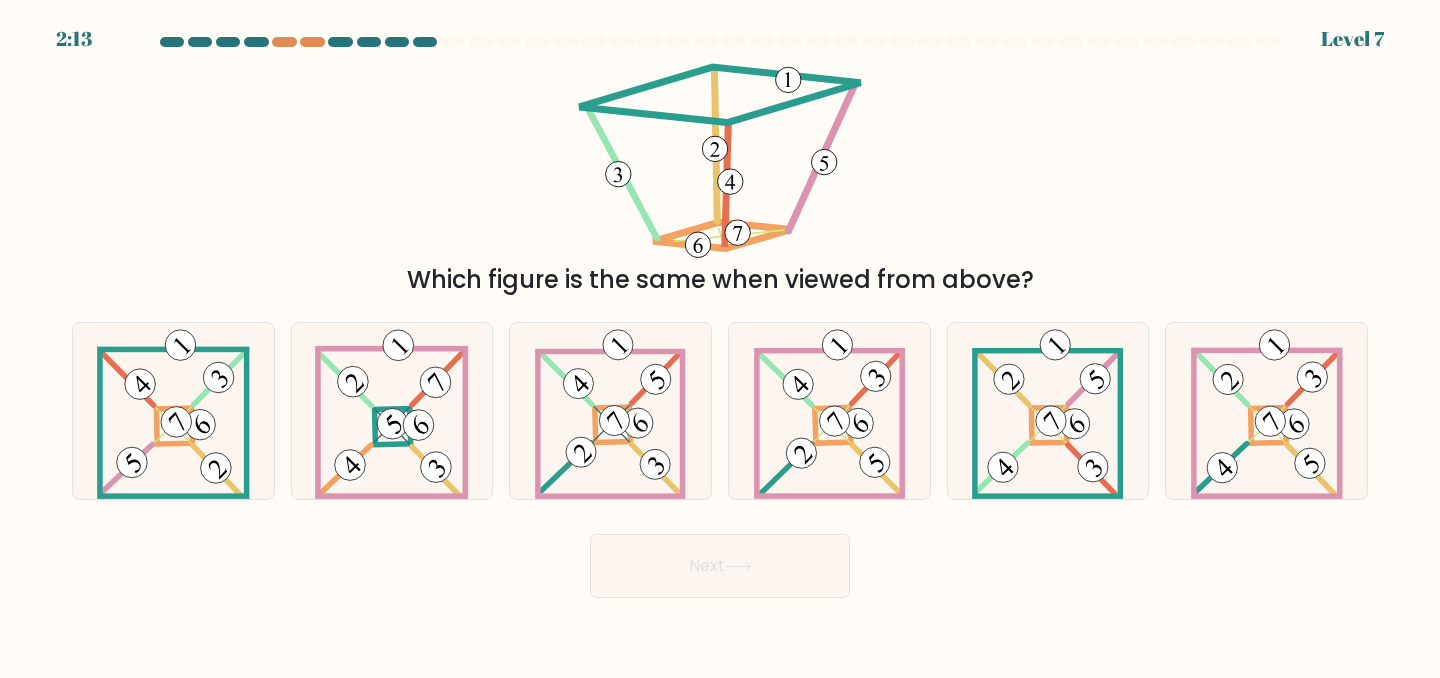 click at bounding box center (720, 46) 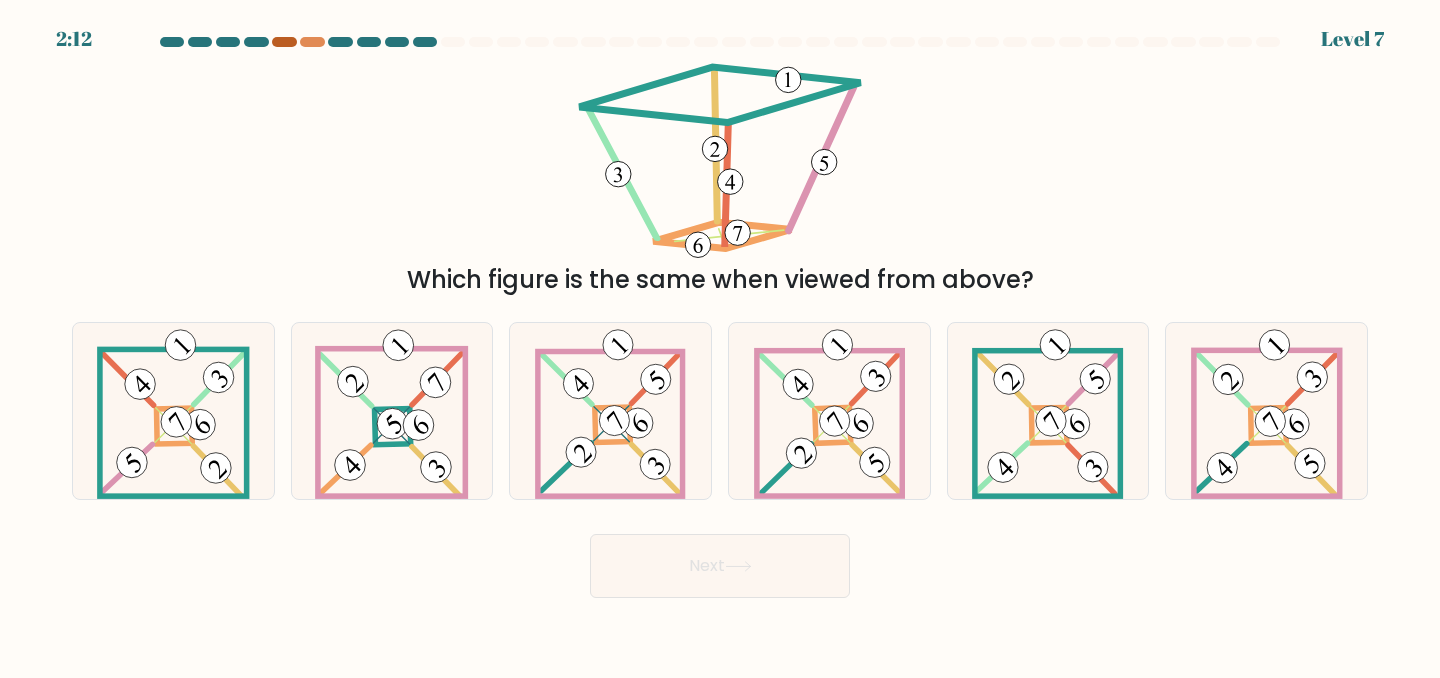 click at bounding box center [284, 42] 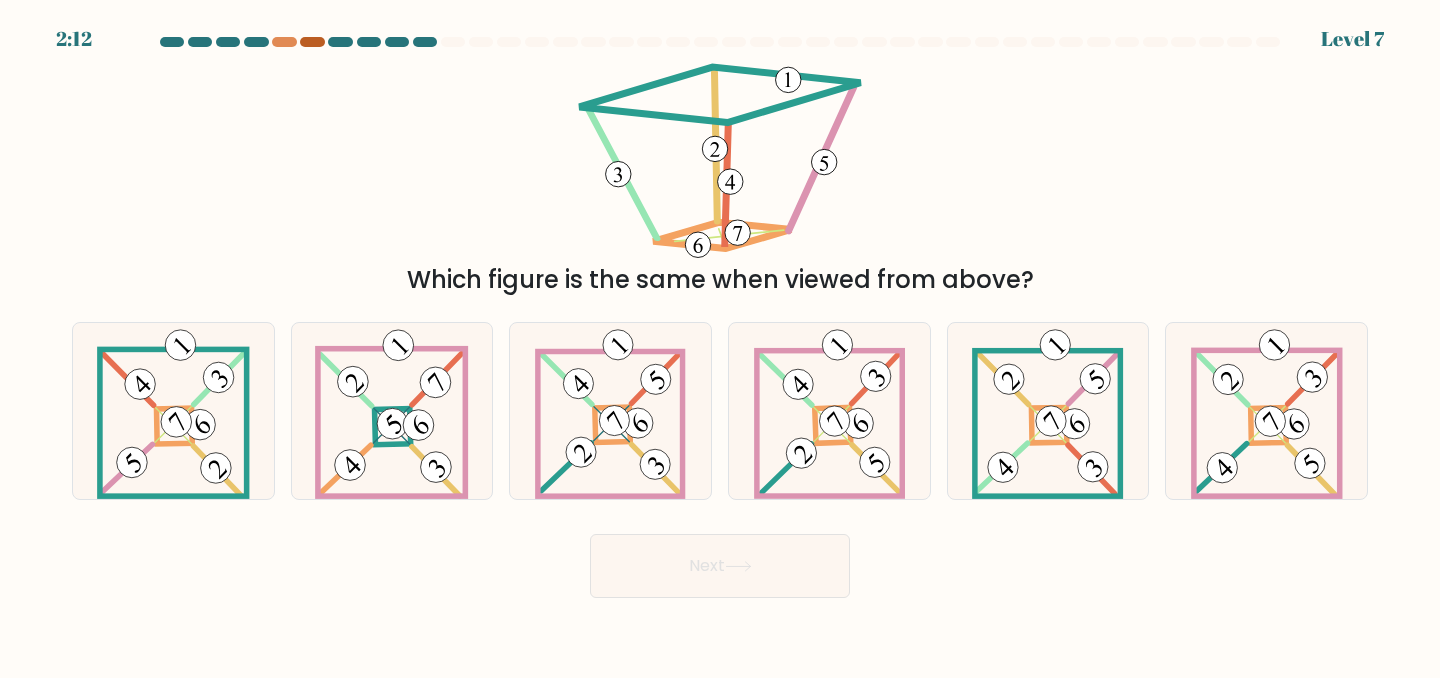 click at bounding box center [312, 42] 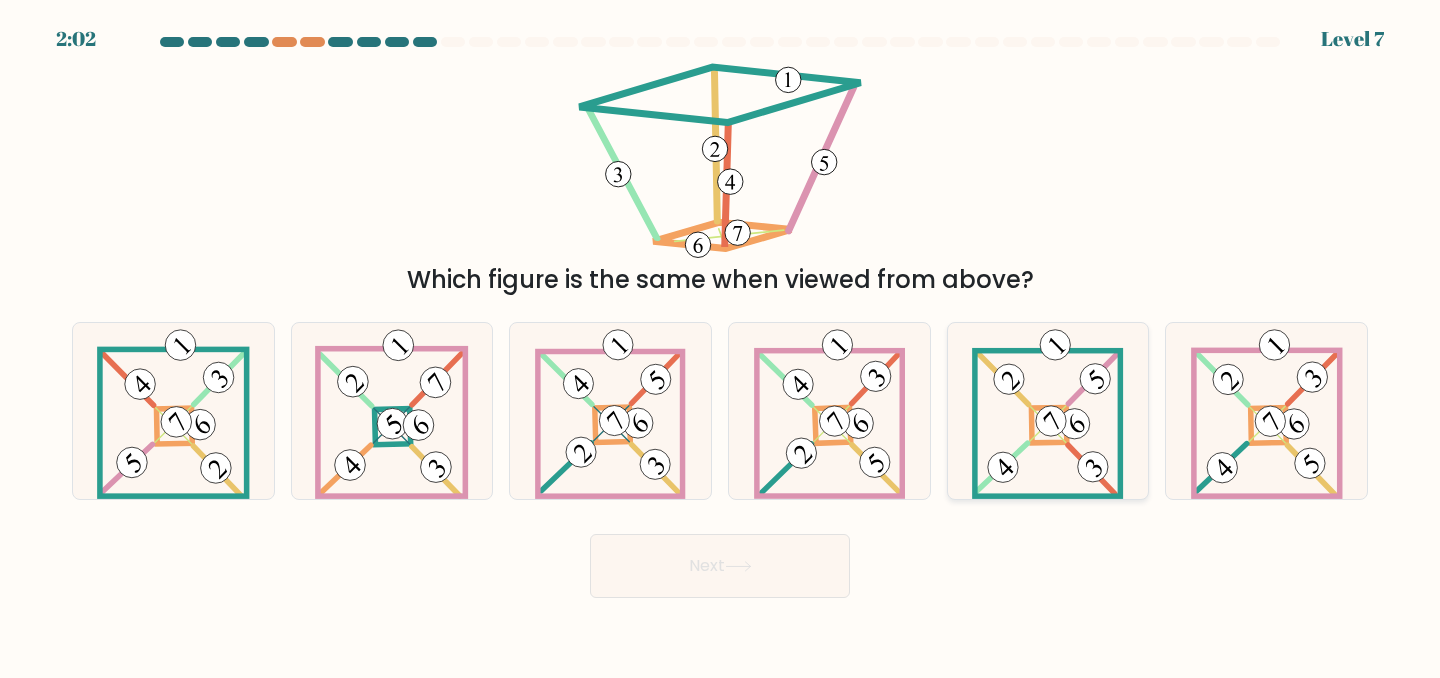click 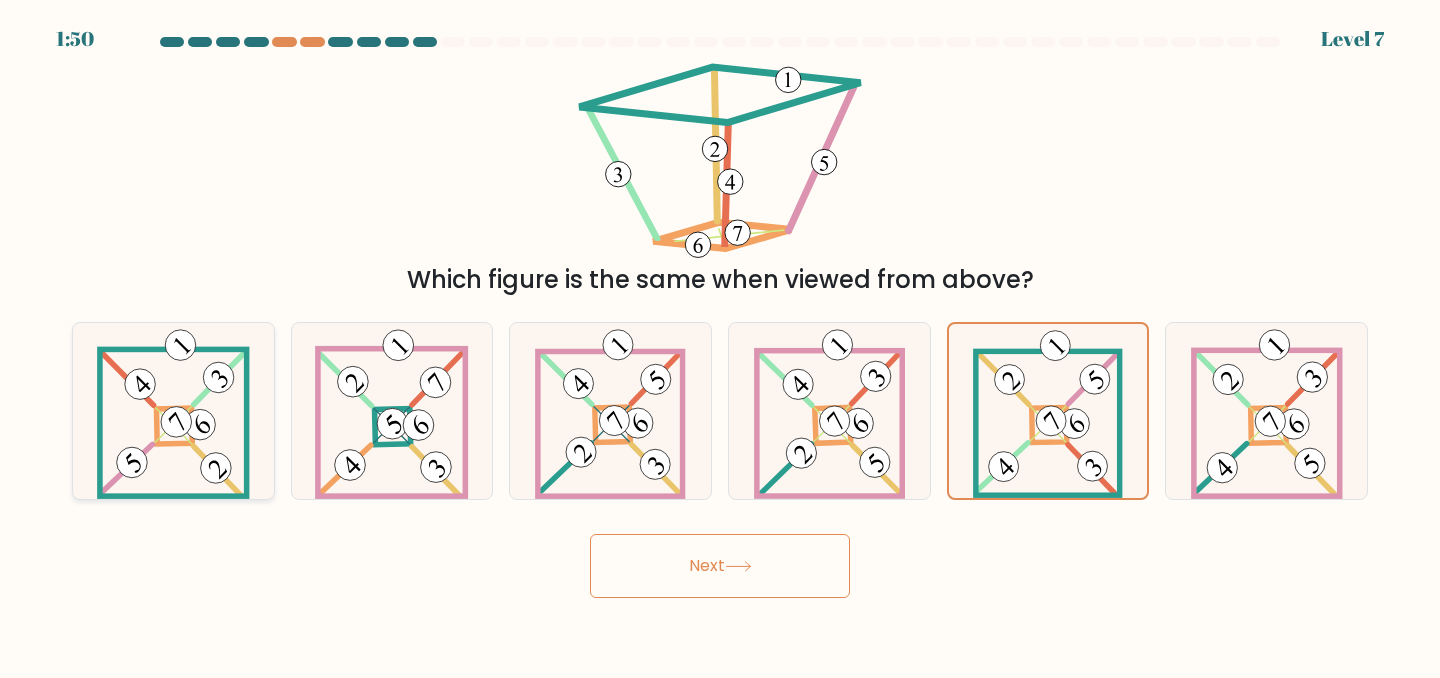 click 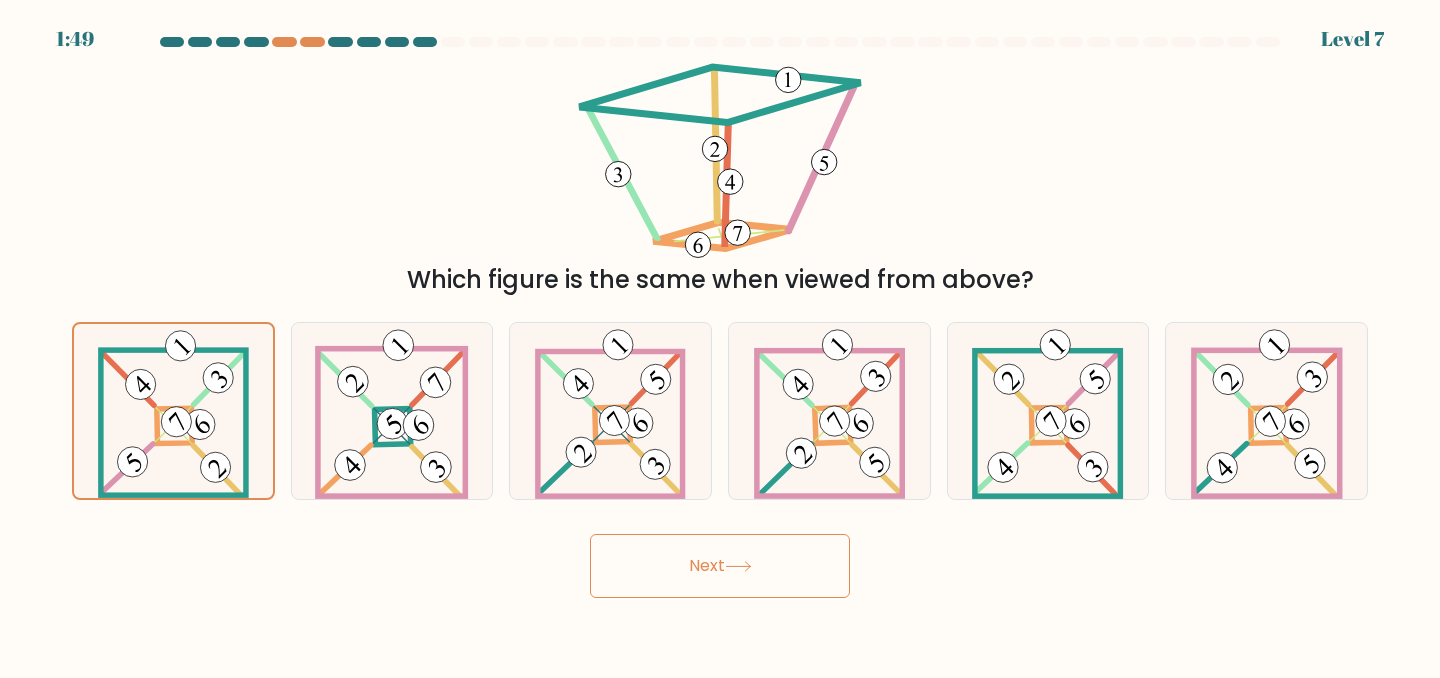 click on "Next" at bounding box center [720, 566] 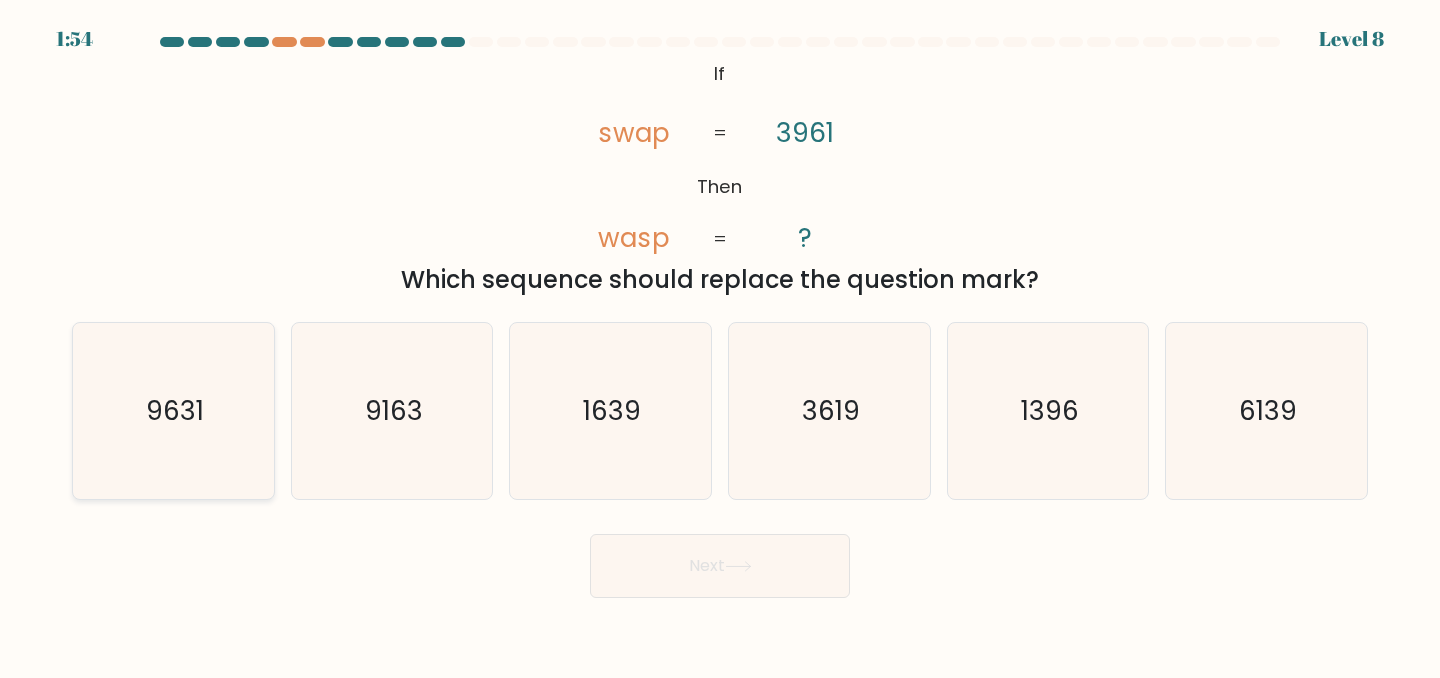 click on "9631" 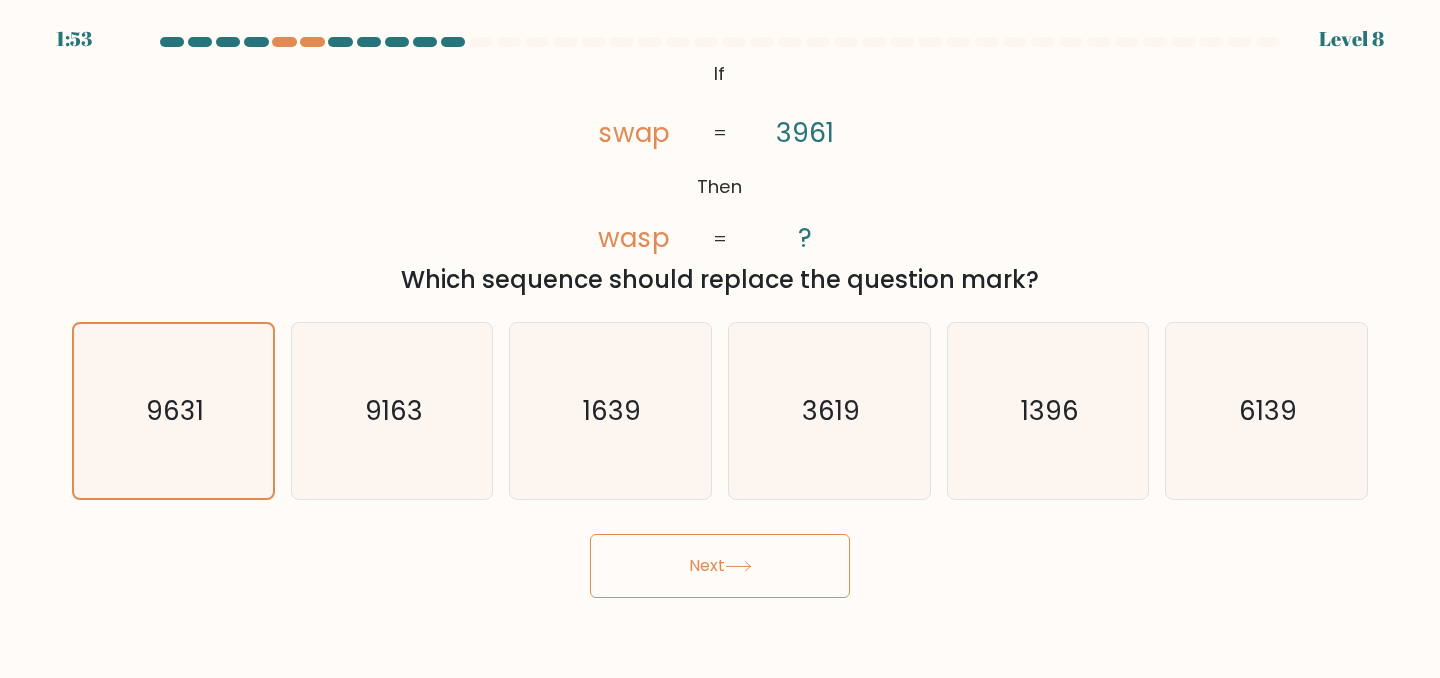 click on "Next" at bounding box center [720, 566] 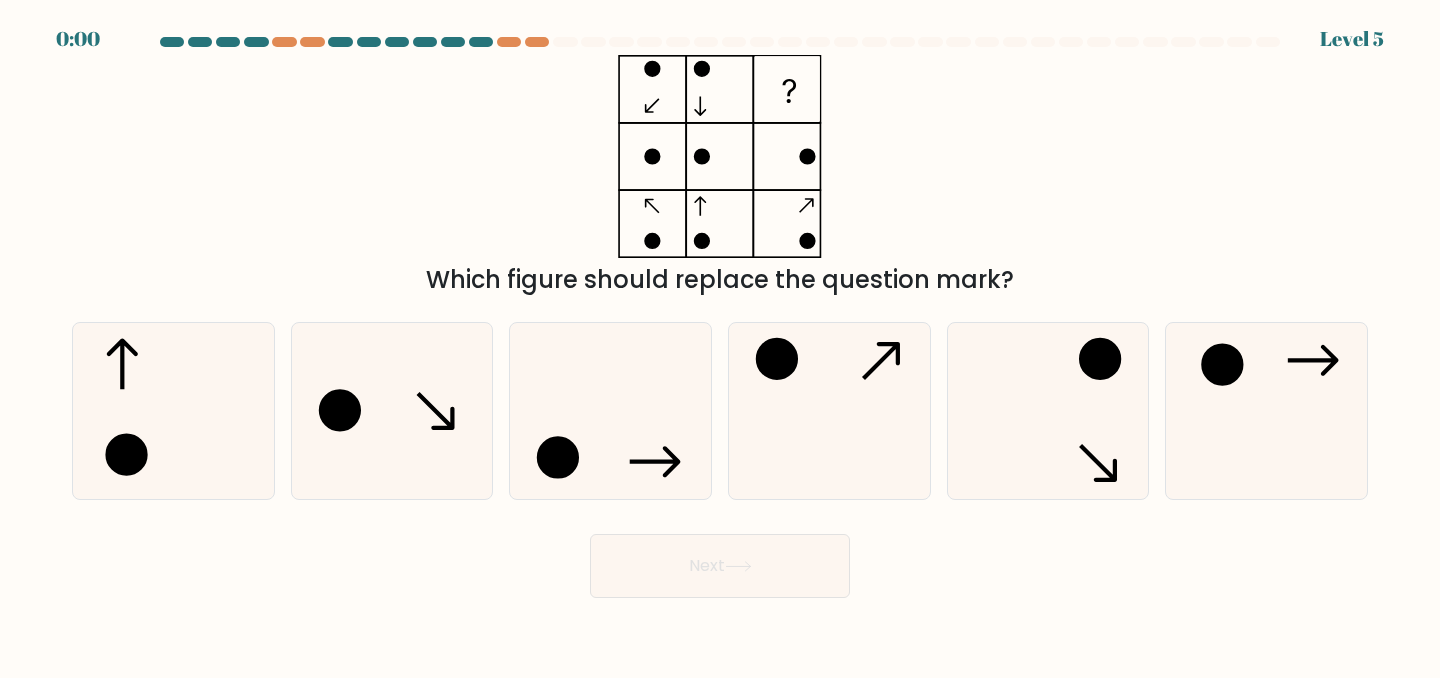 scroll, scrollTop: 0, scrollLeft: 0, axis: both 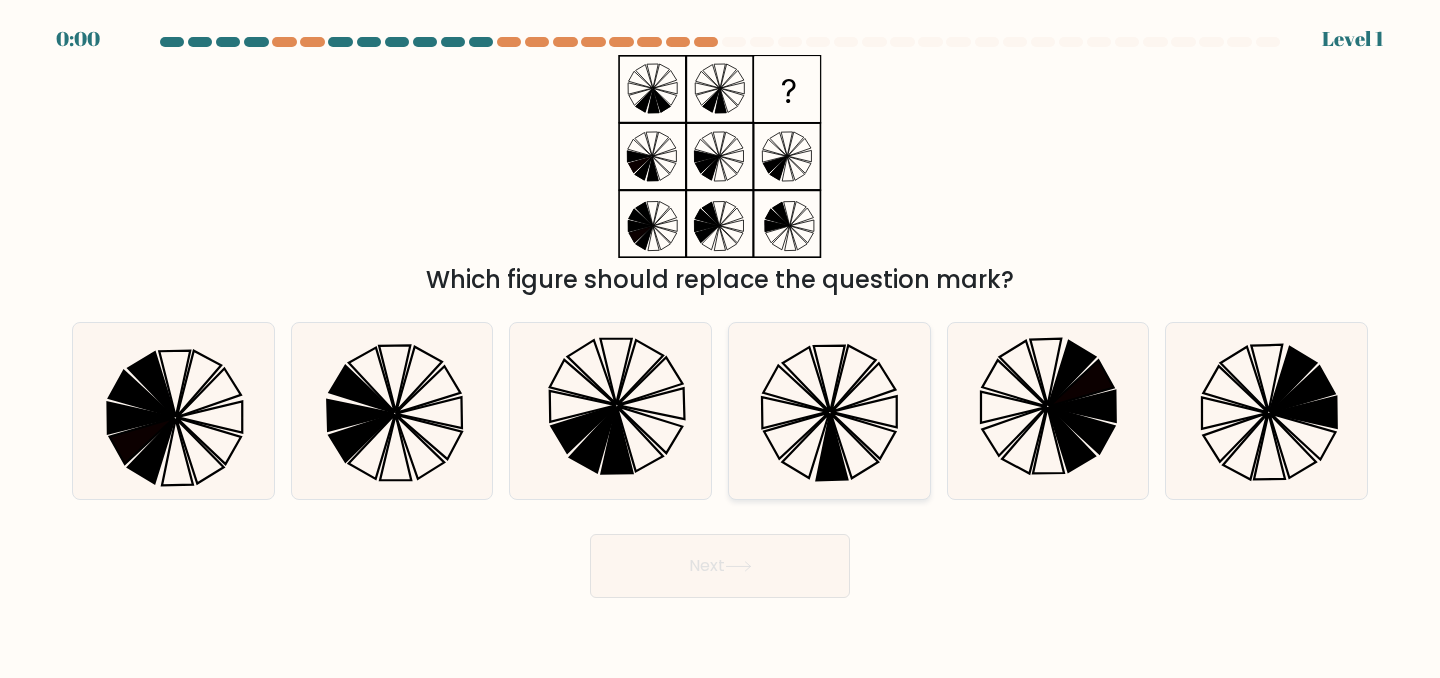 click at bounding box center (829, 411) 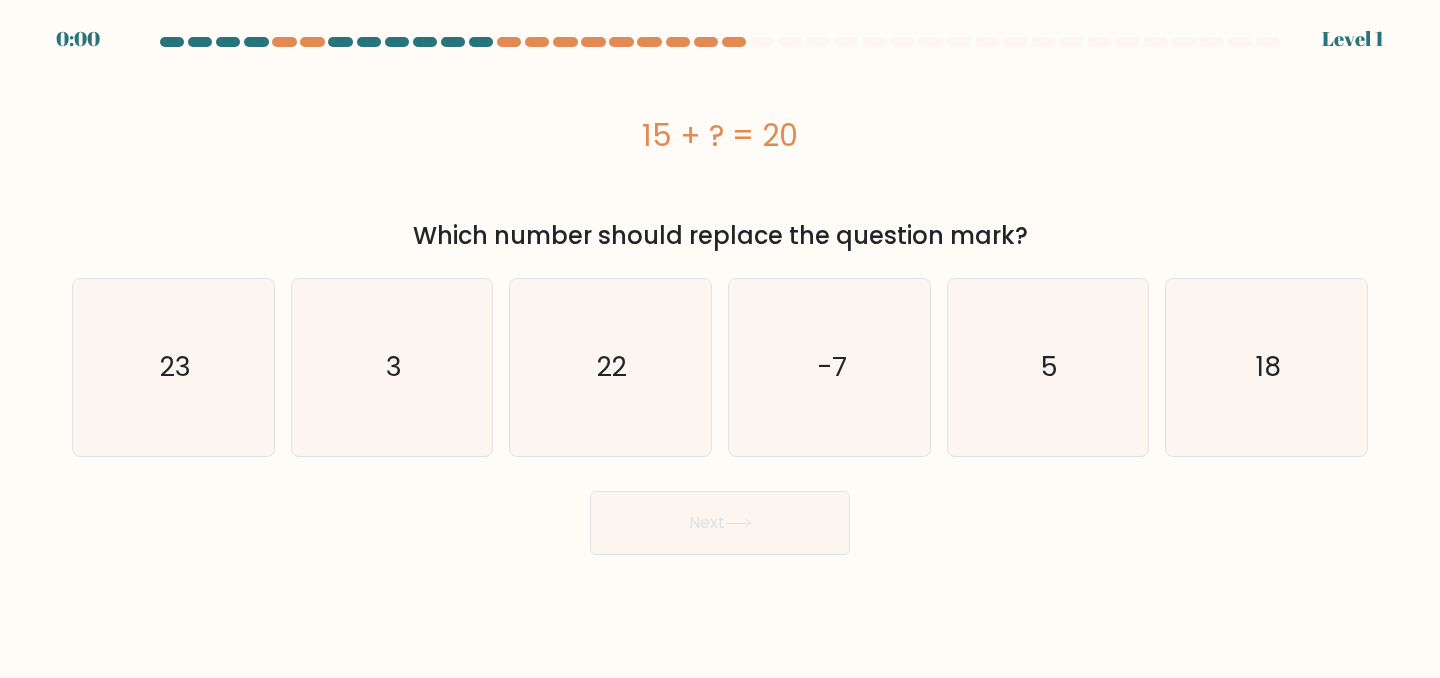 scroll, scrollTop: 0, scrollLeft: 0, axis: both 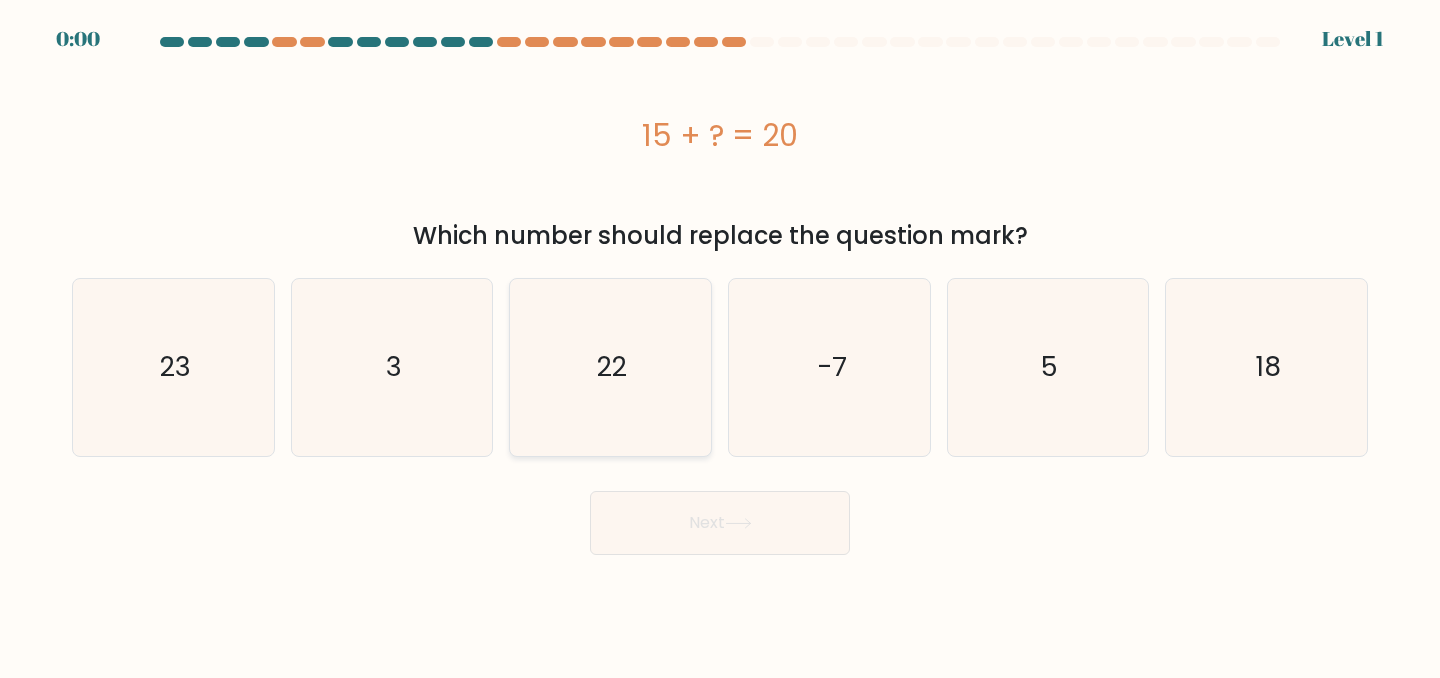 click on "22" 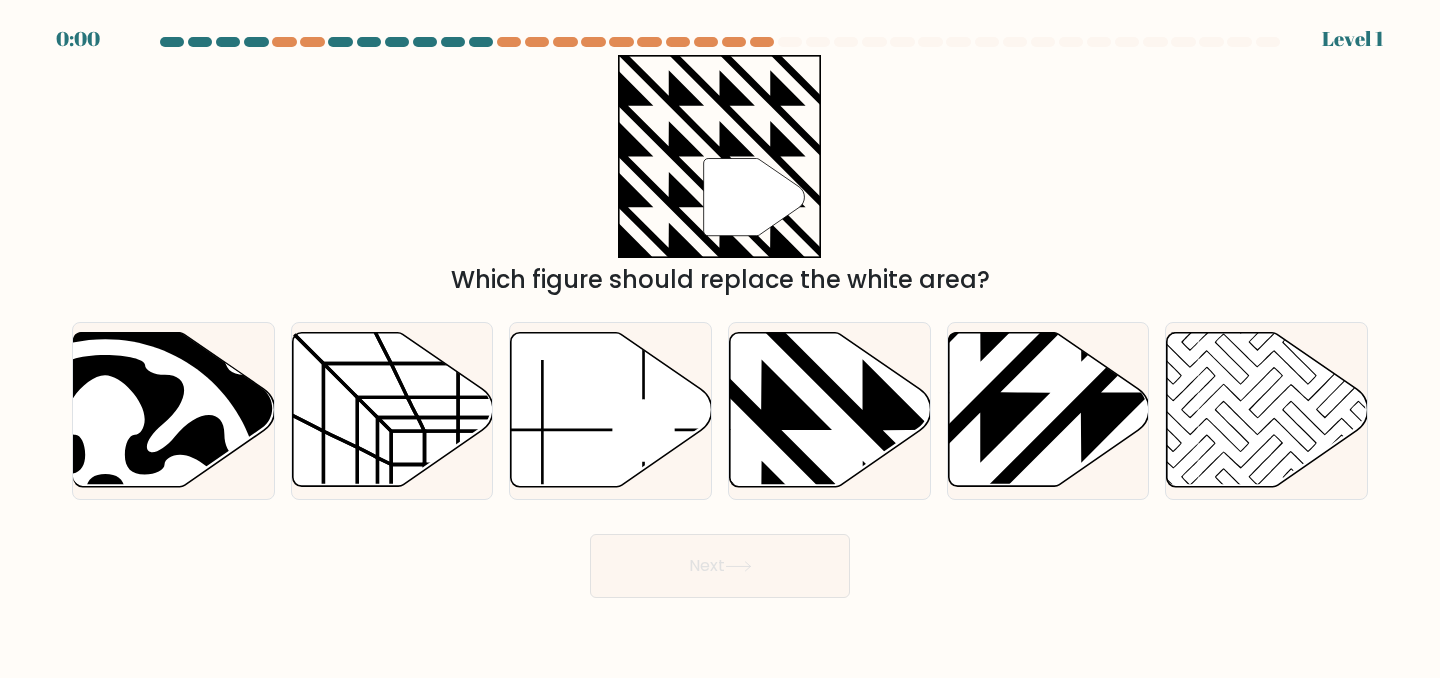 scroll, scrollTop: 0, scrollLeft: 0, axis: both 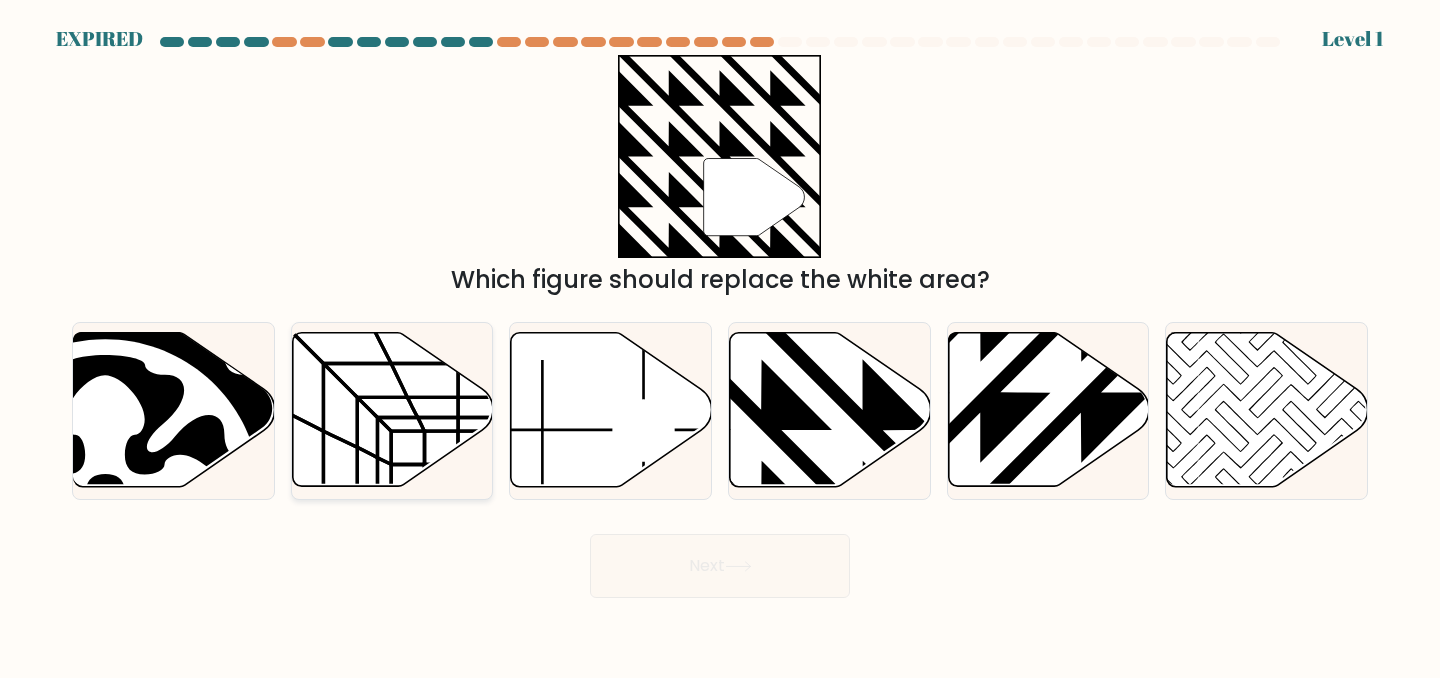 click 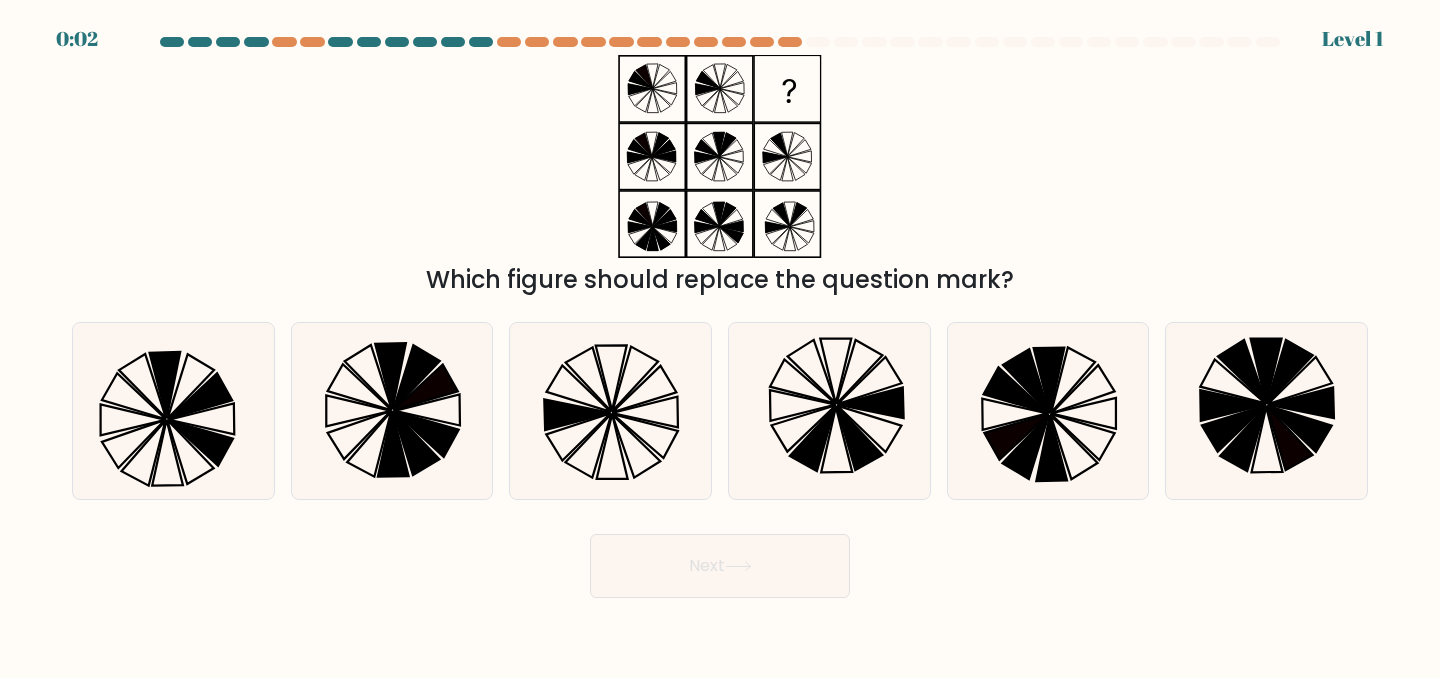 scroll, scrollTop: 0, scrollLeft: 0, axis: both 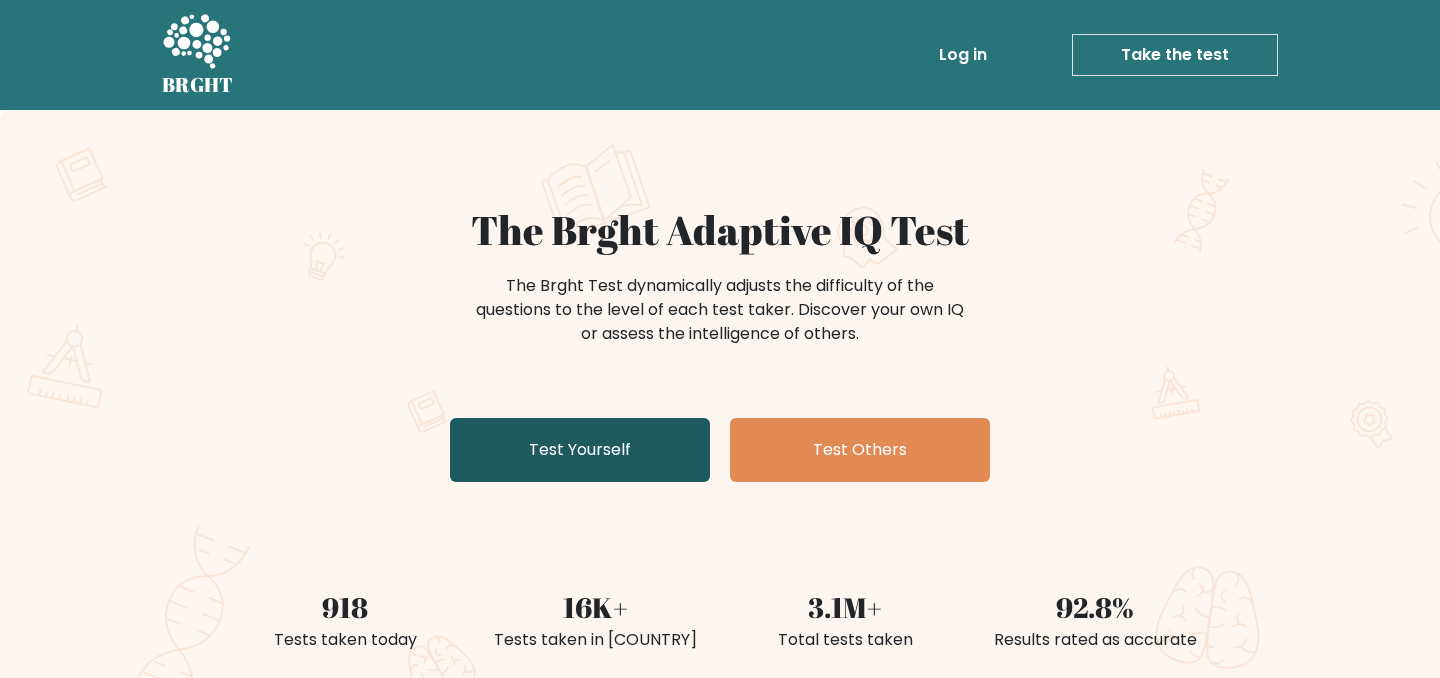 click on "Test Yourself" at bounding box center (580, 450) 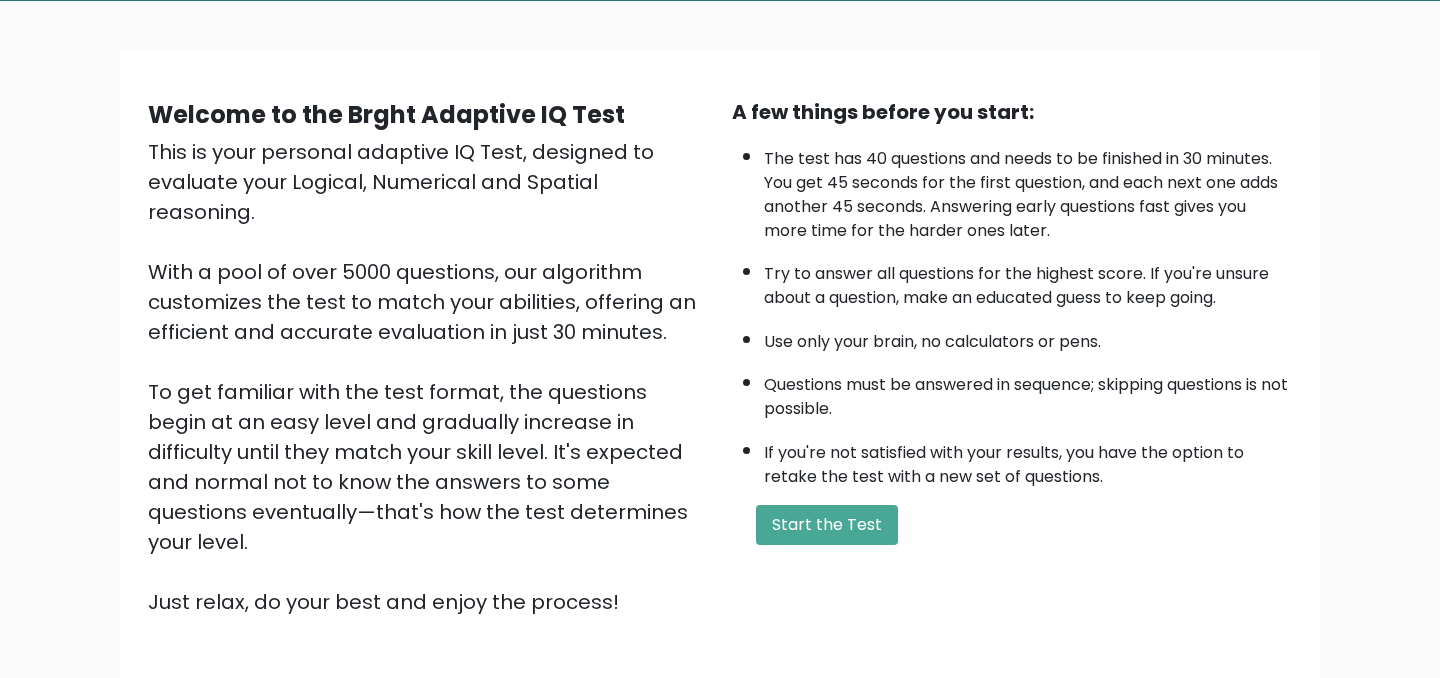 scroll, scrollTop: 179, scrollLeft: 0, axis: vertical 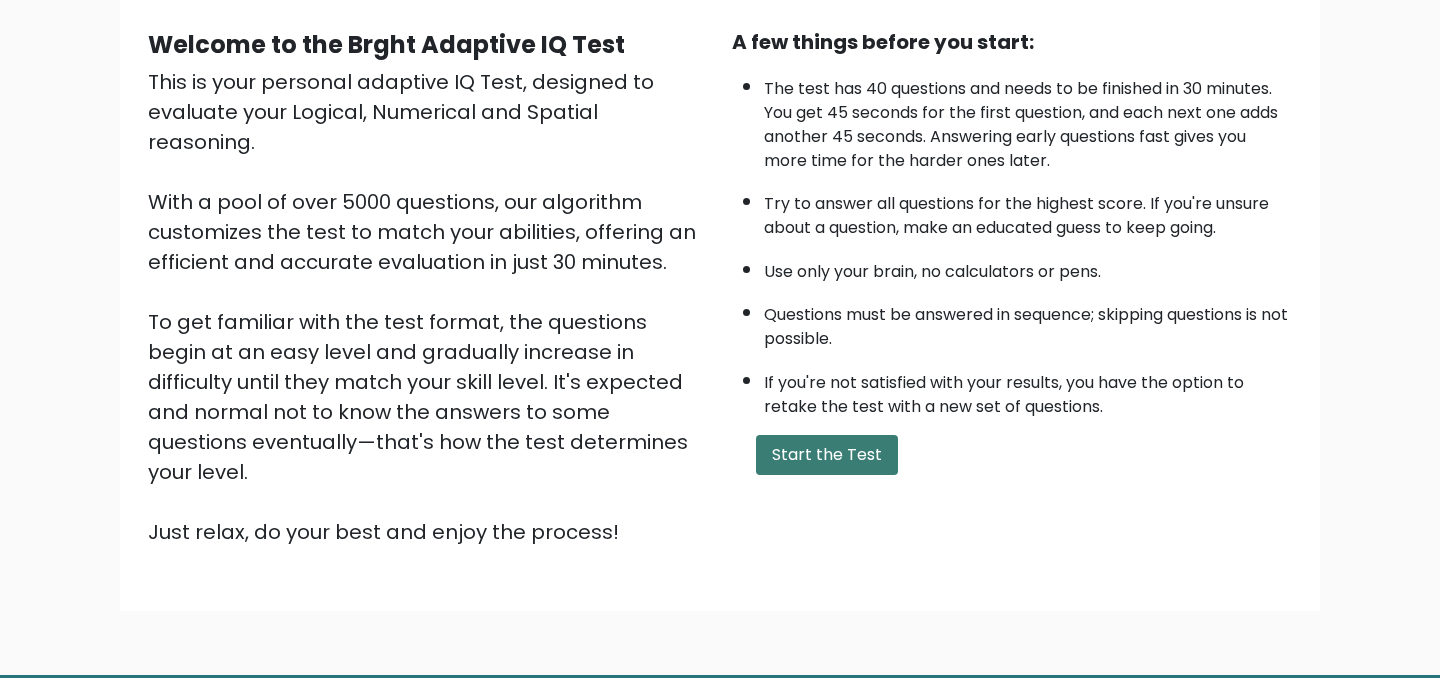 click on "Start the Test" at bounding box center [827, 455] 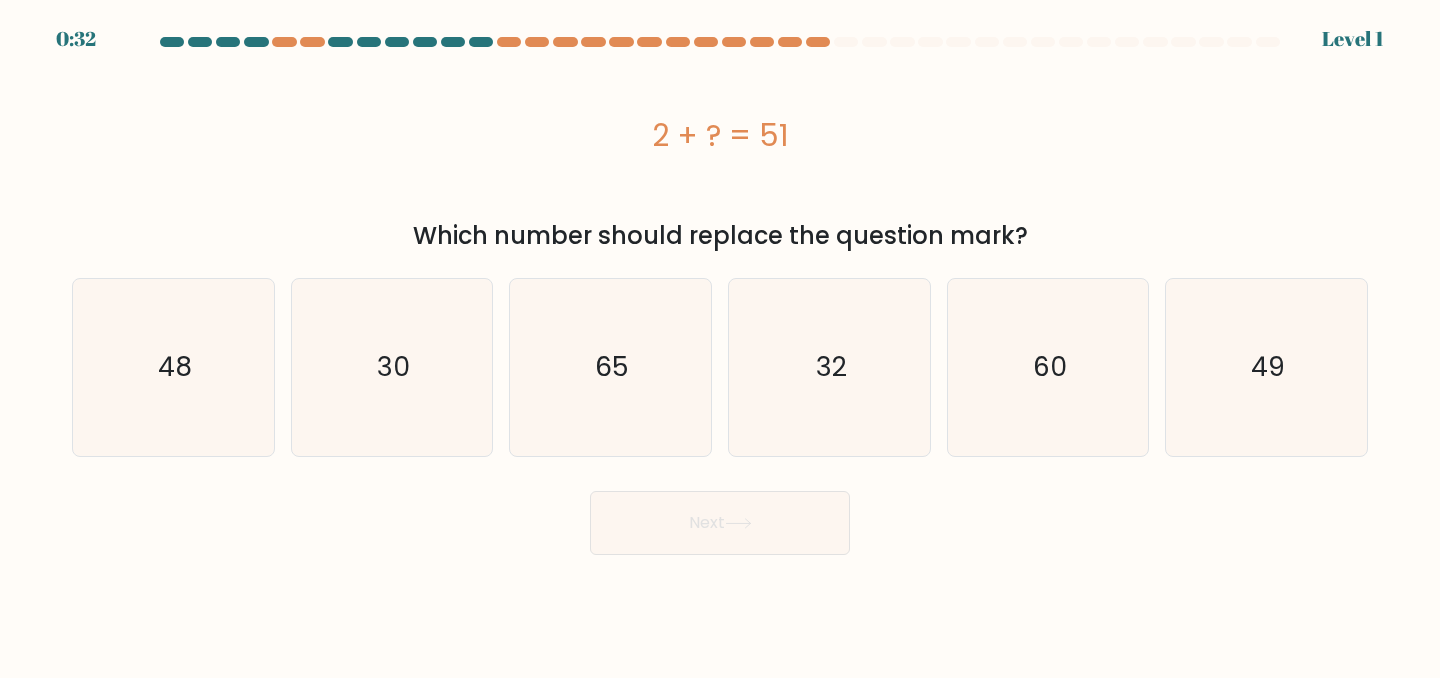 scroll, scrollTop: 0, scrollLeft: 0, axis: both 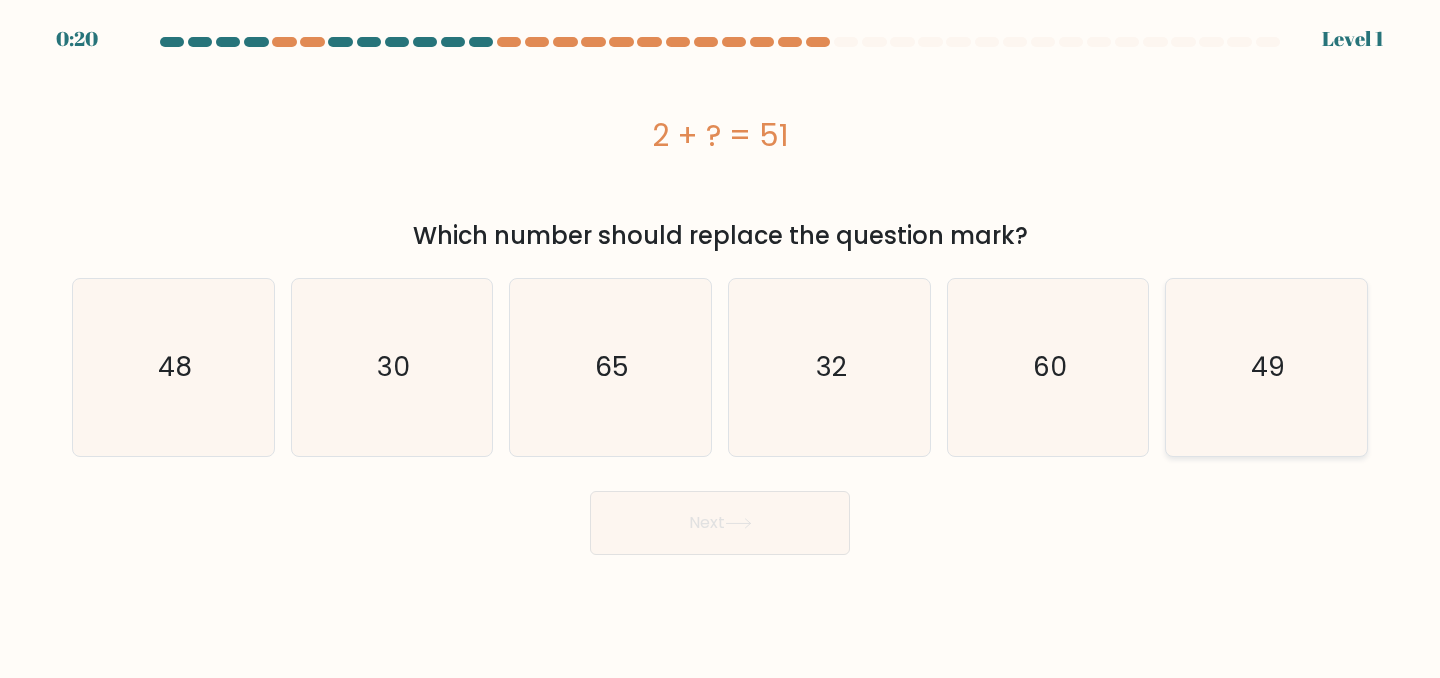 click on "49" 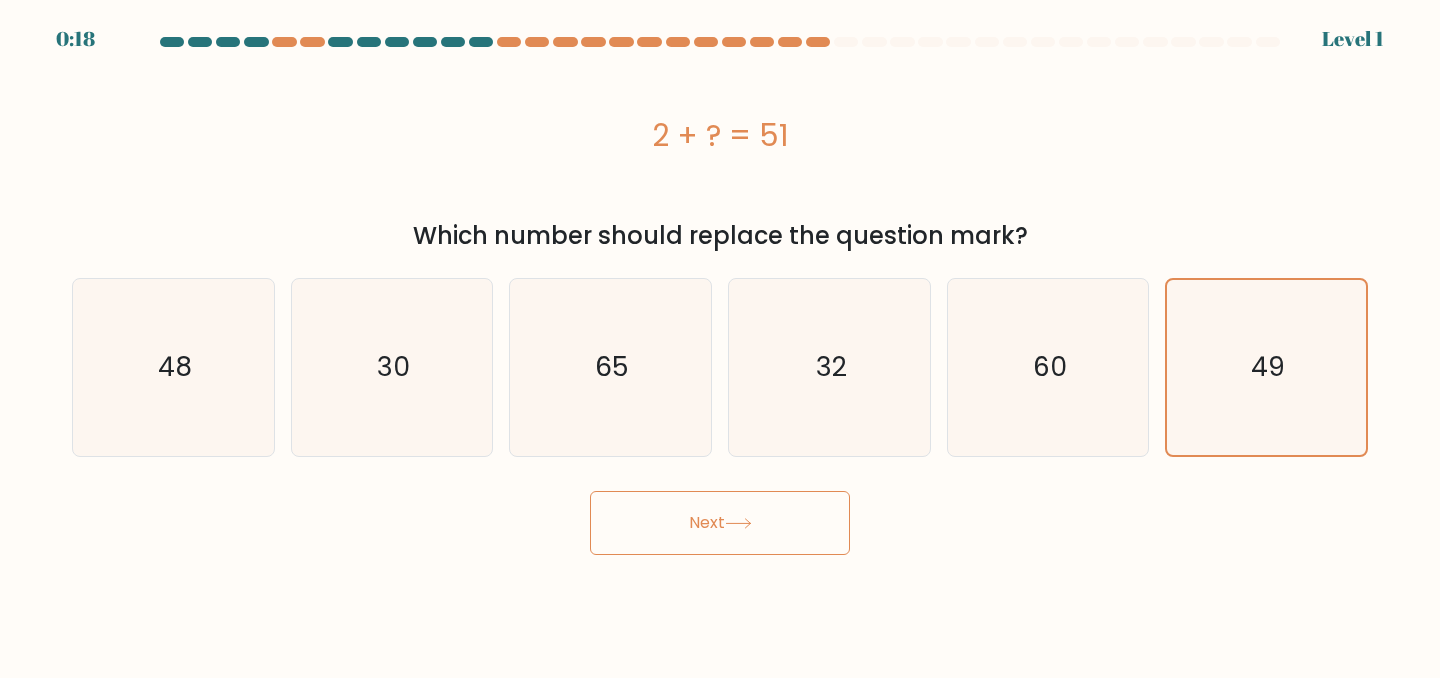 click on "Next" at bounding box center [720, 523] 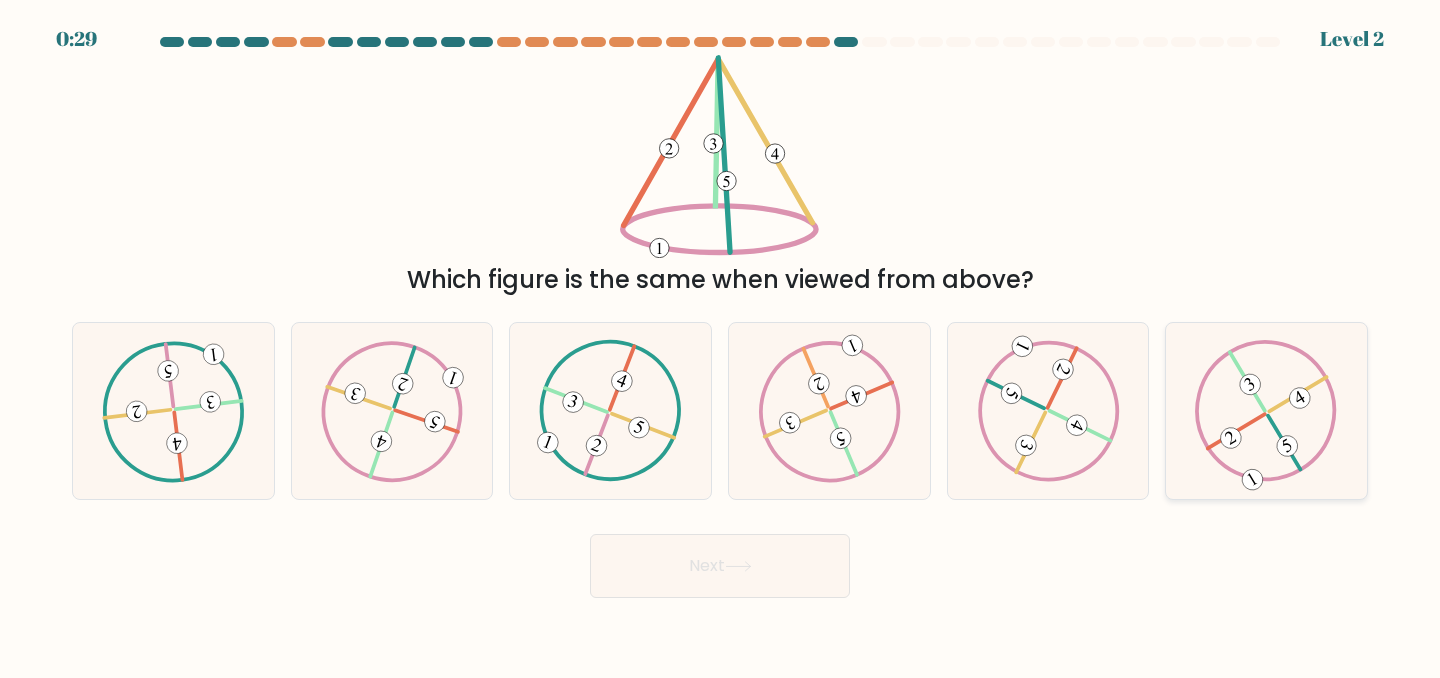 click 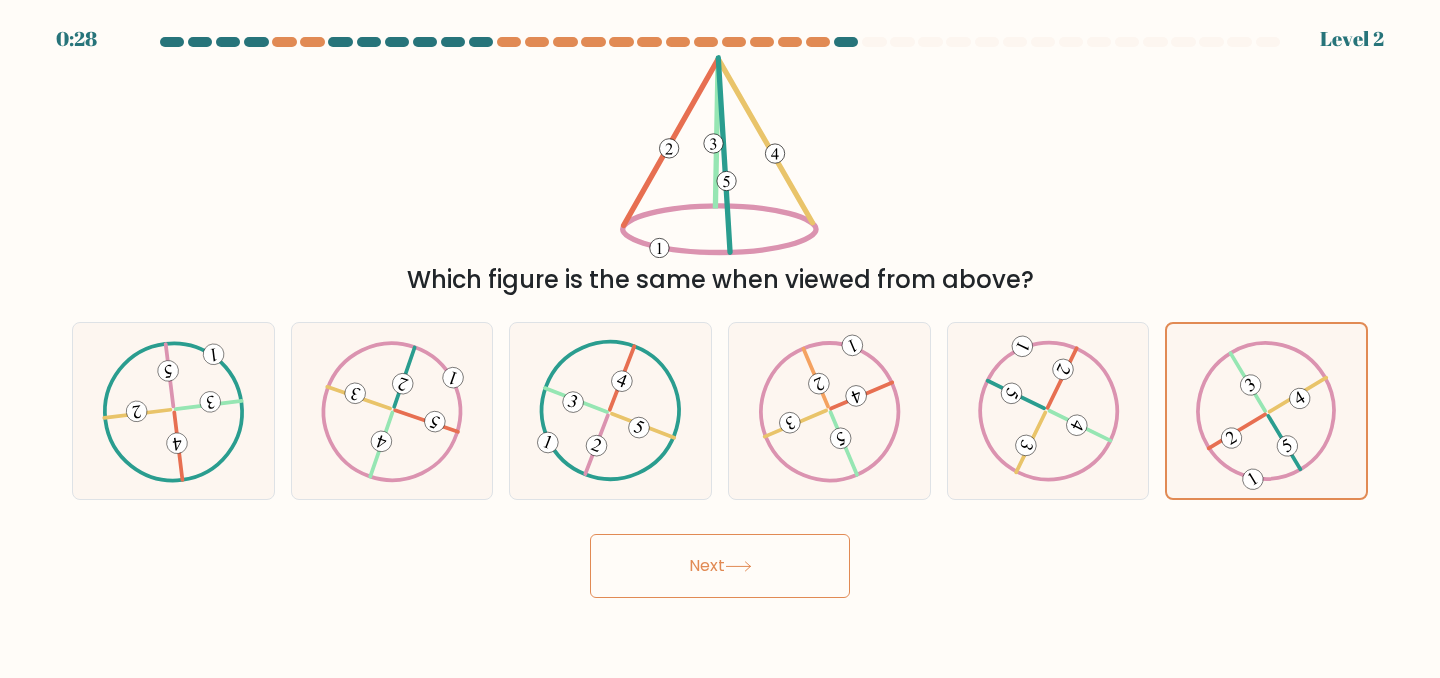 click on "Next" at bounding box center (720, 566) 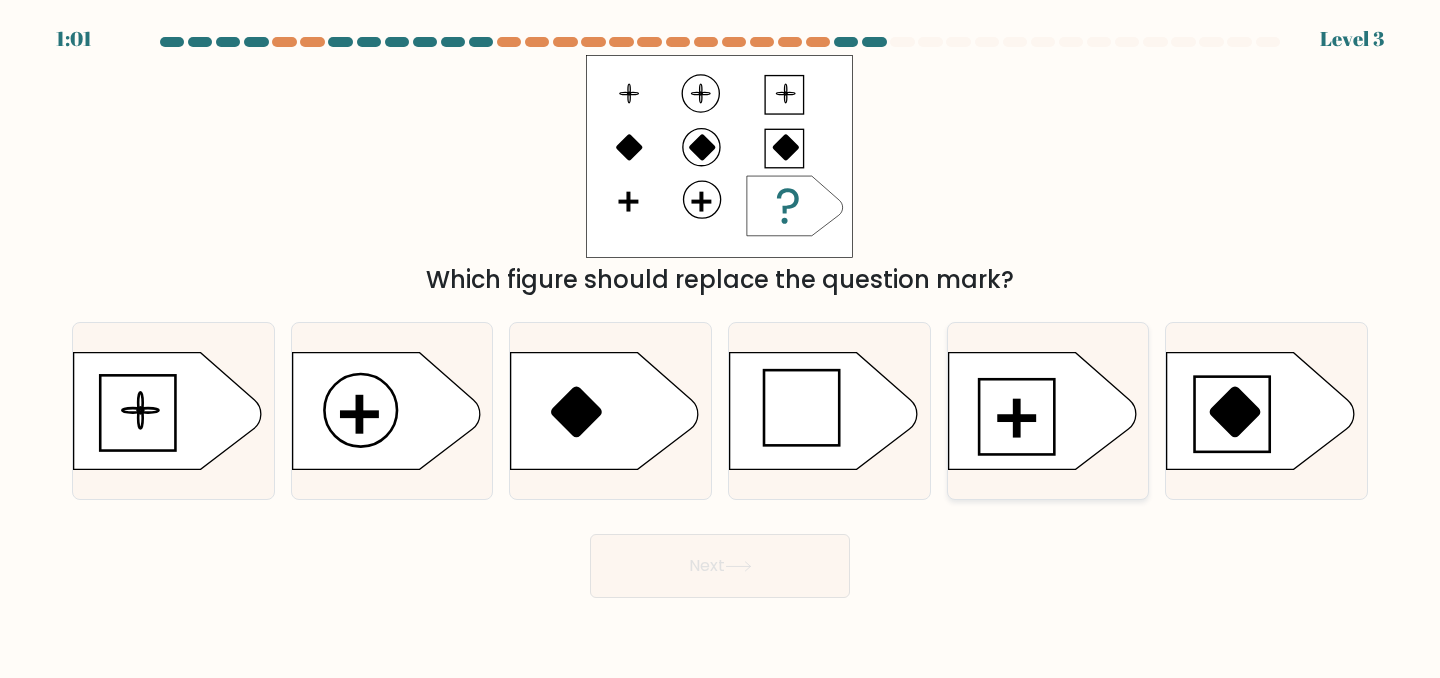 click 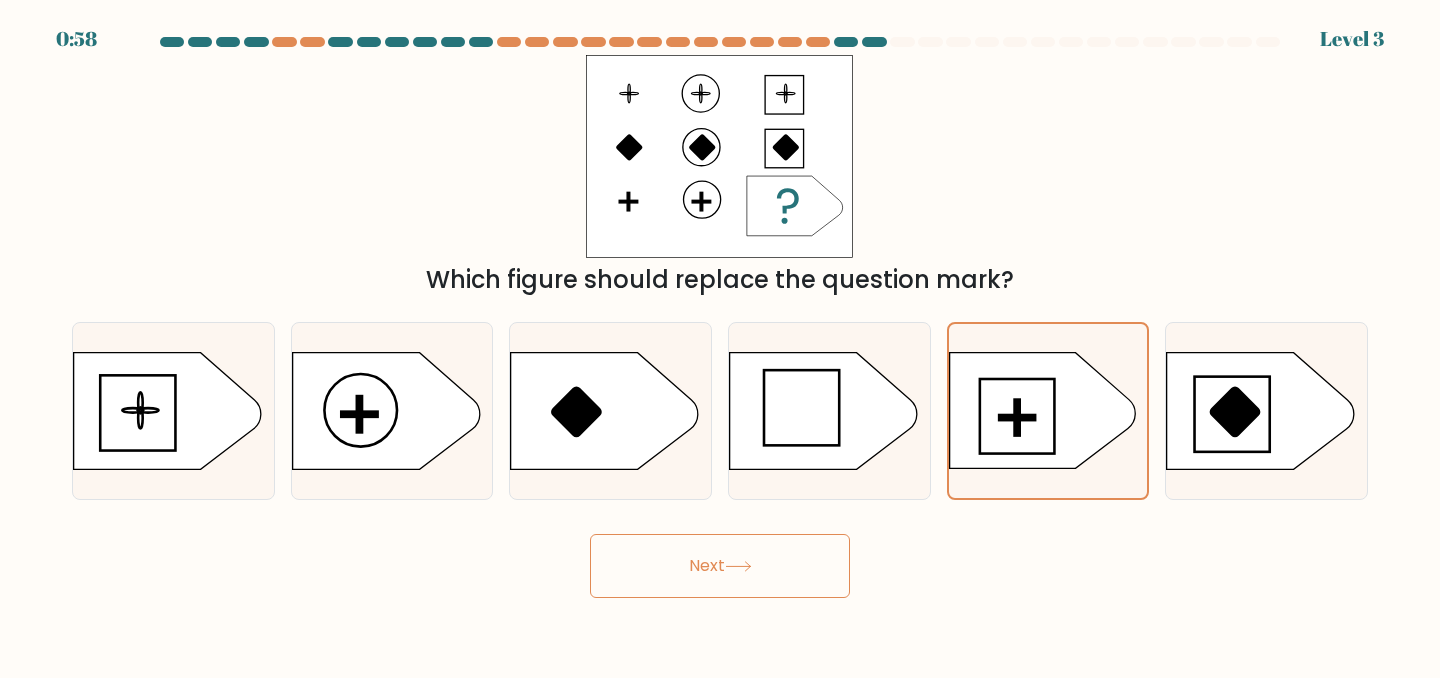 click on "Next" at bounding box center (720, 566) 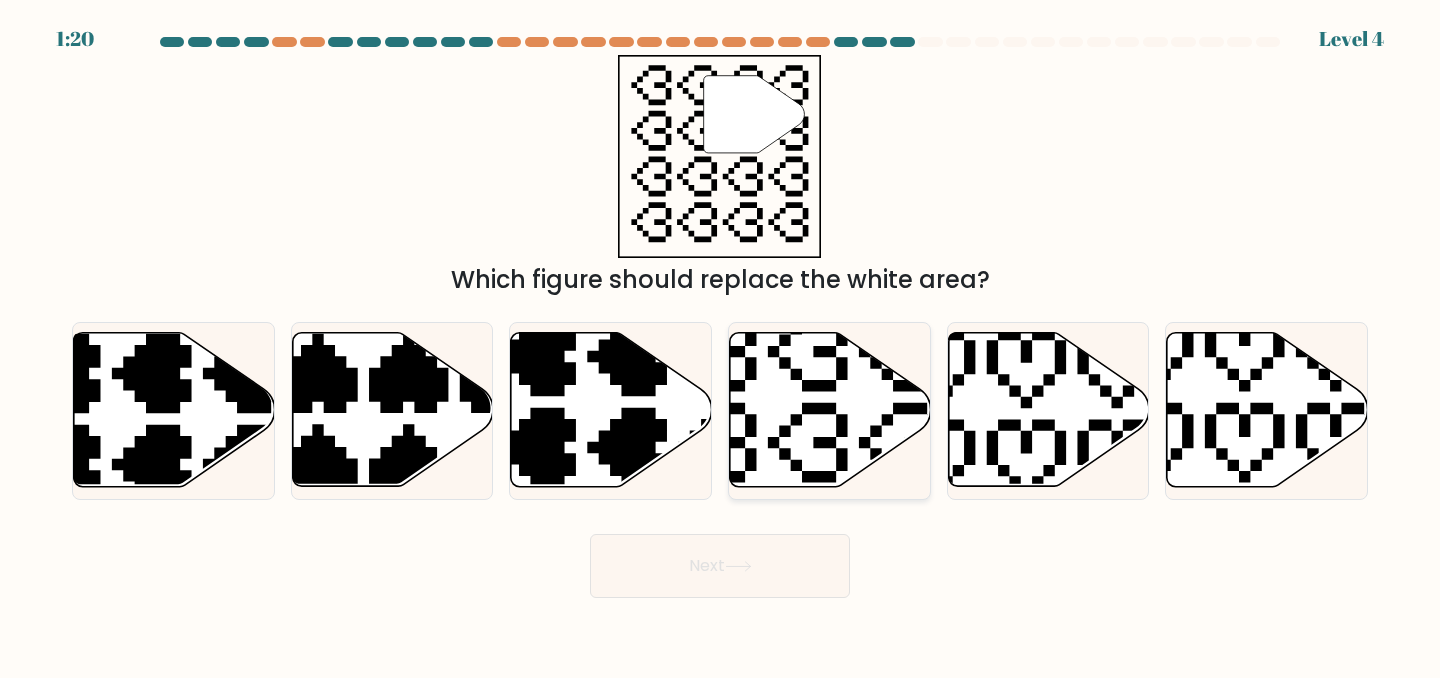 click 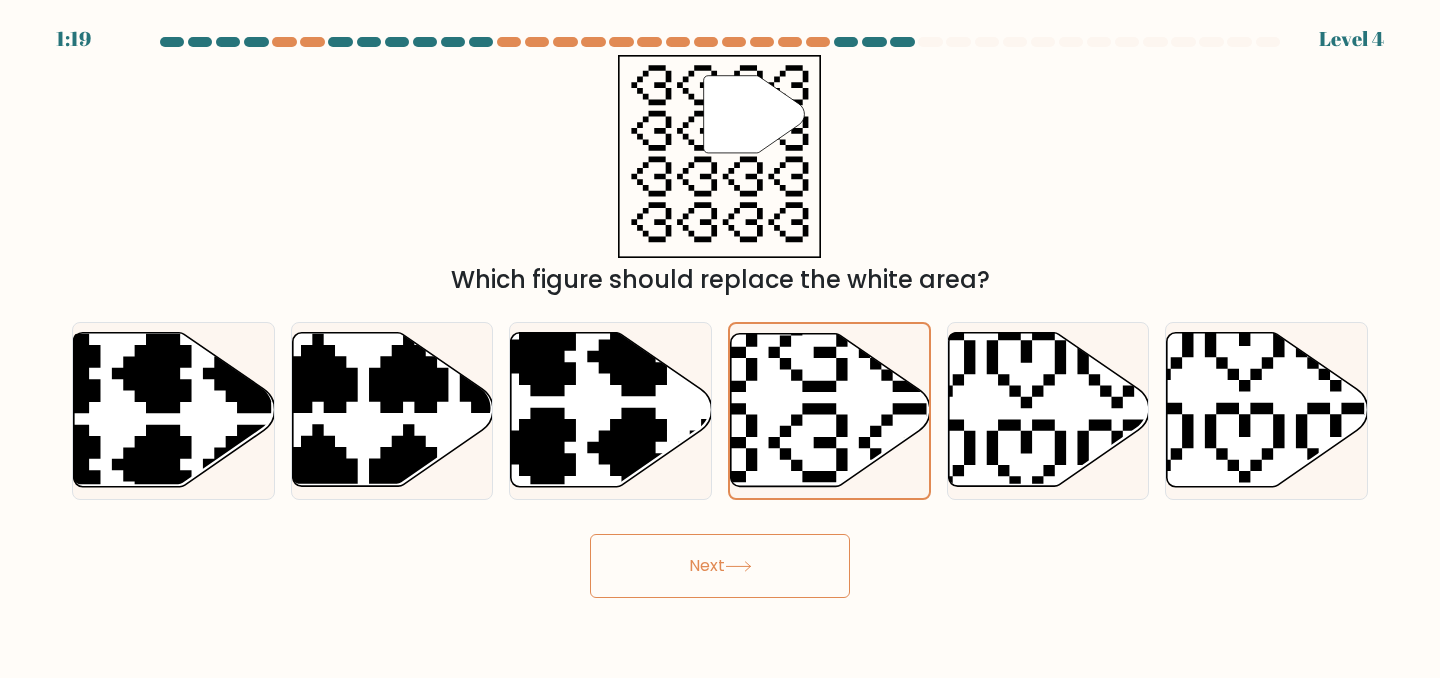click on "Next" at bounding box center (720, 566) 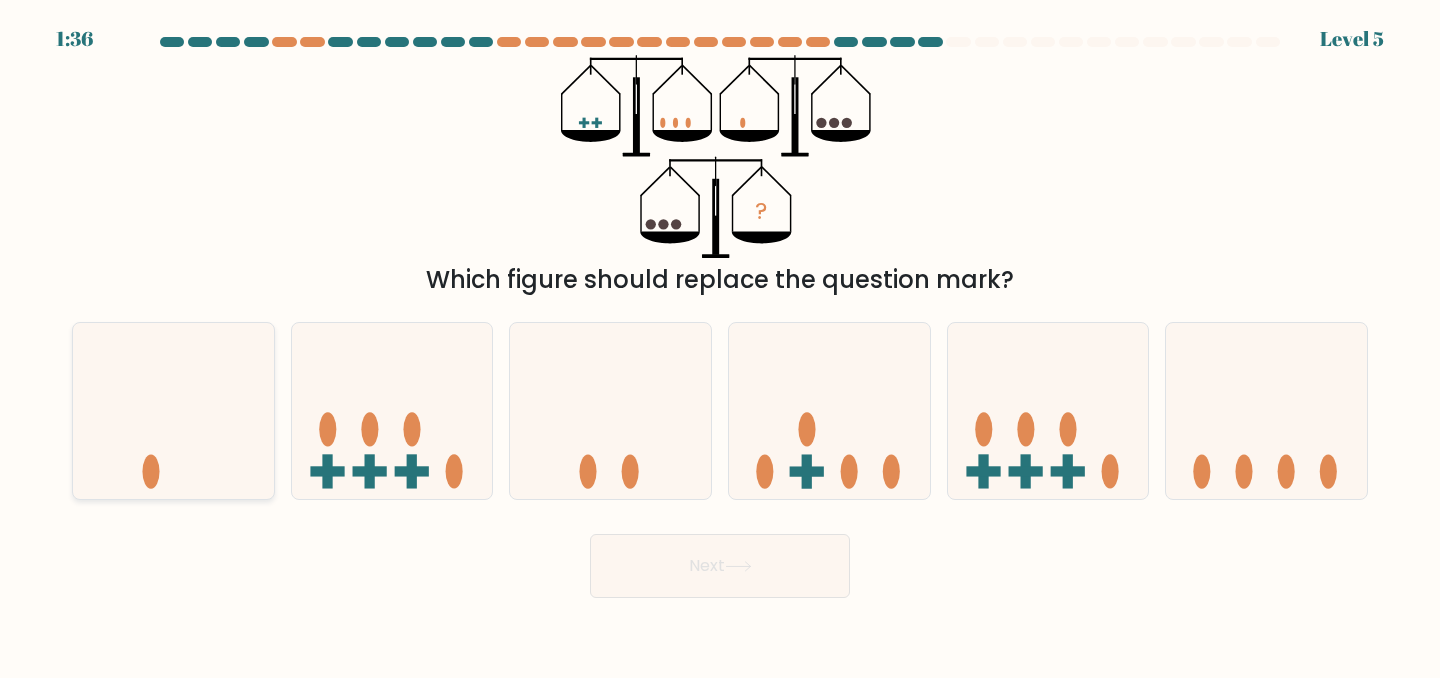 click 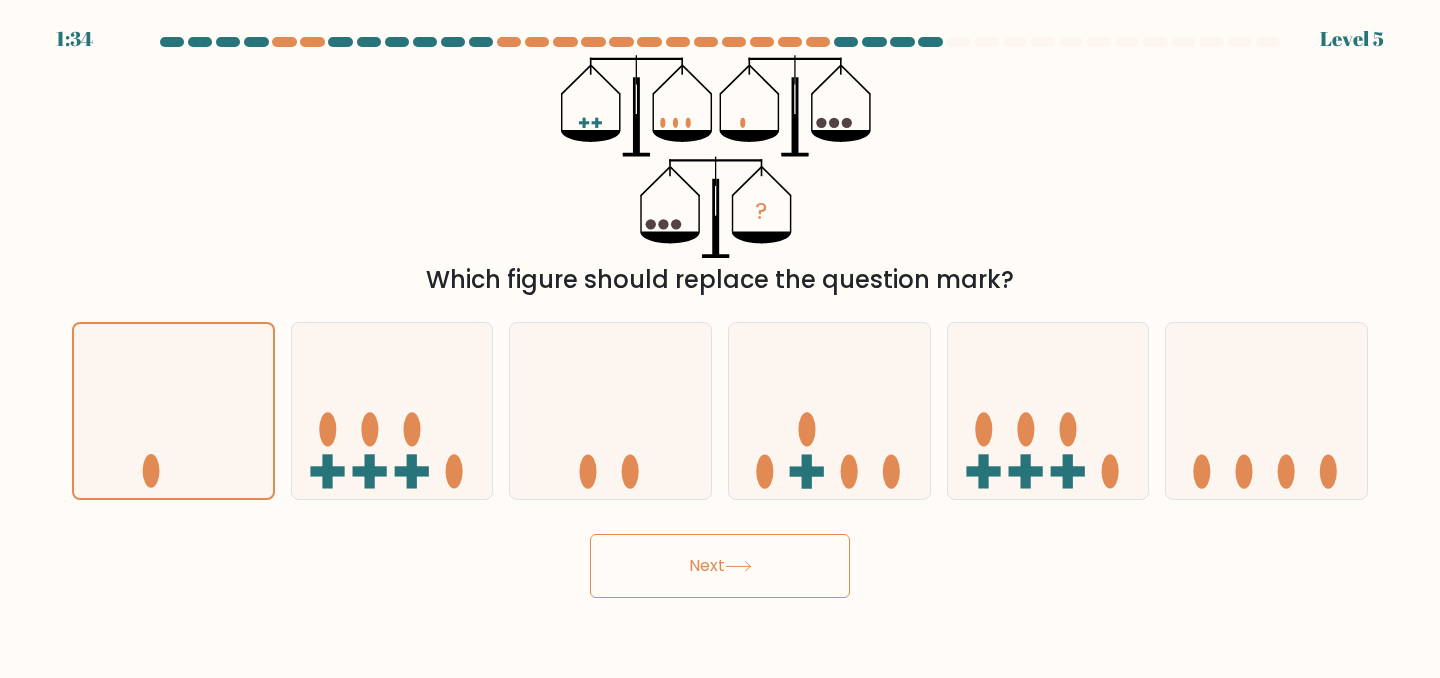 click on "Next" at bounding box center [720, 566] 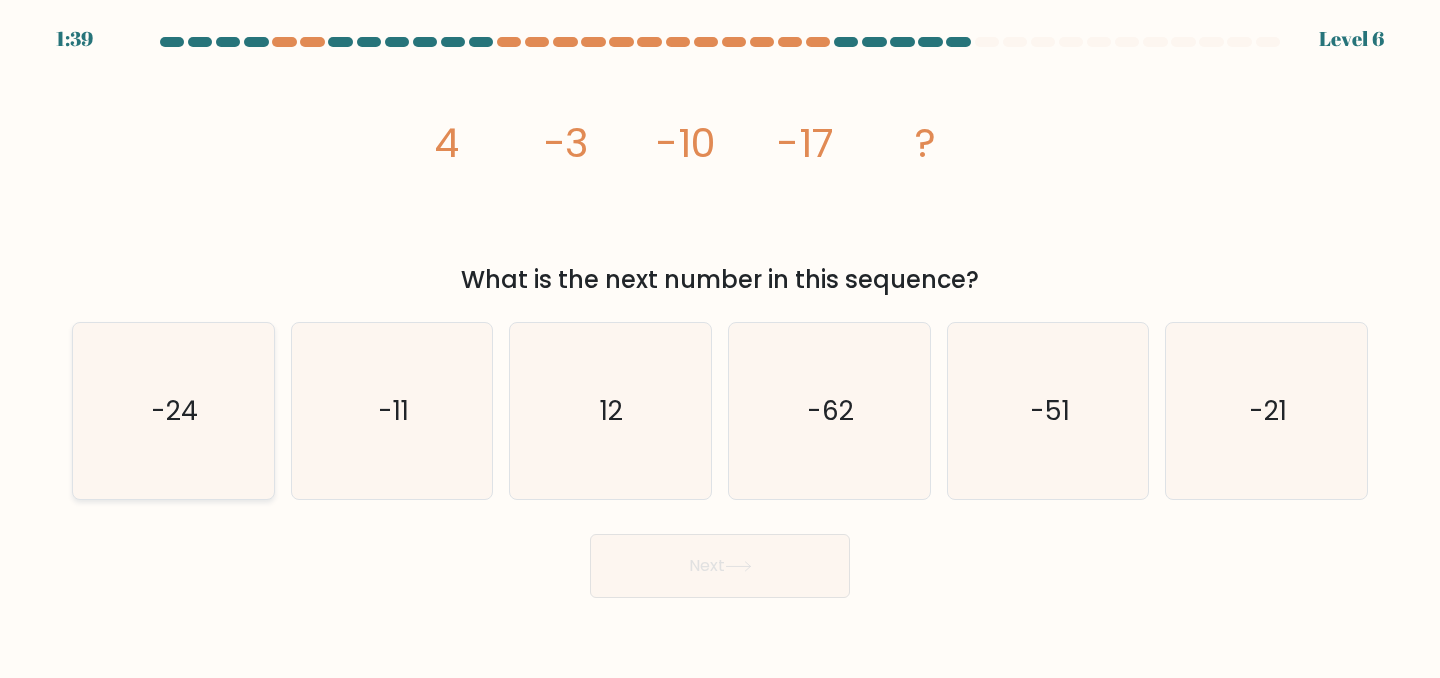 click on "-24" 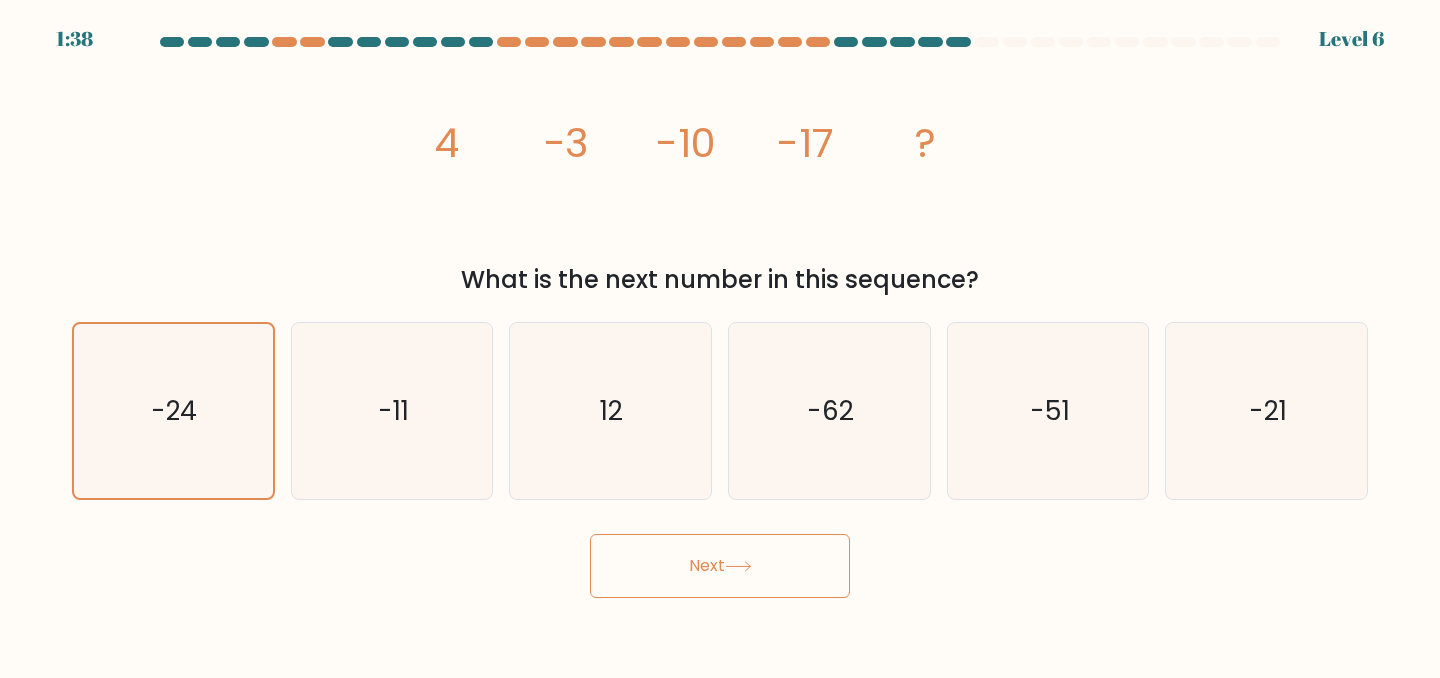 click 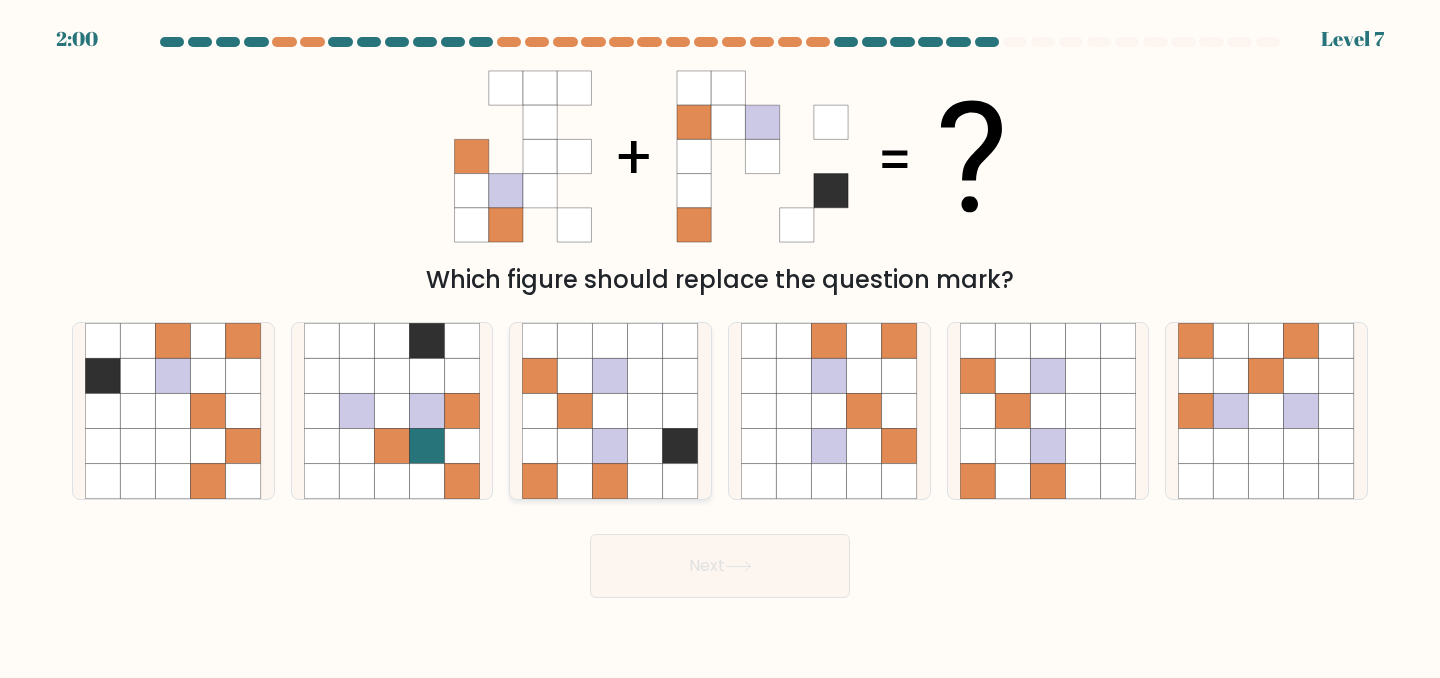 click 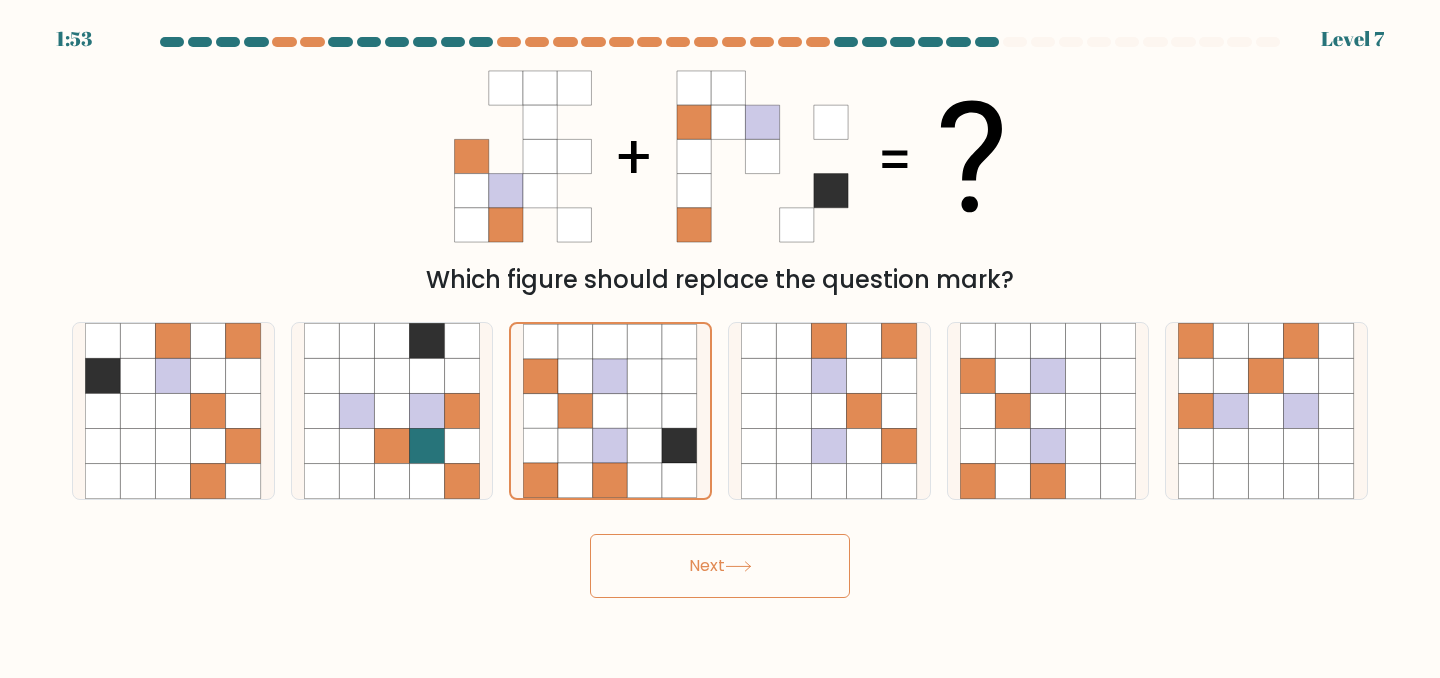 click on "Next" at bounding box center [720, 566] 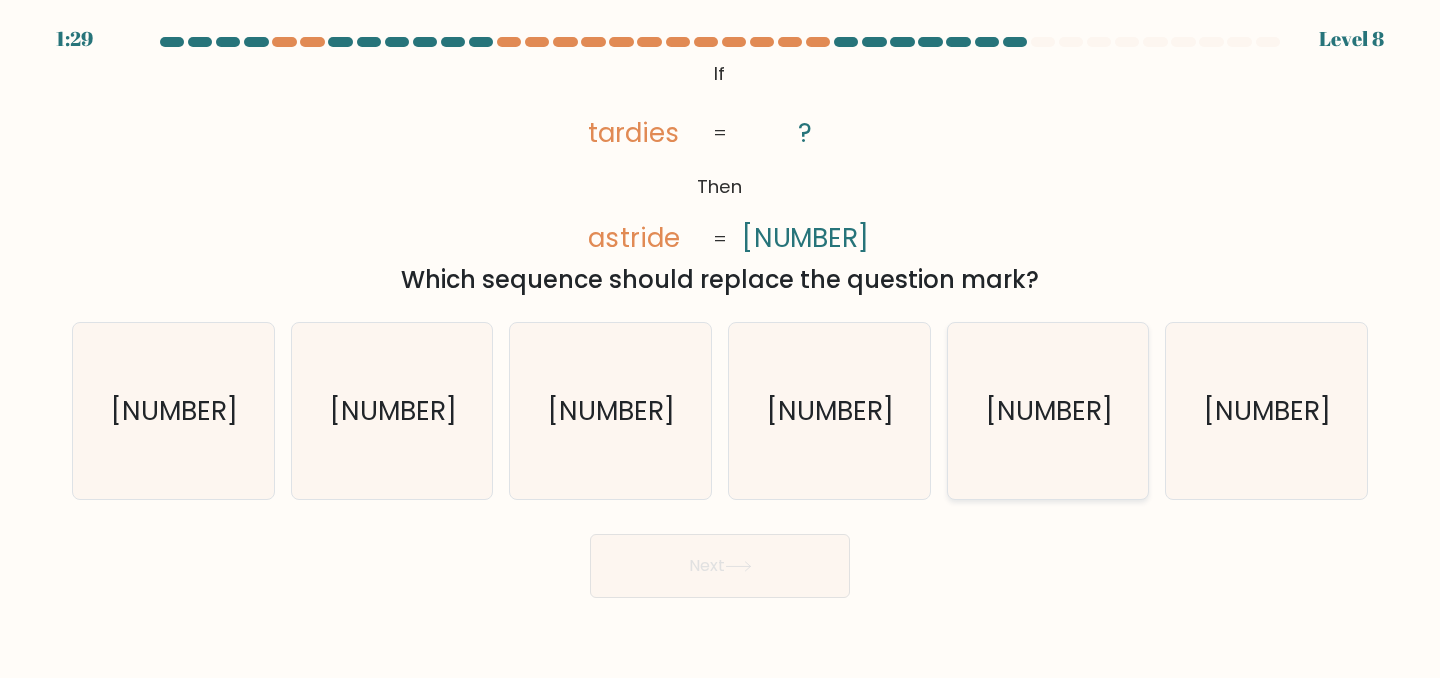 click on "5973142" 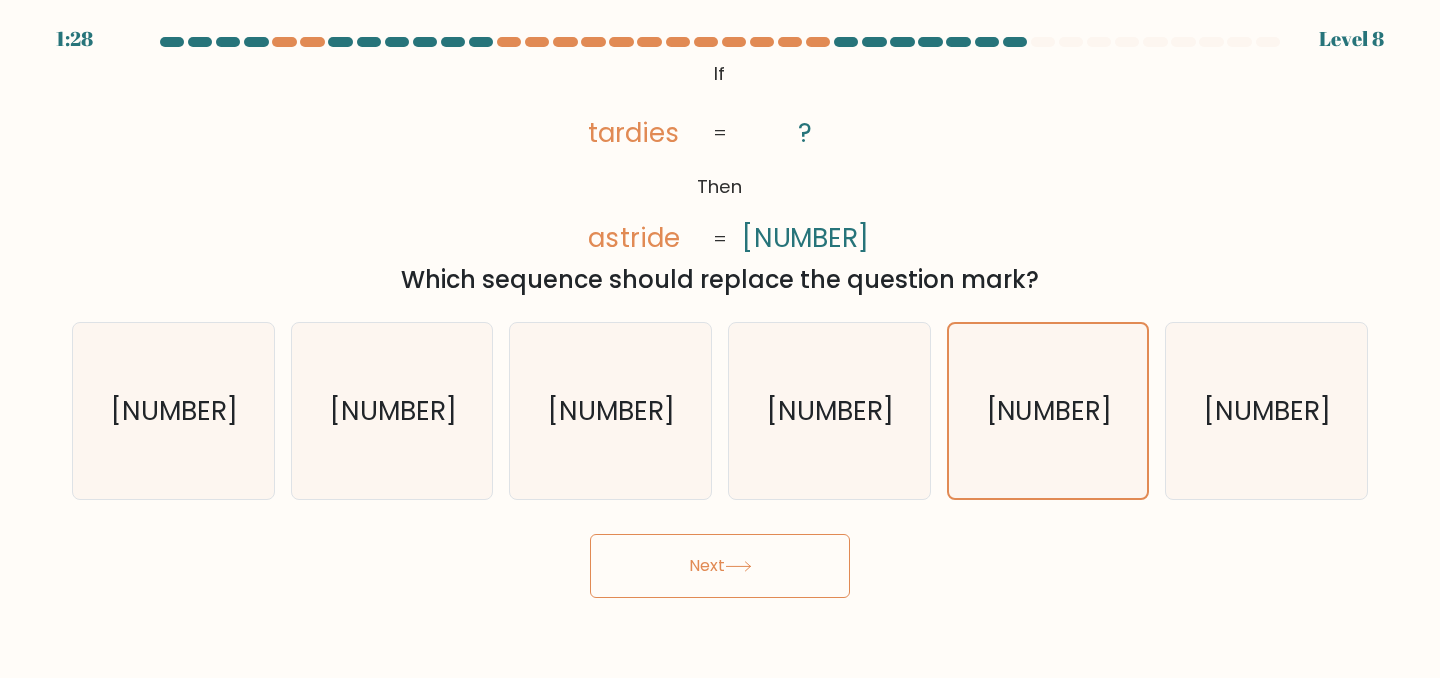 click on "Next" at bounding box center [720, 566] 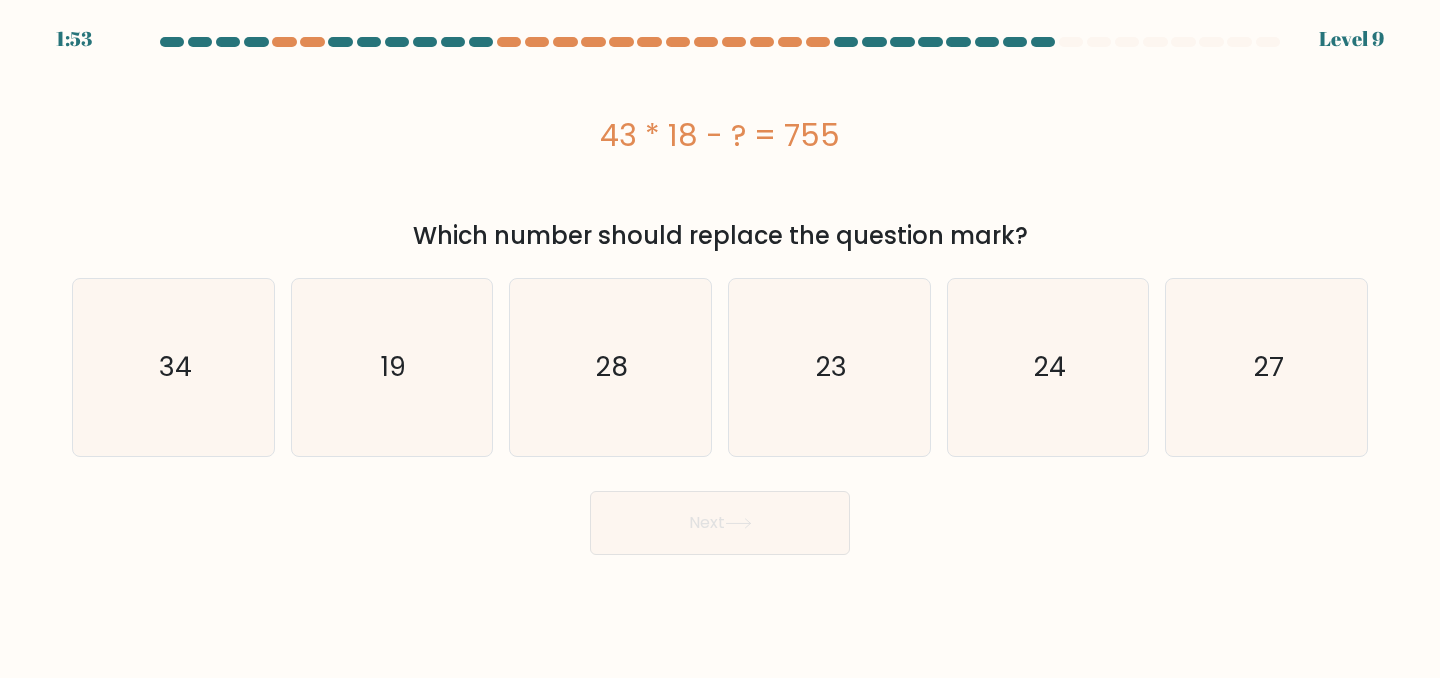 drag, startPoint x: 743, startPoint y: 220, endPoint x: 1030, endPoint y: 230, distance: 287.17416 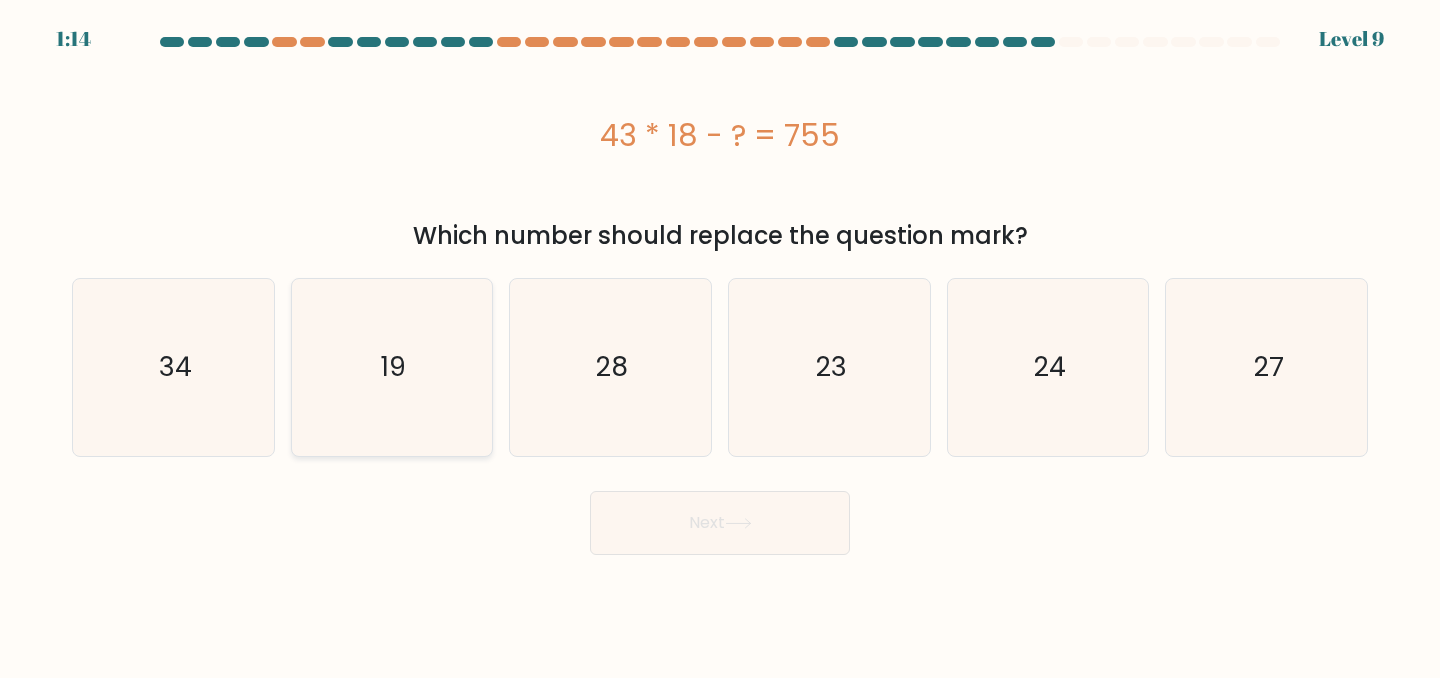 click on "19" 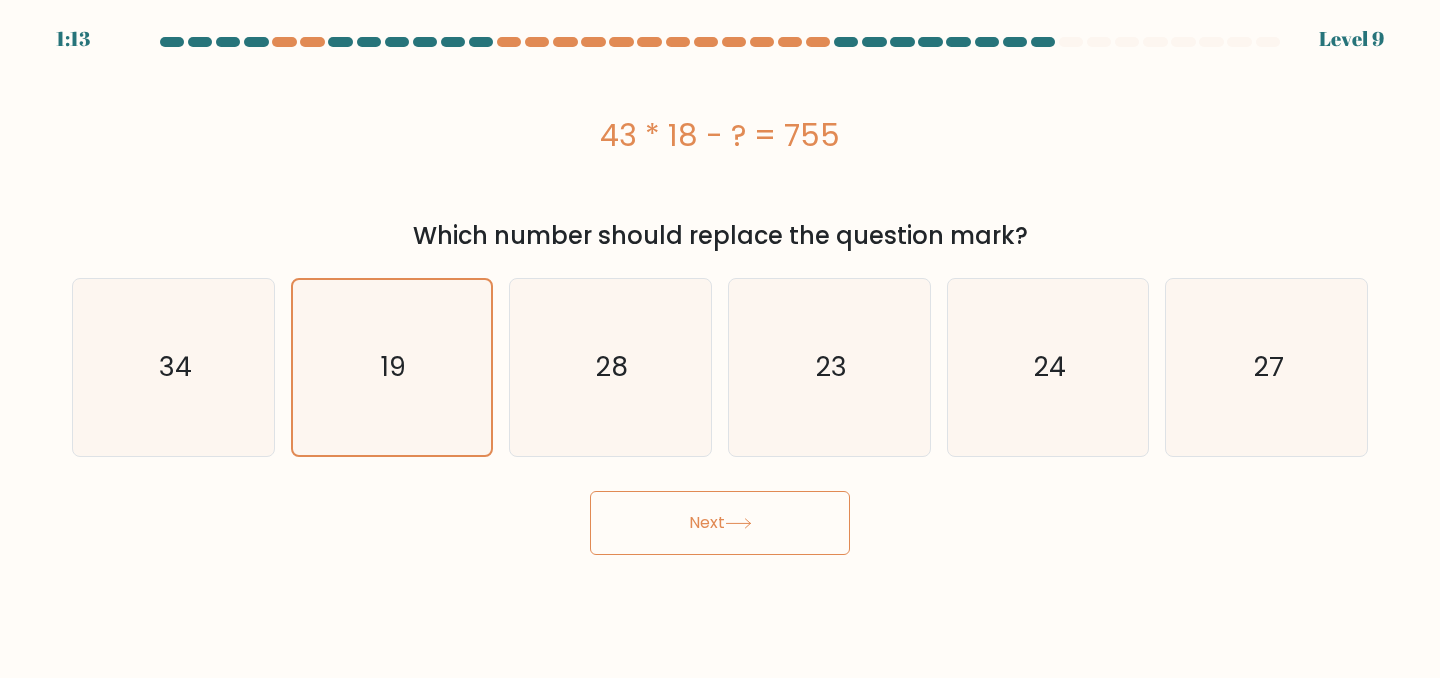 click on "Next" at bounding box center [720, 523] 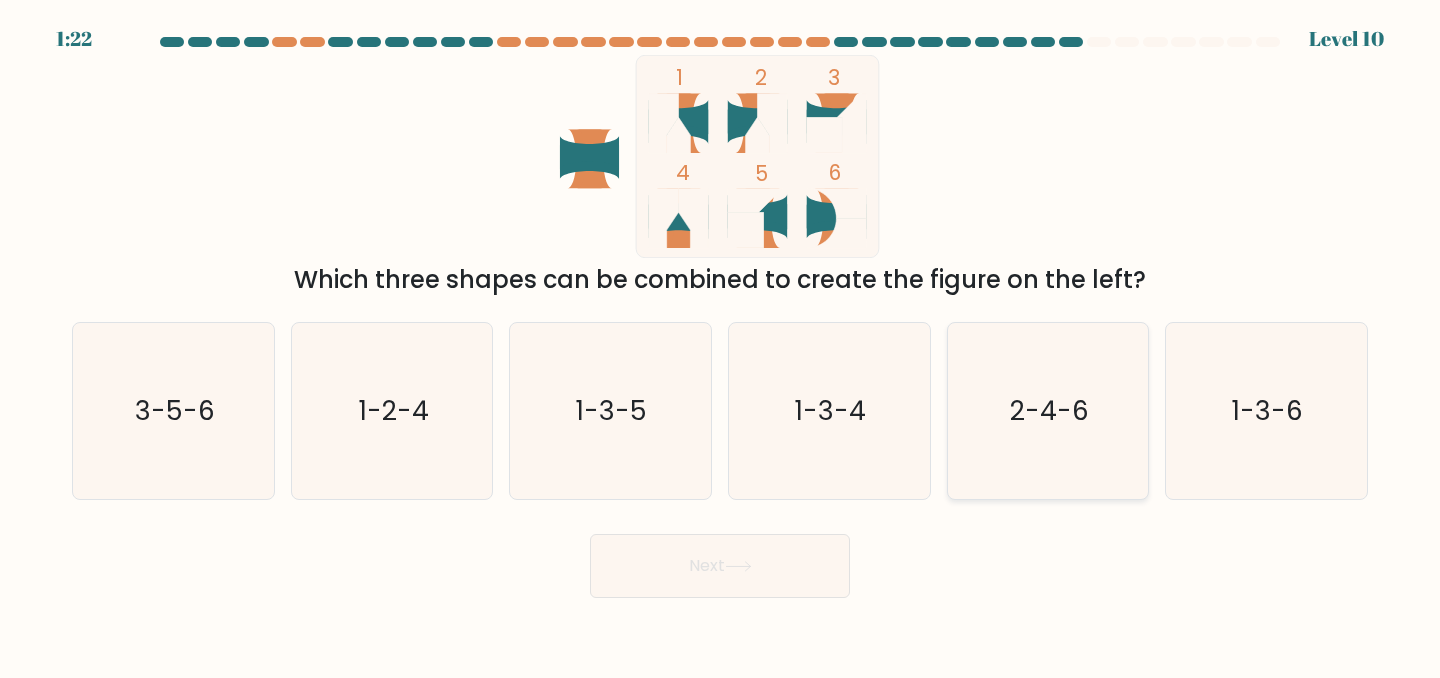 click on "2-4-6" 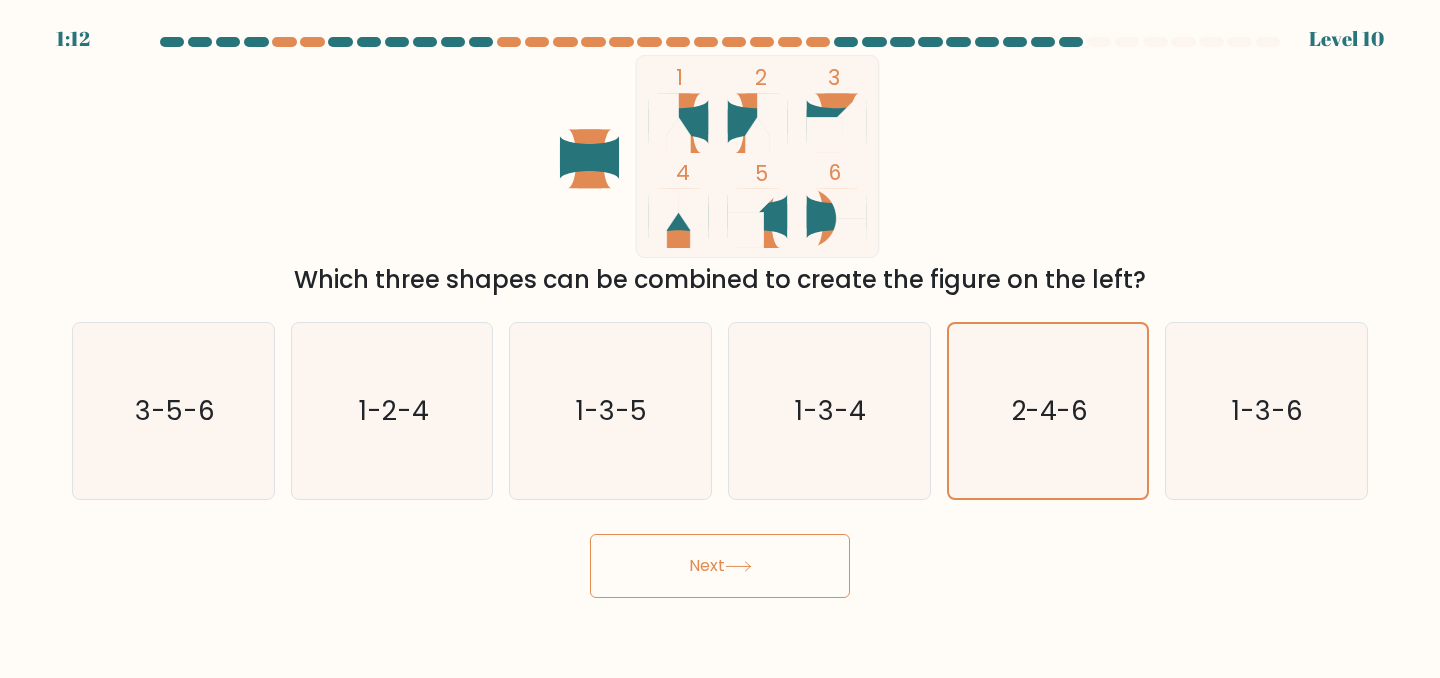 click on "Next" at bounding box center (720, 566) 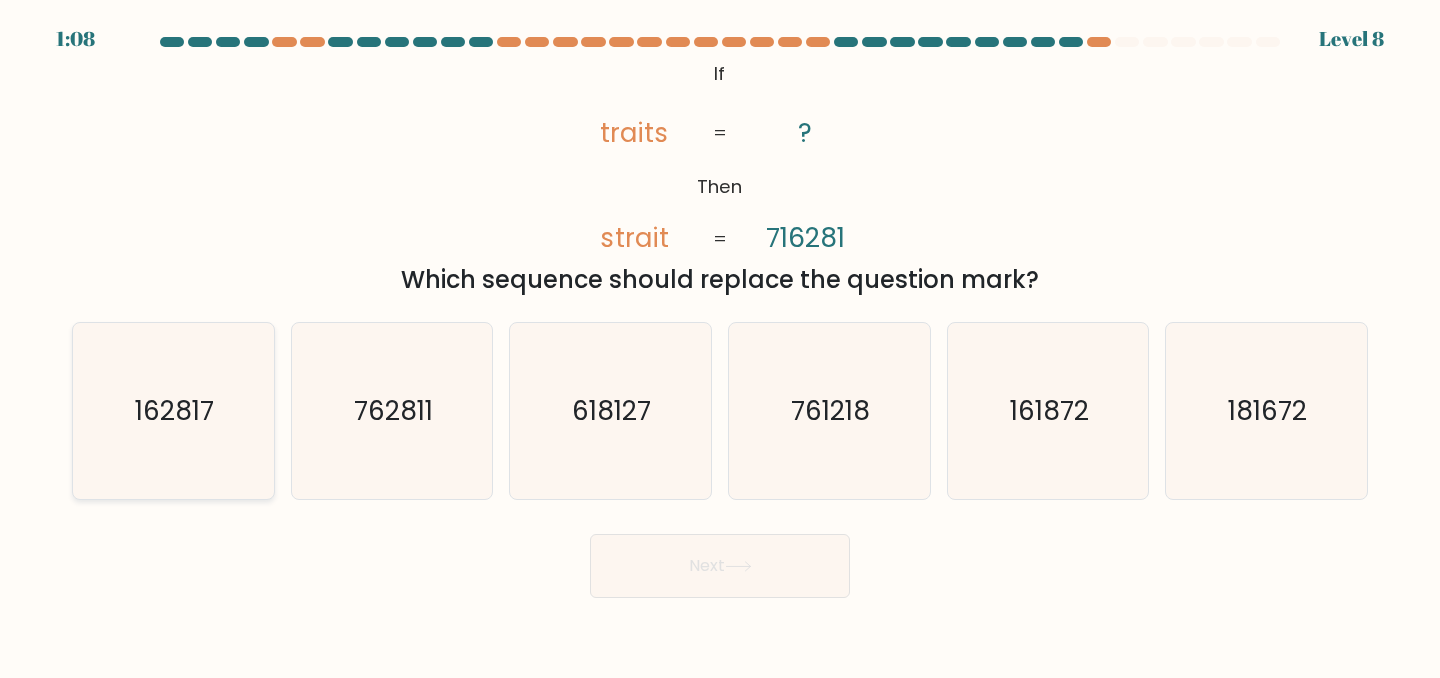 click on "162817" 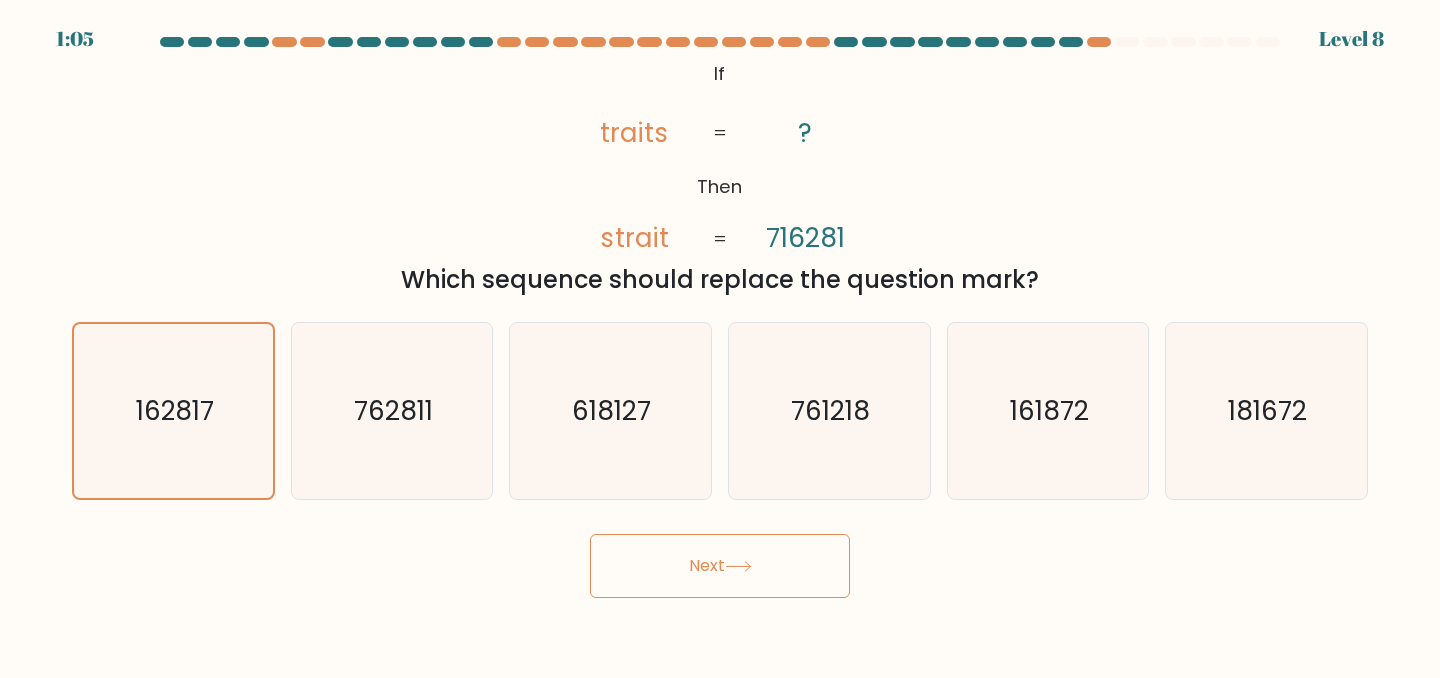click on "Next" at bounding box center [720, 566] 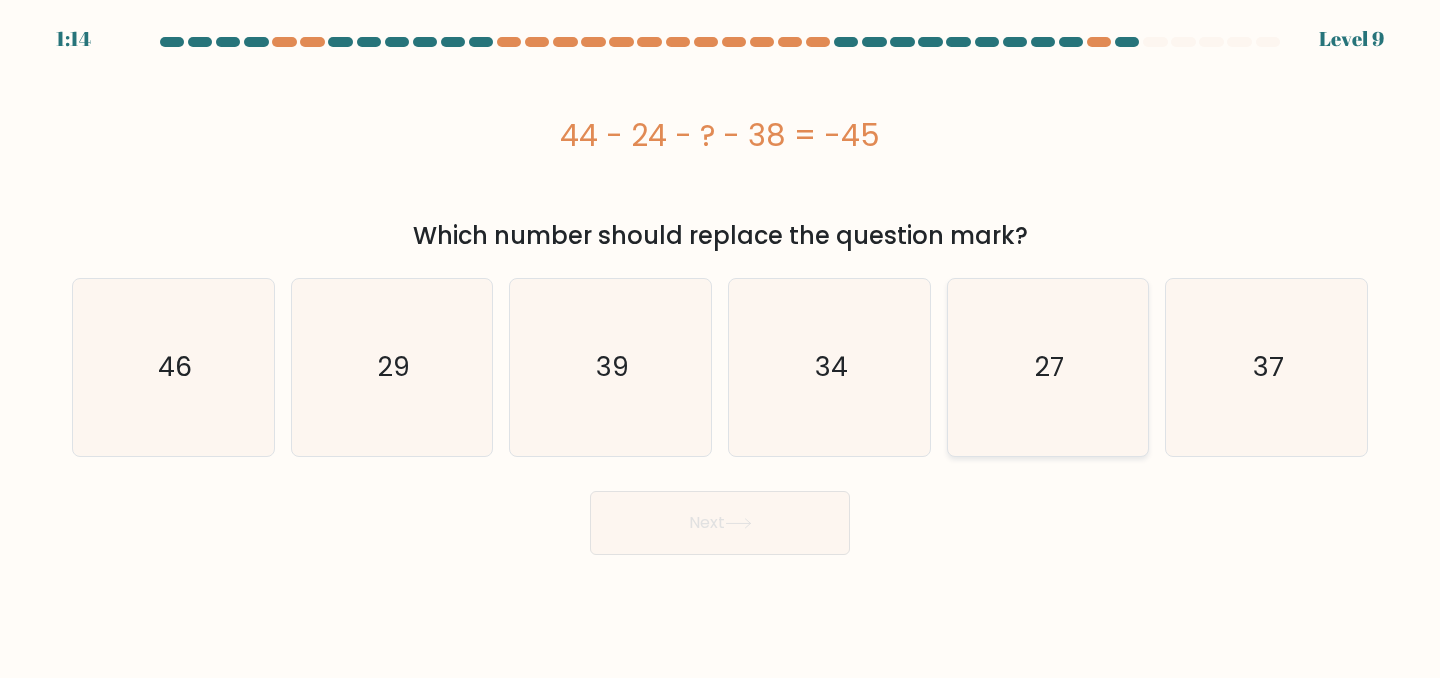 click on "27" 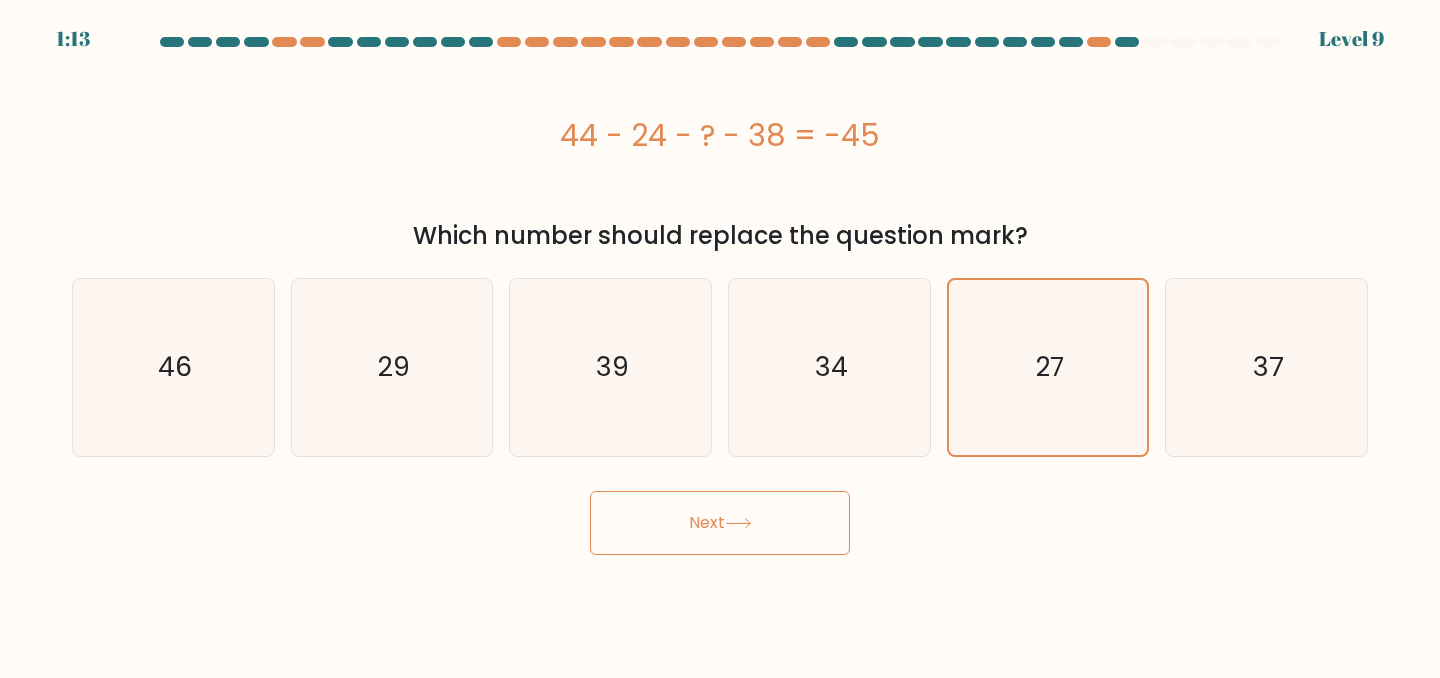 click on "Next" at bounding box center [720, 523] 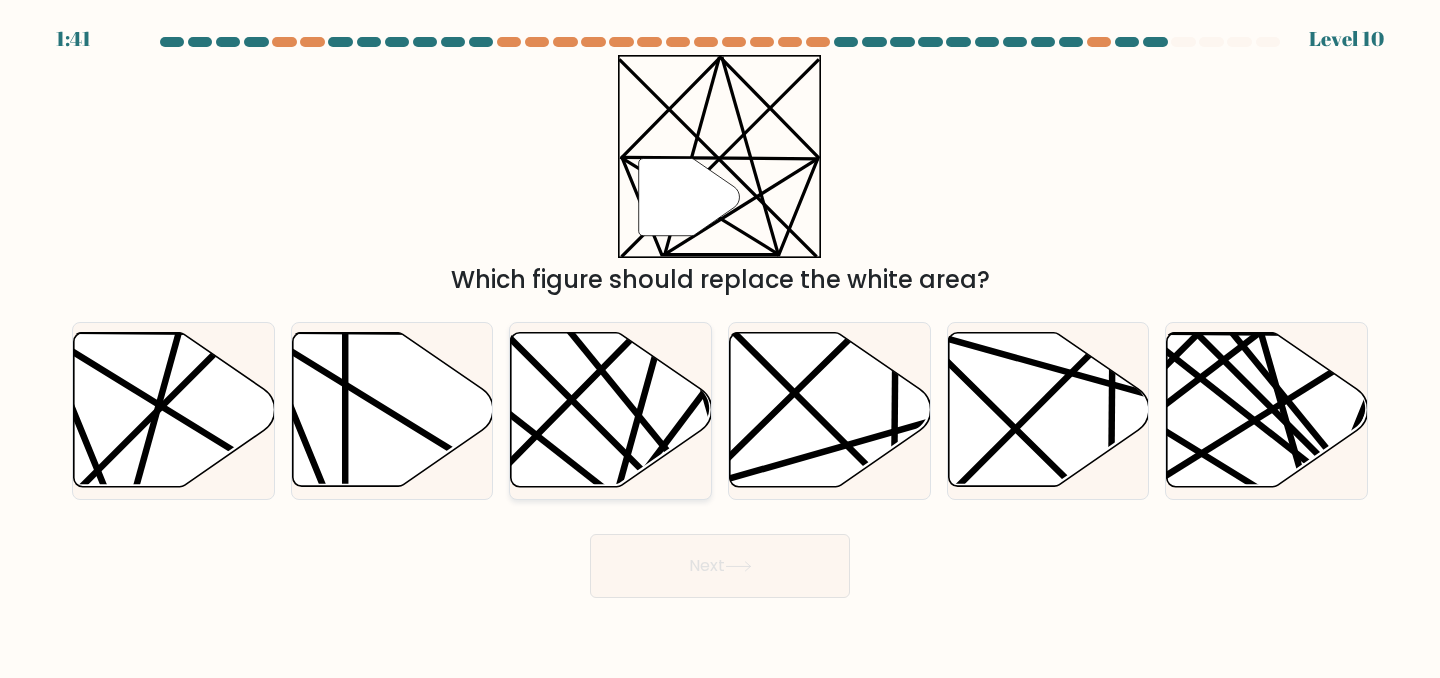 click 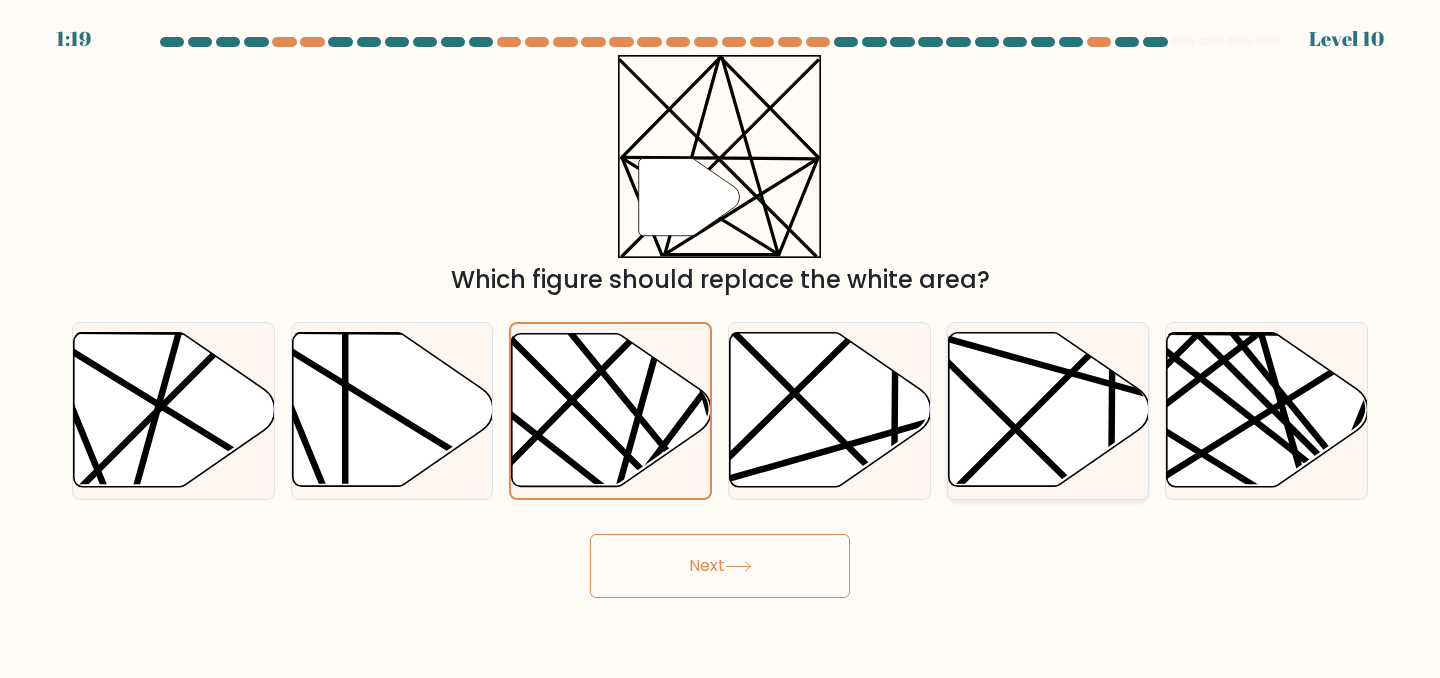 click 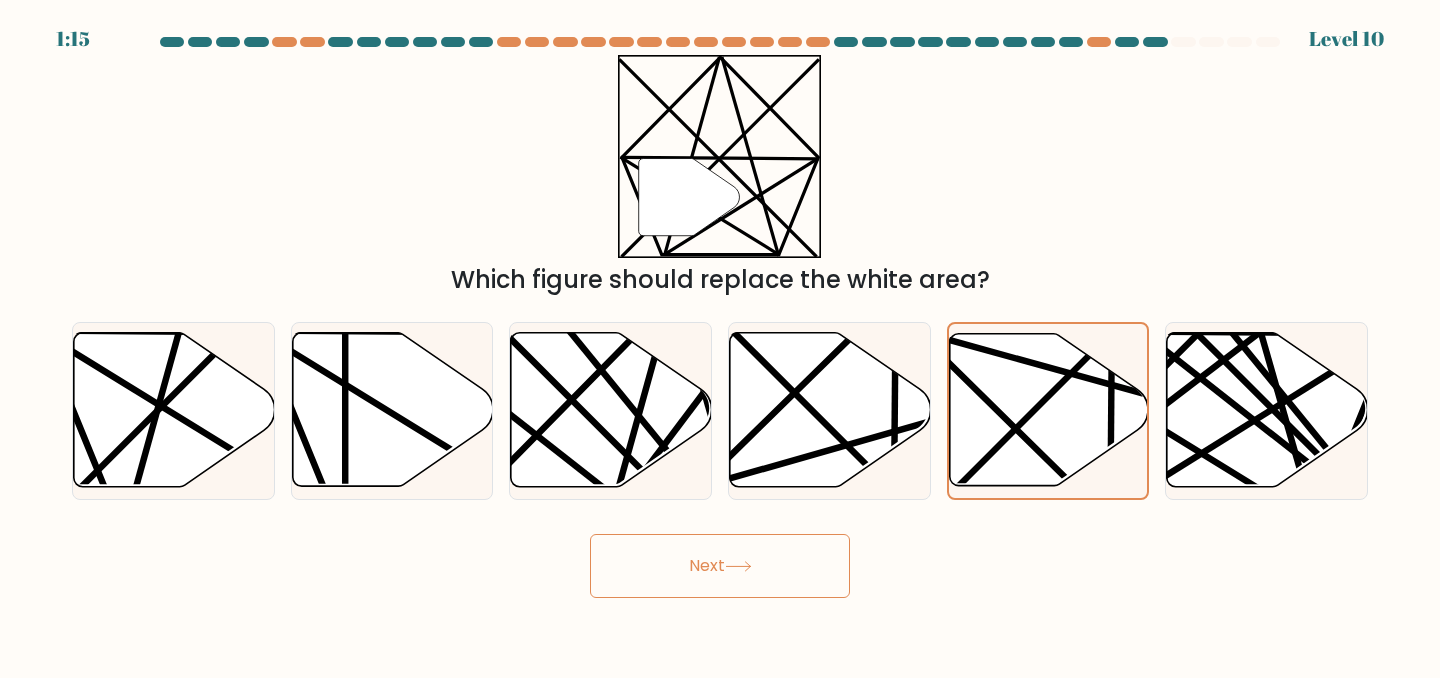 click on "Next" at bounding box center [720, 566] 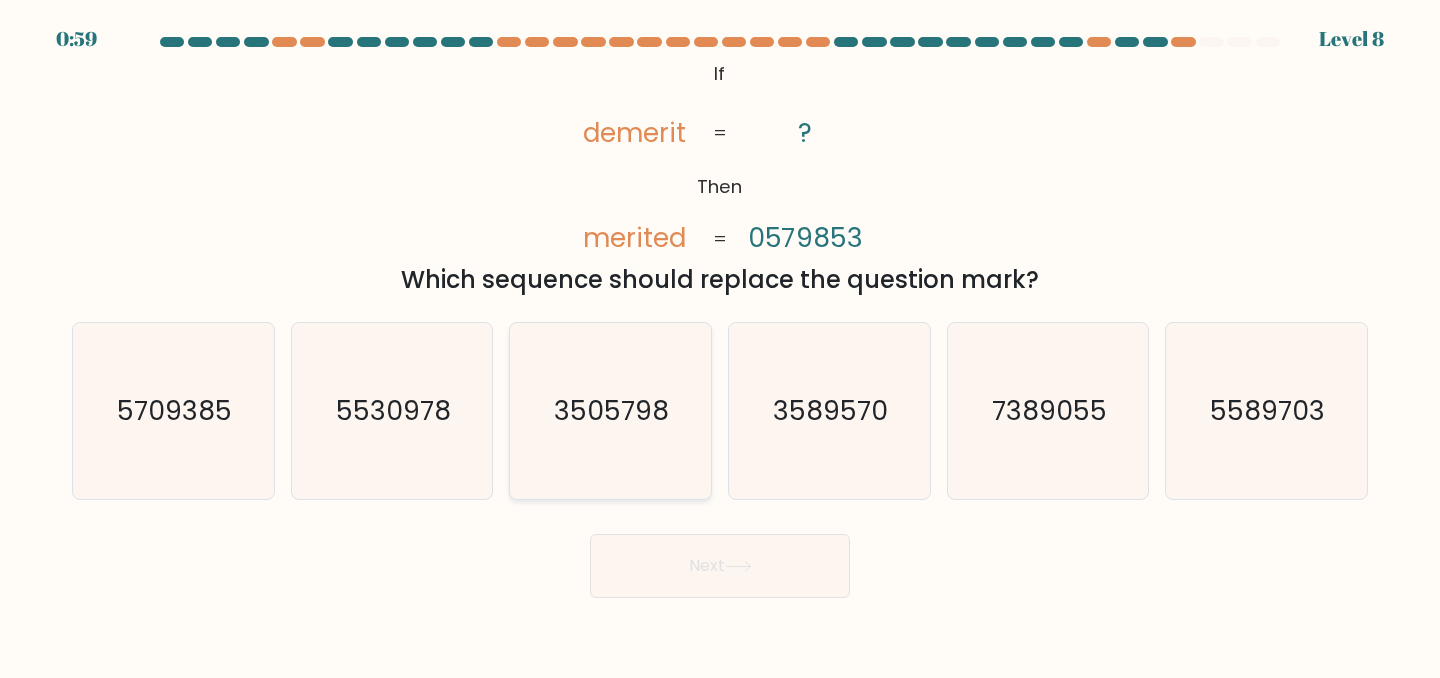 click on "3505798" 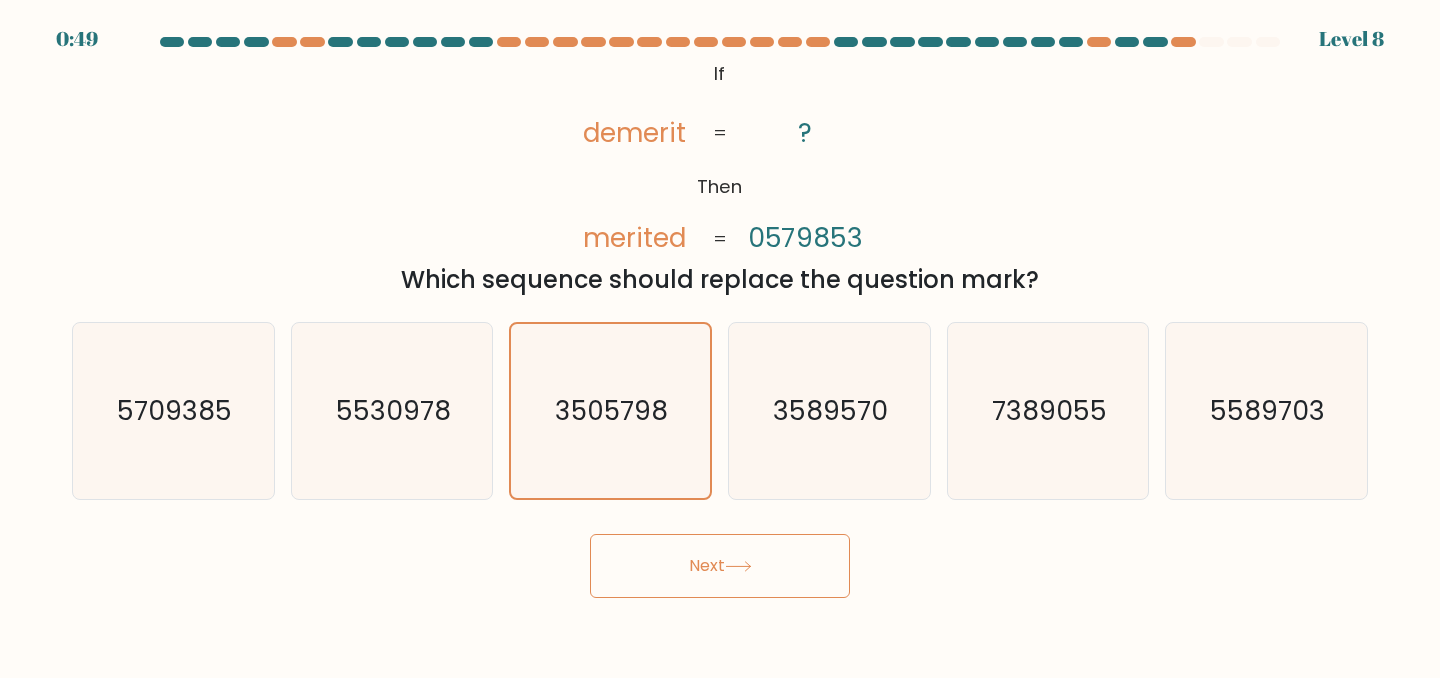 click on "Next" at bounding box center (720, 566) 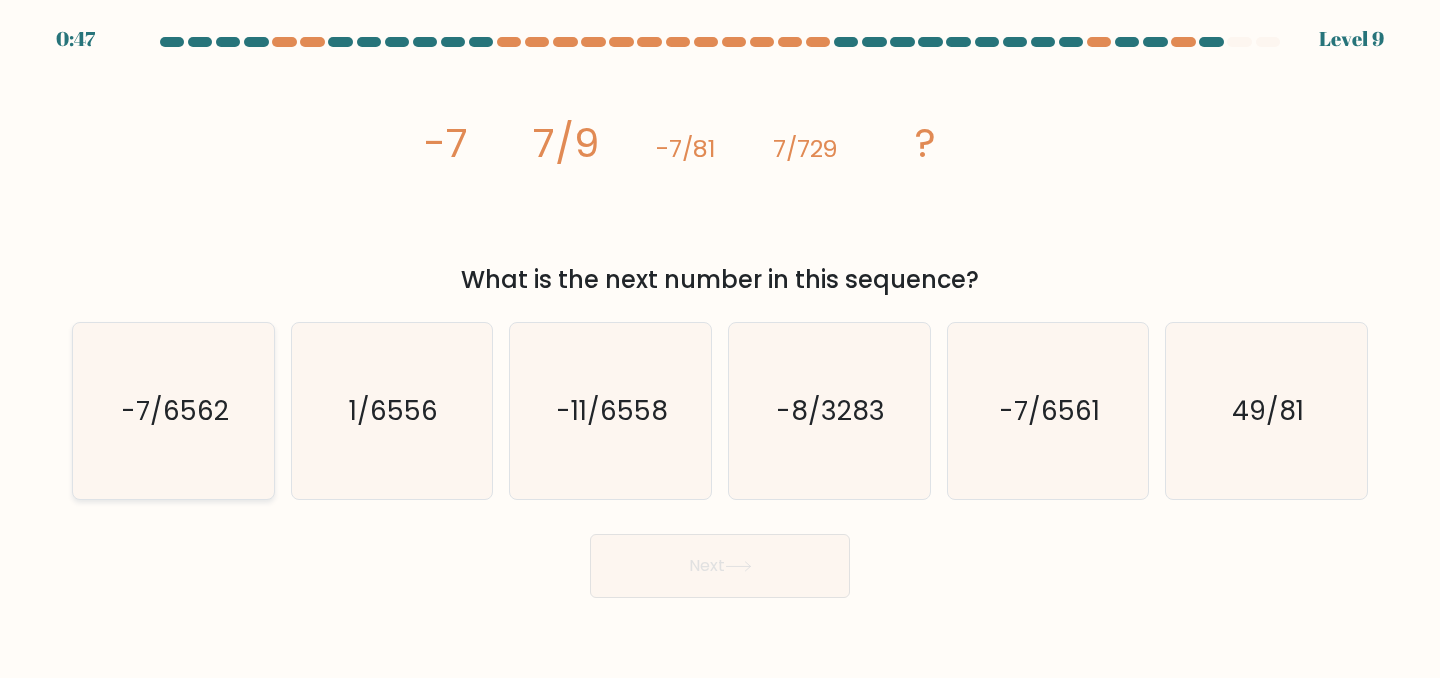 click on "-7/6562" 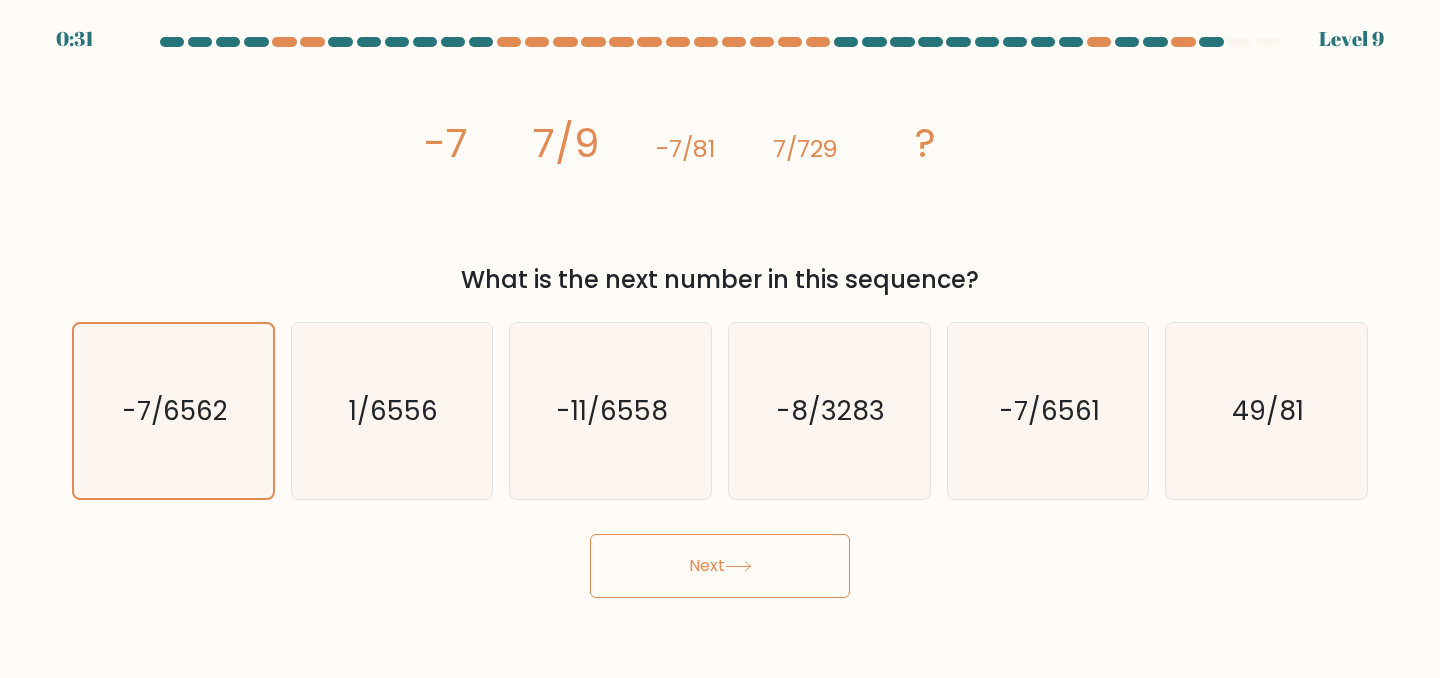 click on "Next" at bounding box center (720, 566) 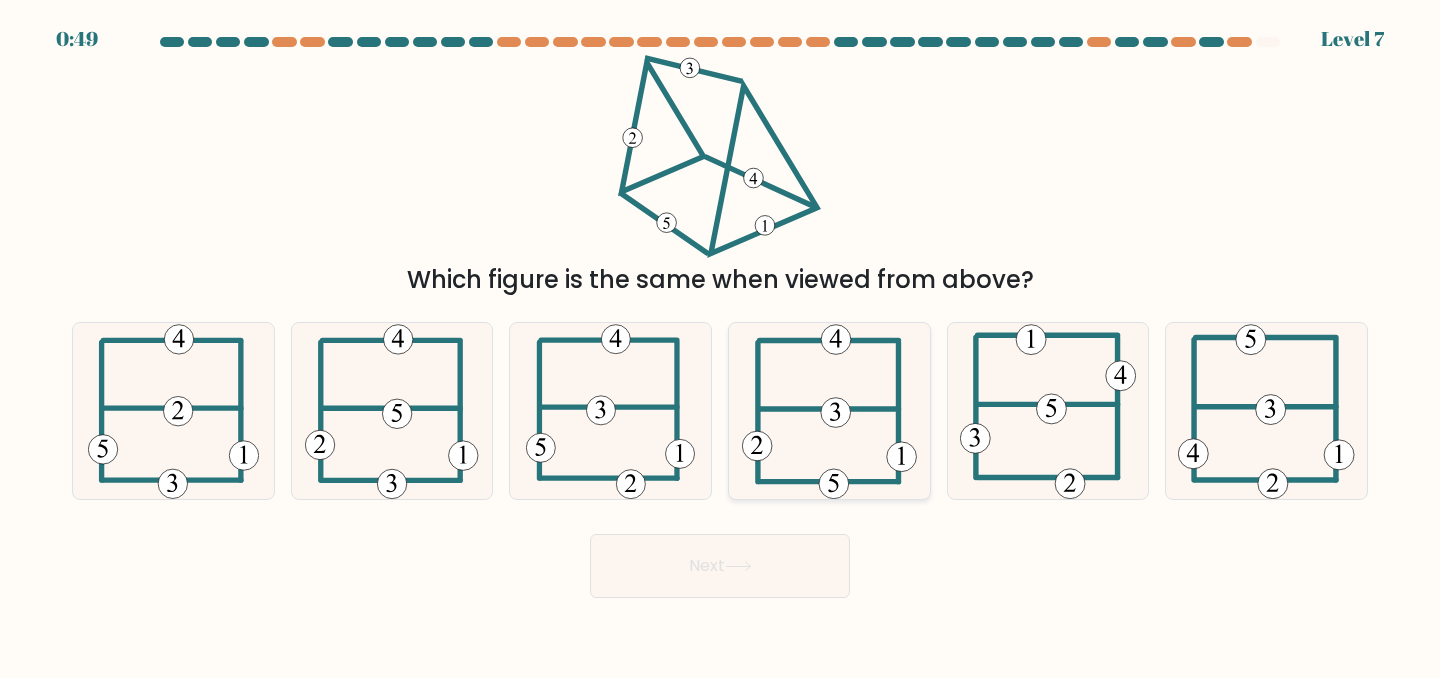 click 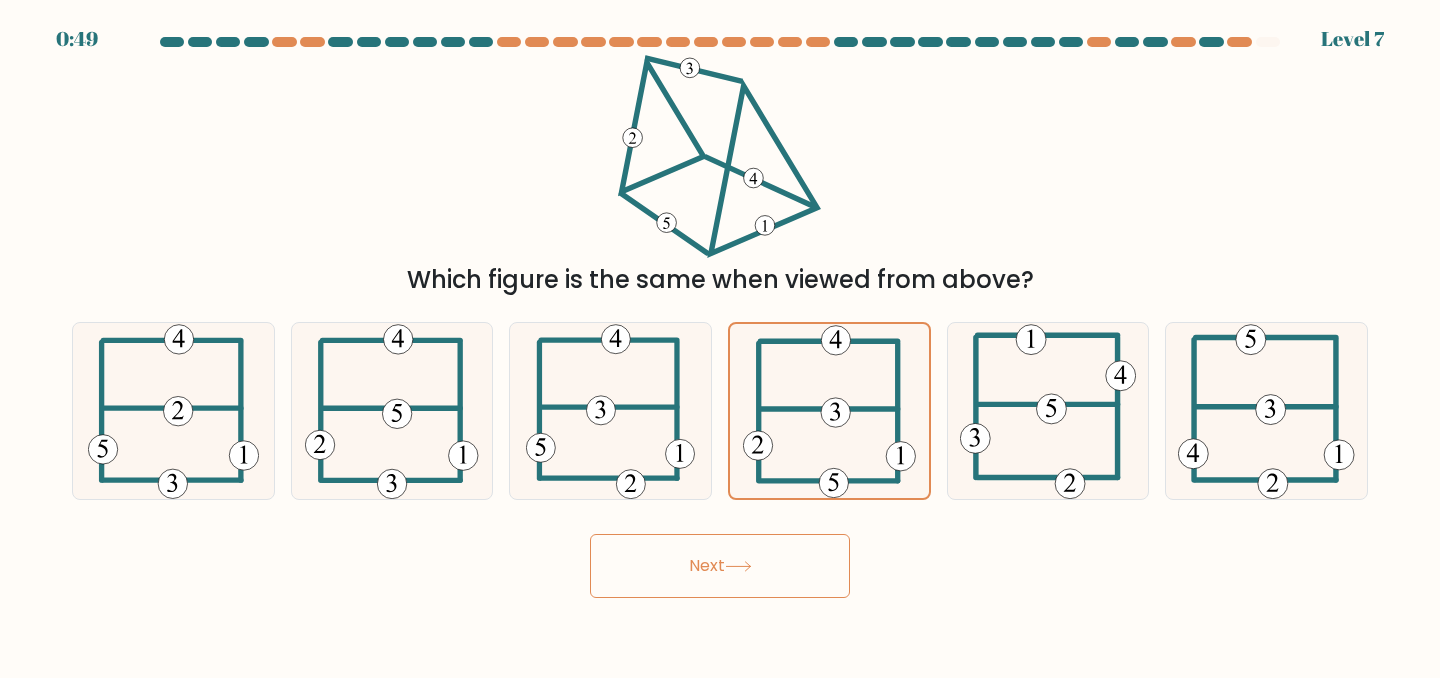 click on "Next" at bounding box center [720, 566] 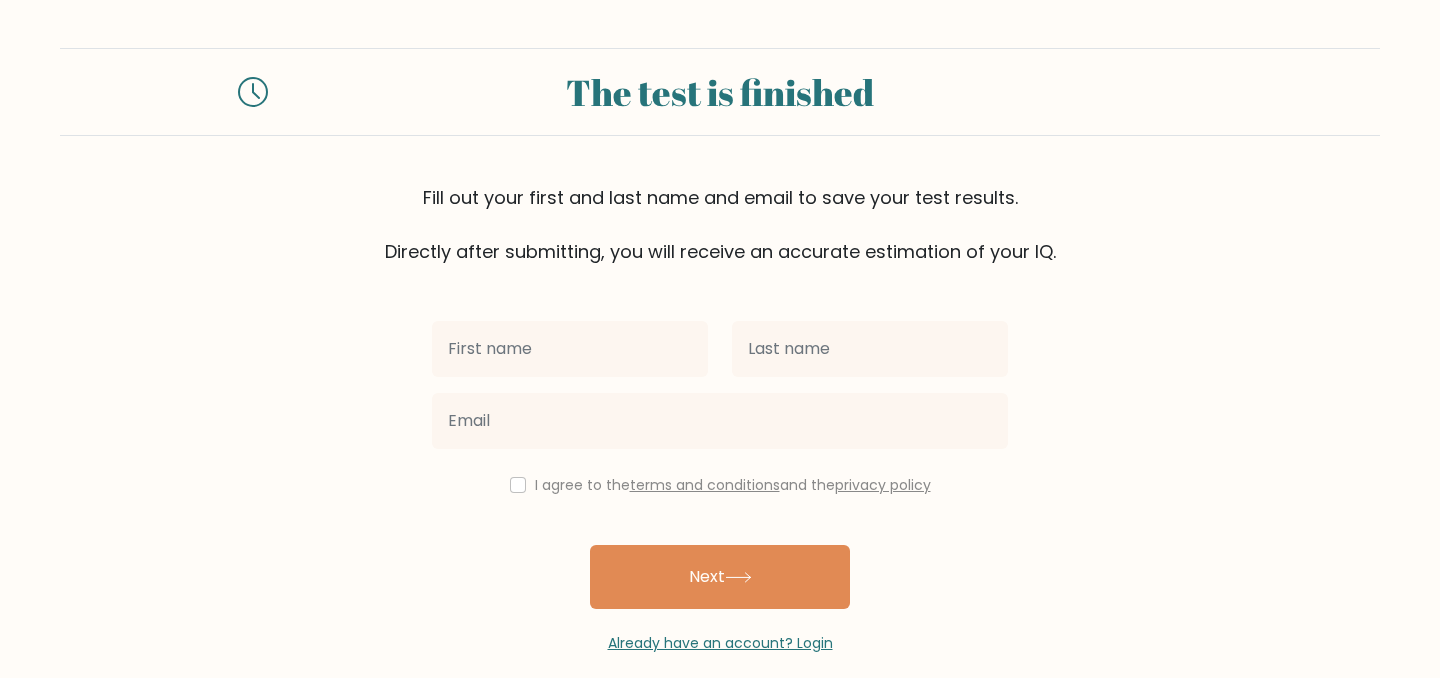 scroll, scrollTop: 0, scrollLeft: 0, axis: both 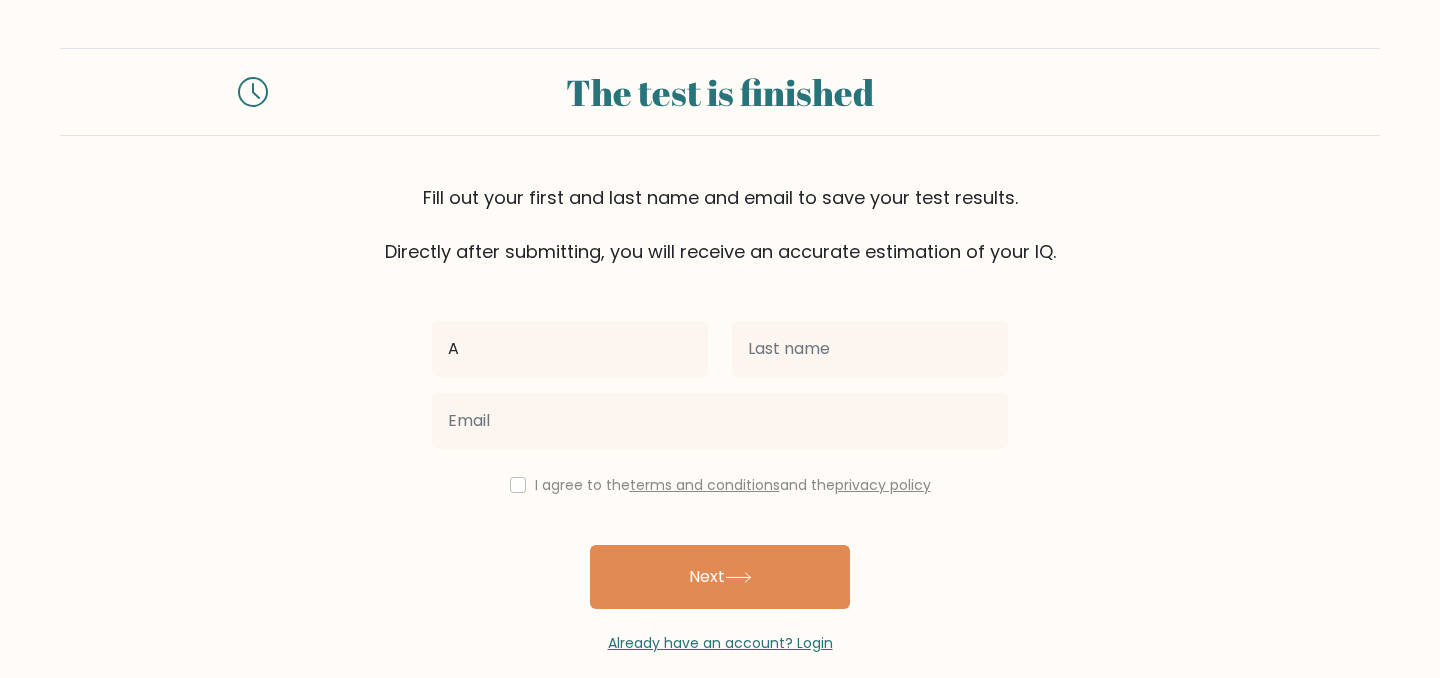 type on "[FIRST]" 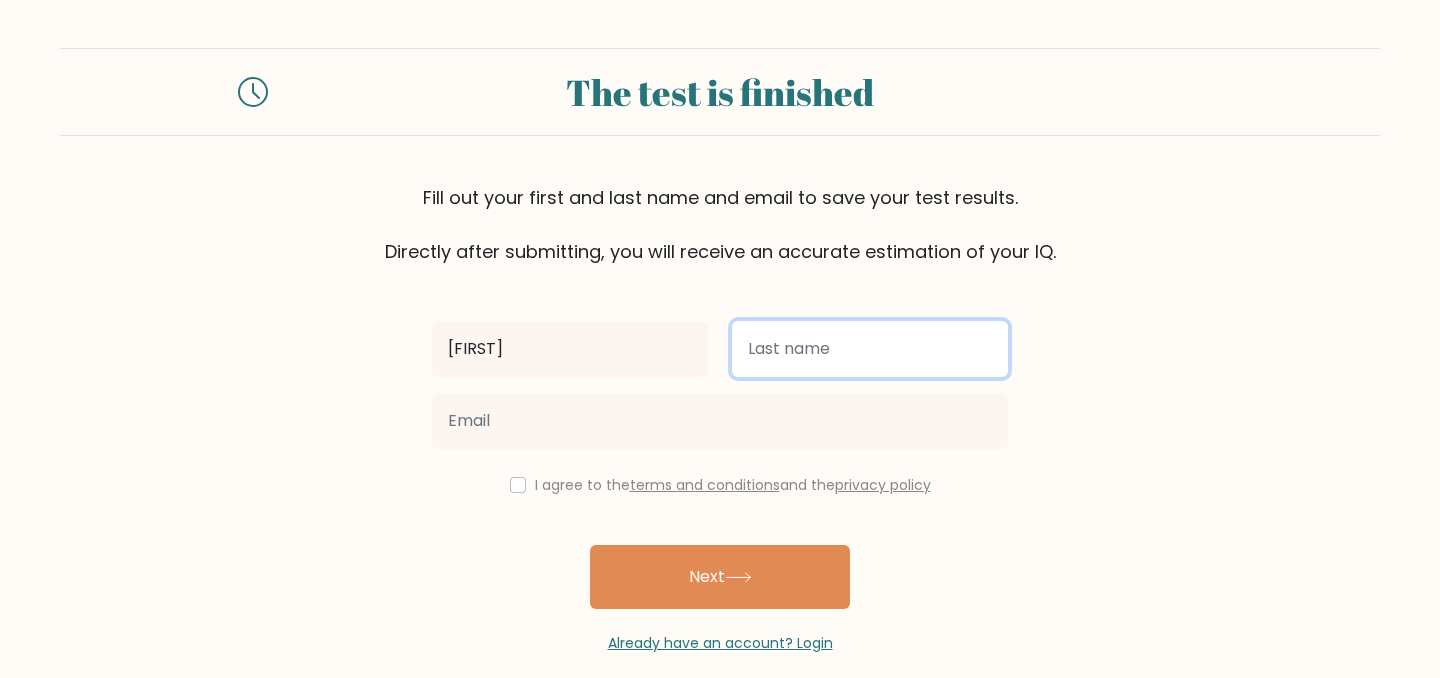 click at bounding box center [870, 349] 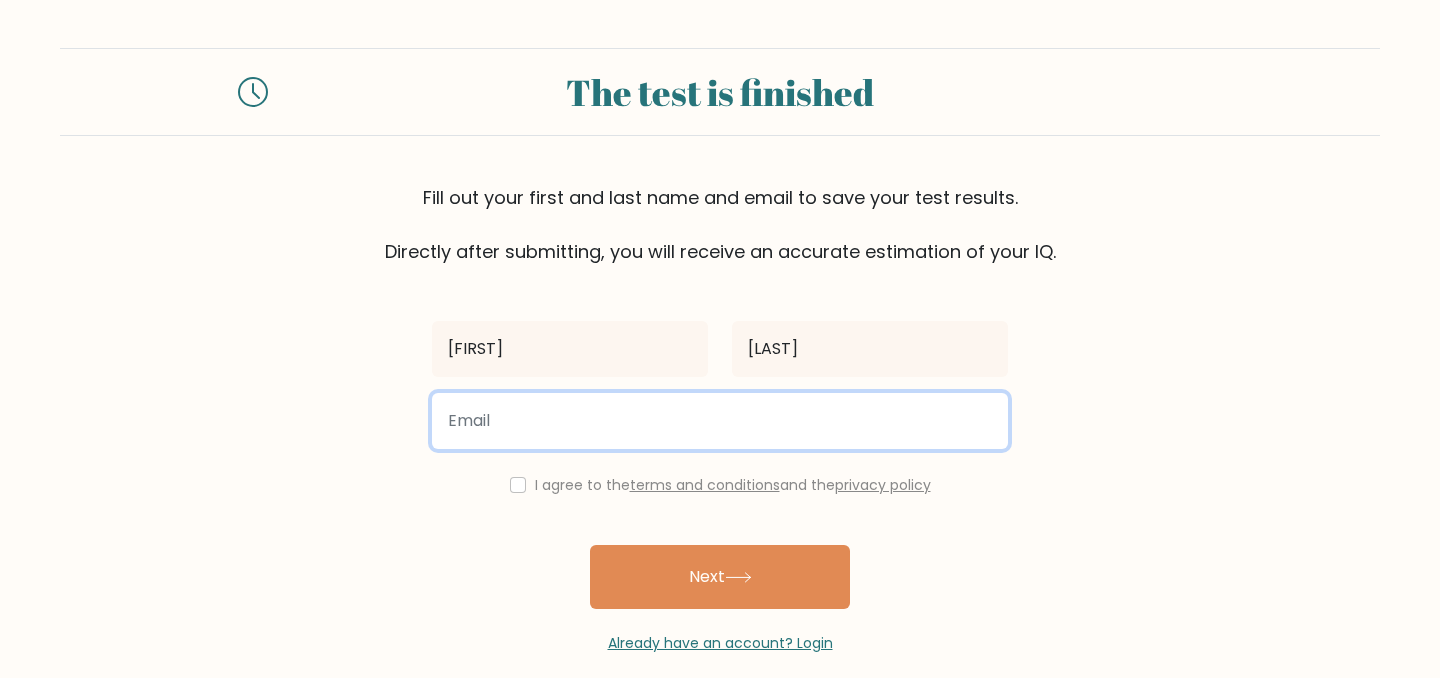 click at bounding box center [720, 421] 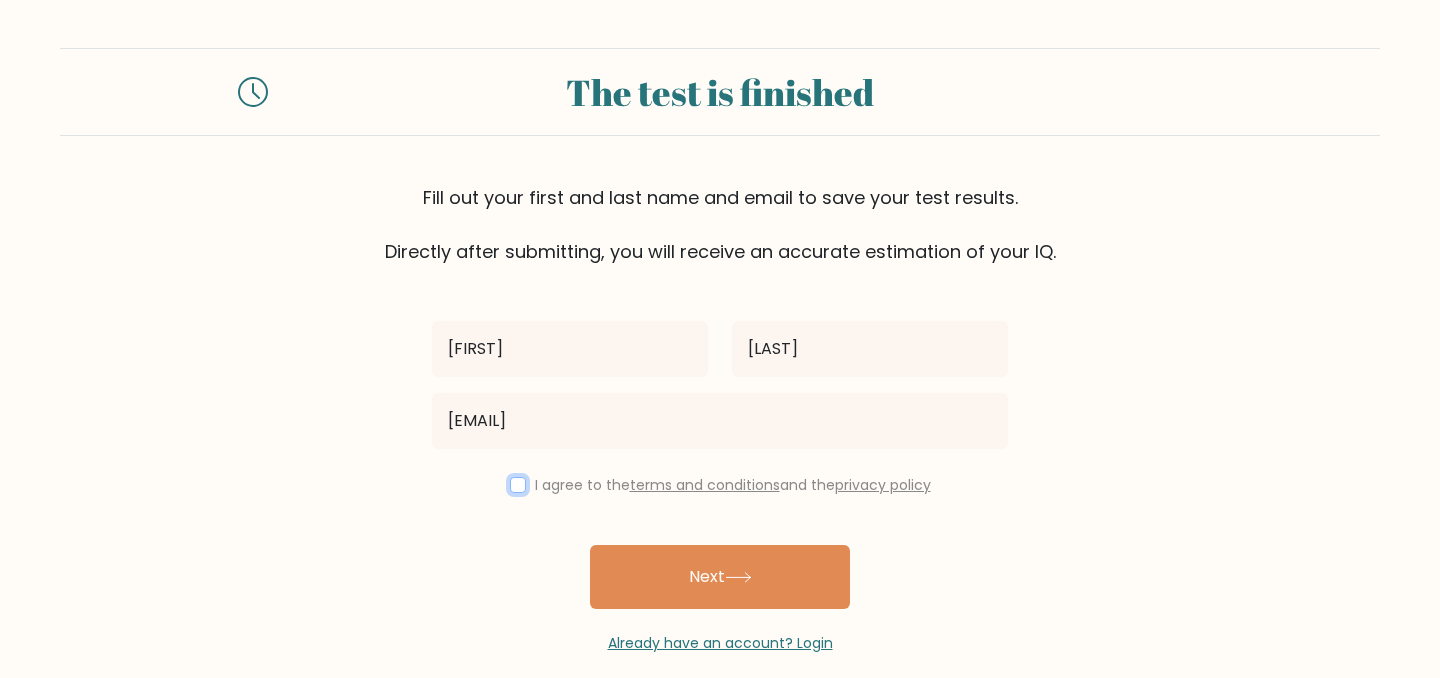click at bounding box center (518, 485) 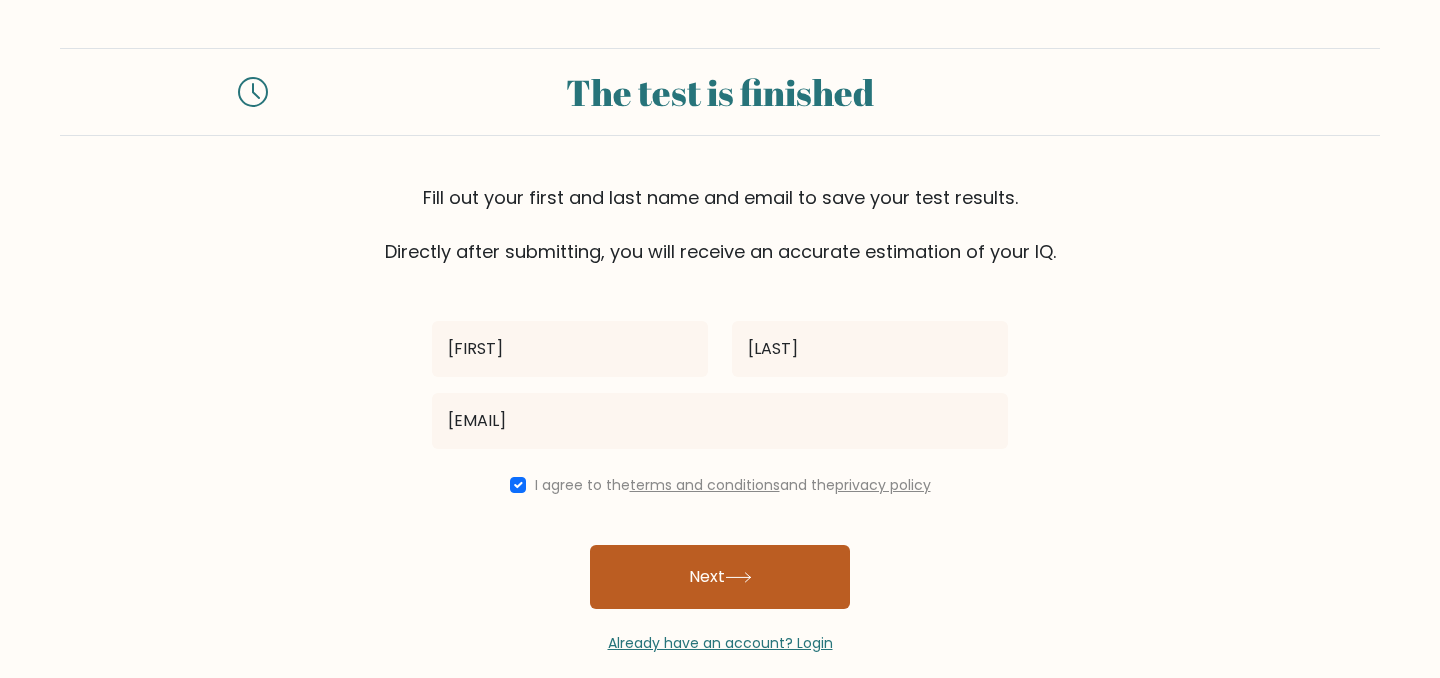 click on "Next" at bounding box center [720, 577] 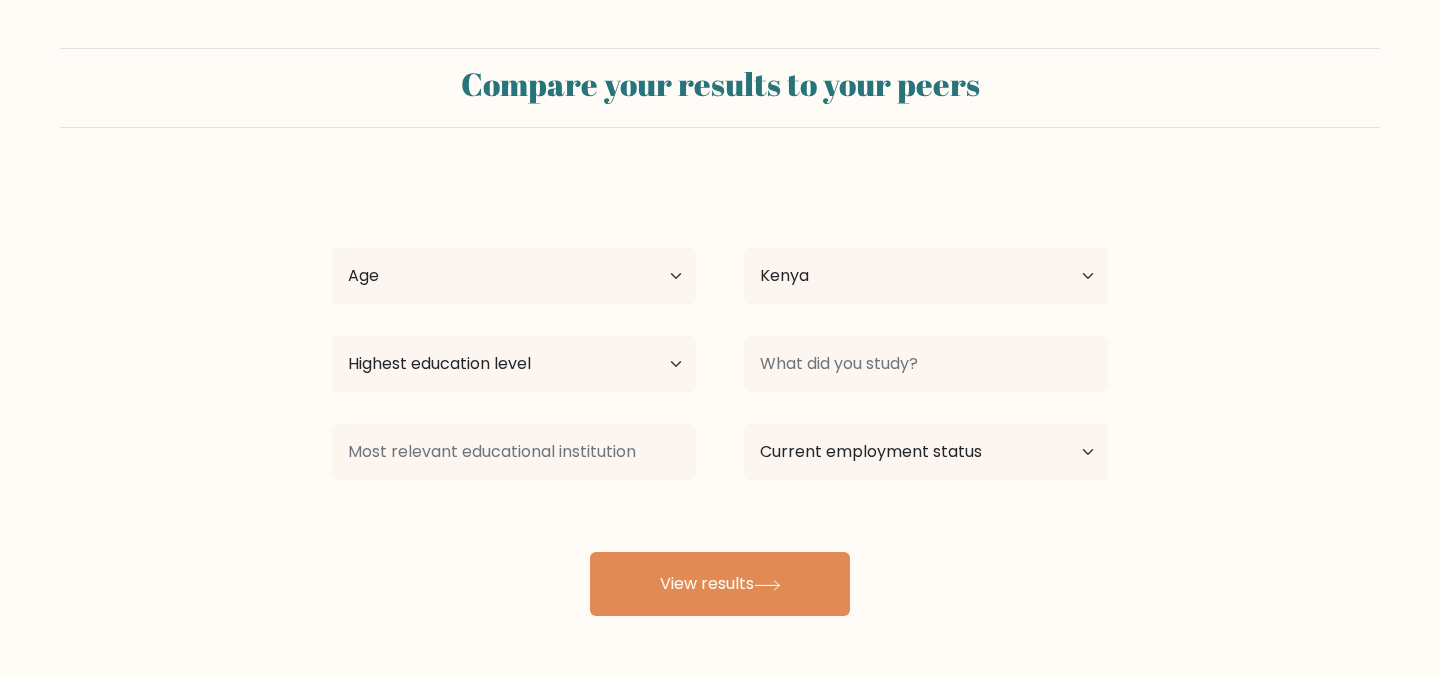 select on "KE" 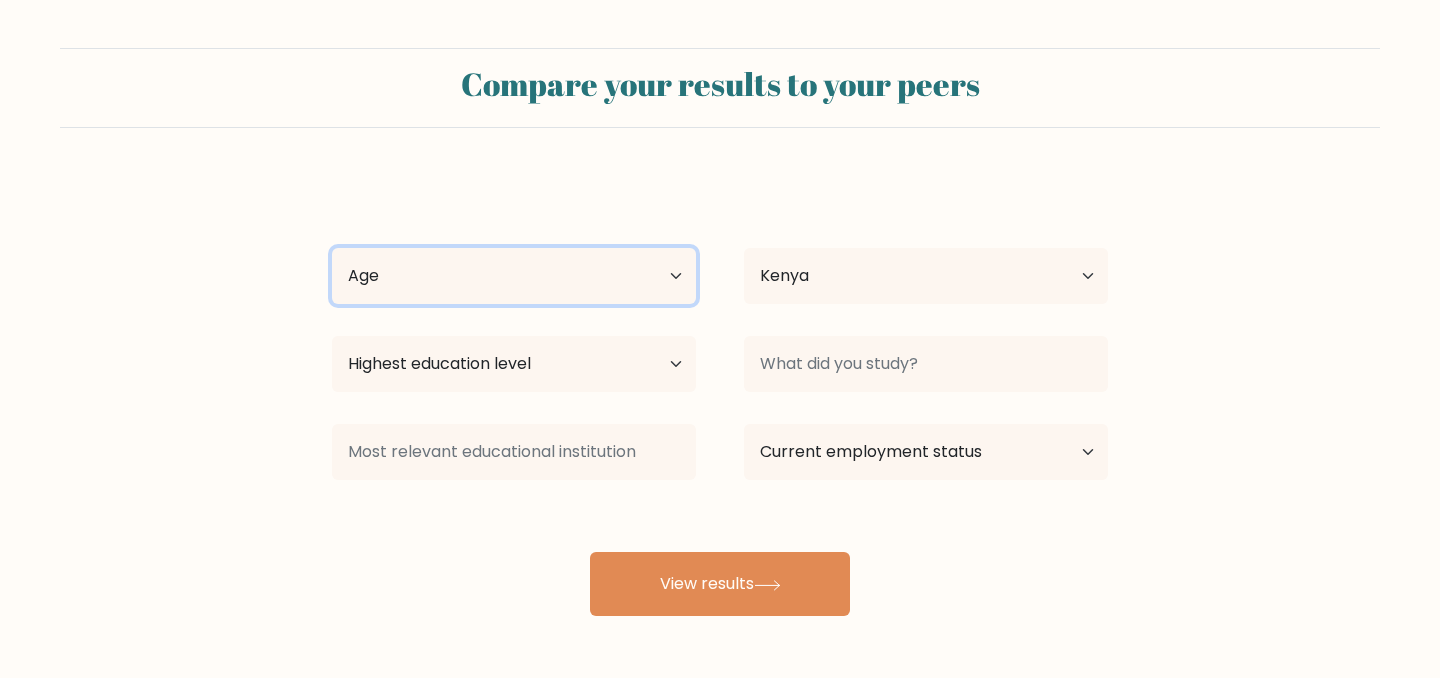 click on "Age
Under 18 years old
18-24 years old
25-34 years old
35-44 years old
45-54 years old
55-64 years old
65 years old and above" at bounding box center (514, 276) 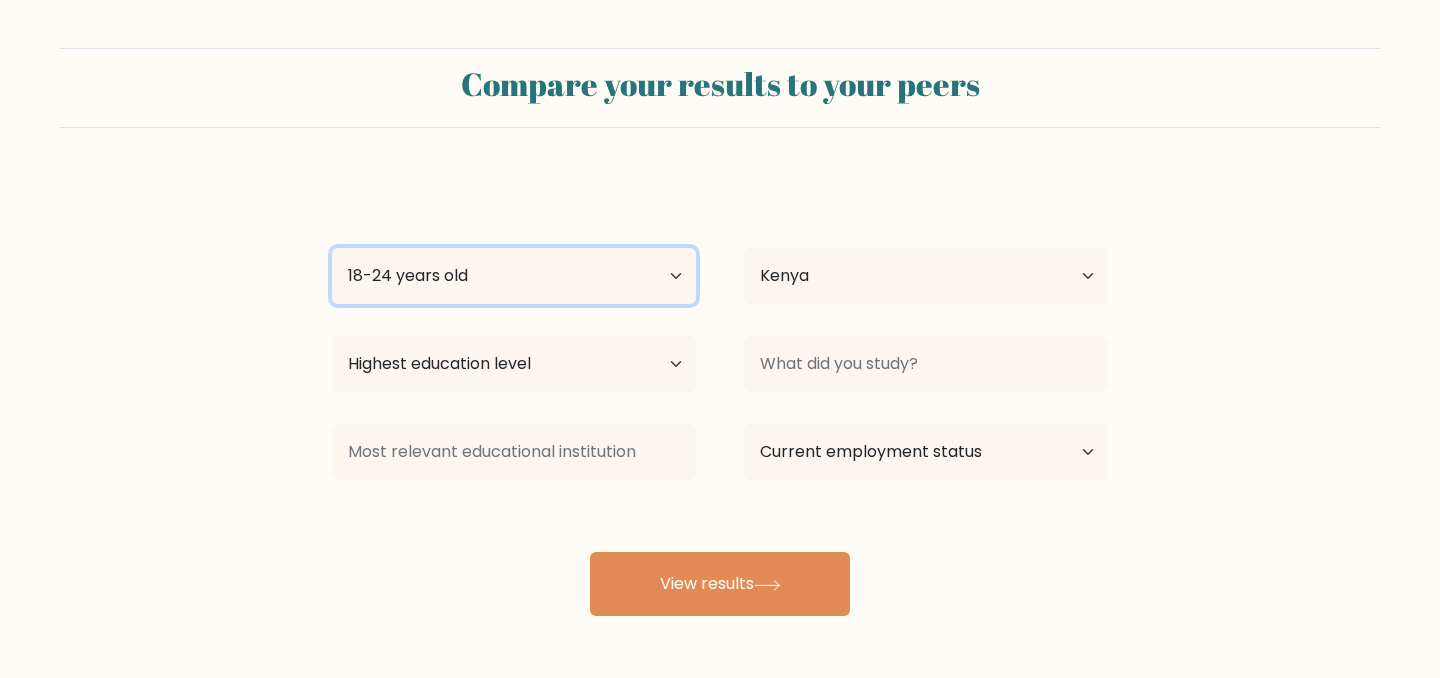 click on "Age
Under 18 years old
18-24 years old
25-34 years old
35-44 years old
45-54 years old
55-64 years old
65 years old and above" at bounding box center [514, 276] 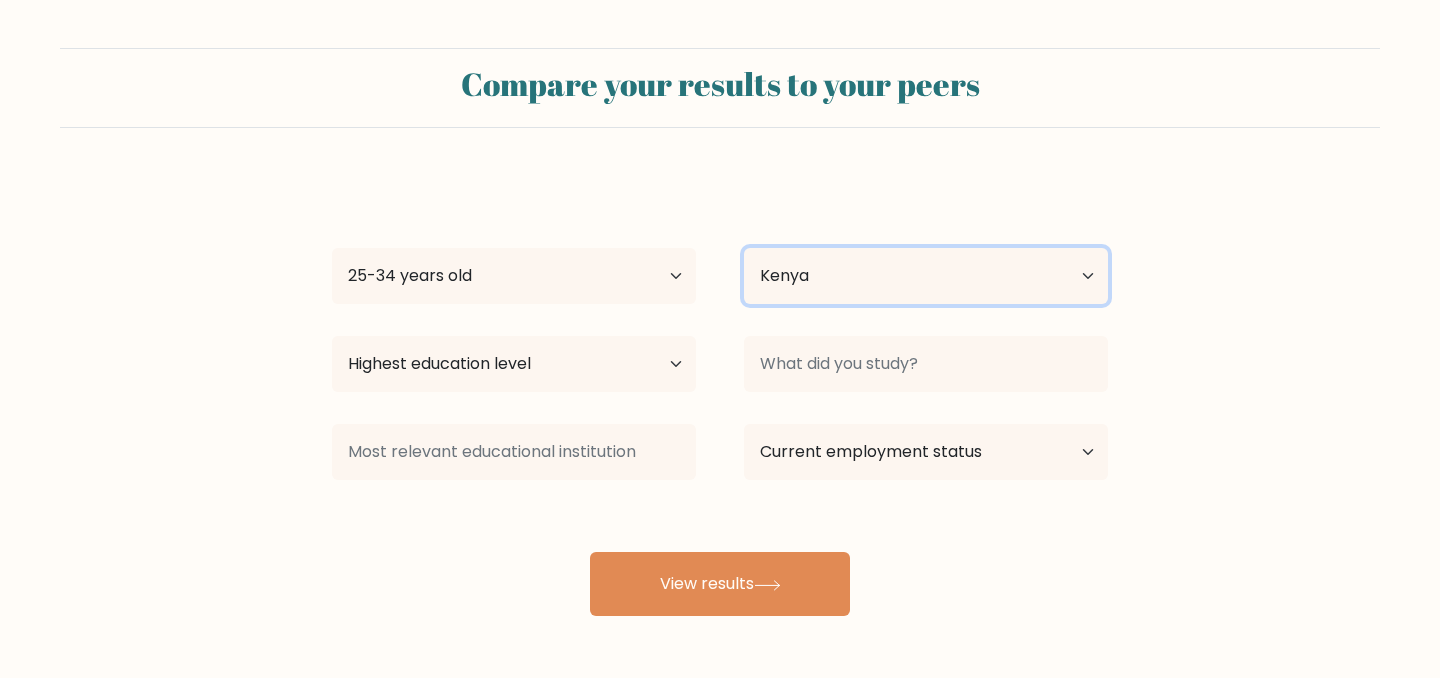 click on "Country
Afghanistan
Albania
Algeria
American Samoa
Andorra
Angola
Anguilla
Antarctica
Antigua and Barbuda
Argentina
Armenia
Aruba
Australia
Austria
Azerbaijan
Bahamas
Bahrain
Bangladesh
Barbados
Belarus
Belgium
Belize
Benin
Bermuda
Bhutan
Bolivia
Bonaire, Sint Eustatius and Saba
Bosnia and Herzegovina
Botswana
Bouvet Island
Brazil
British Indian Ocean Territory
Brunei
Bulgaria
Burkina Faso
Burundi
Cabo Verde
Cambodia
Cameroon
Canada
Cayman Islands
Central African Republic
Chad
Chile
China
Christmas Island
Cocos (Keeling) Islands
Colombia
Comoros
Congo
Congo (the Democratic Republic of the)
Cook Islands
Costa Rica
Côte d'Ivoire
Croatia
Cuba" at bounding box center [926, 276] 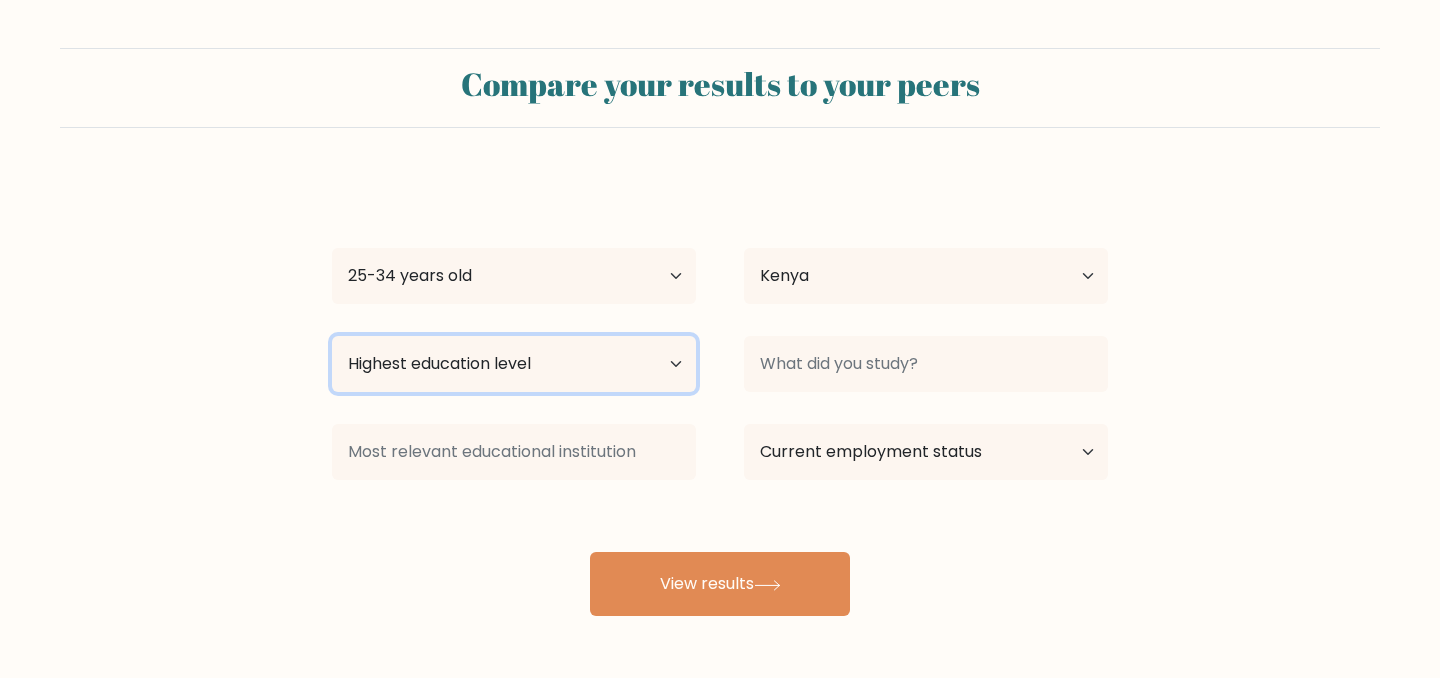 click on "Highest education level
No schooling
Primary
Lower Secondary
Upper Secondary
Occupation Specific
Bachelor's degree
Master's degree
Doctoral degree" at bounding box center [514, 364] 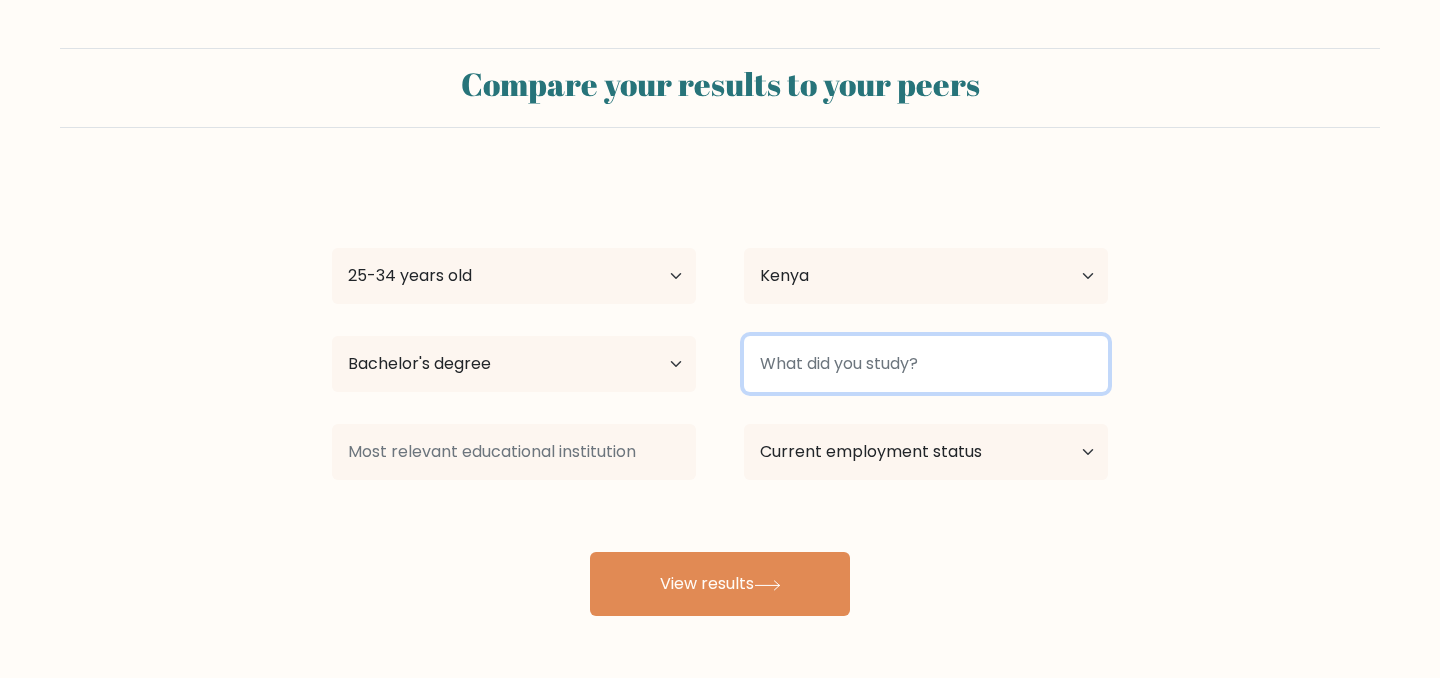 click at bounding box center (926, 364) 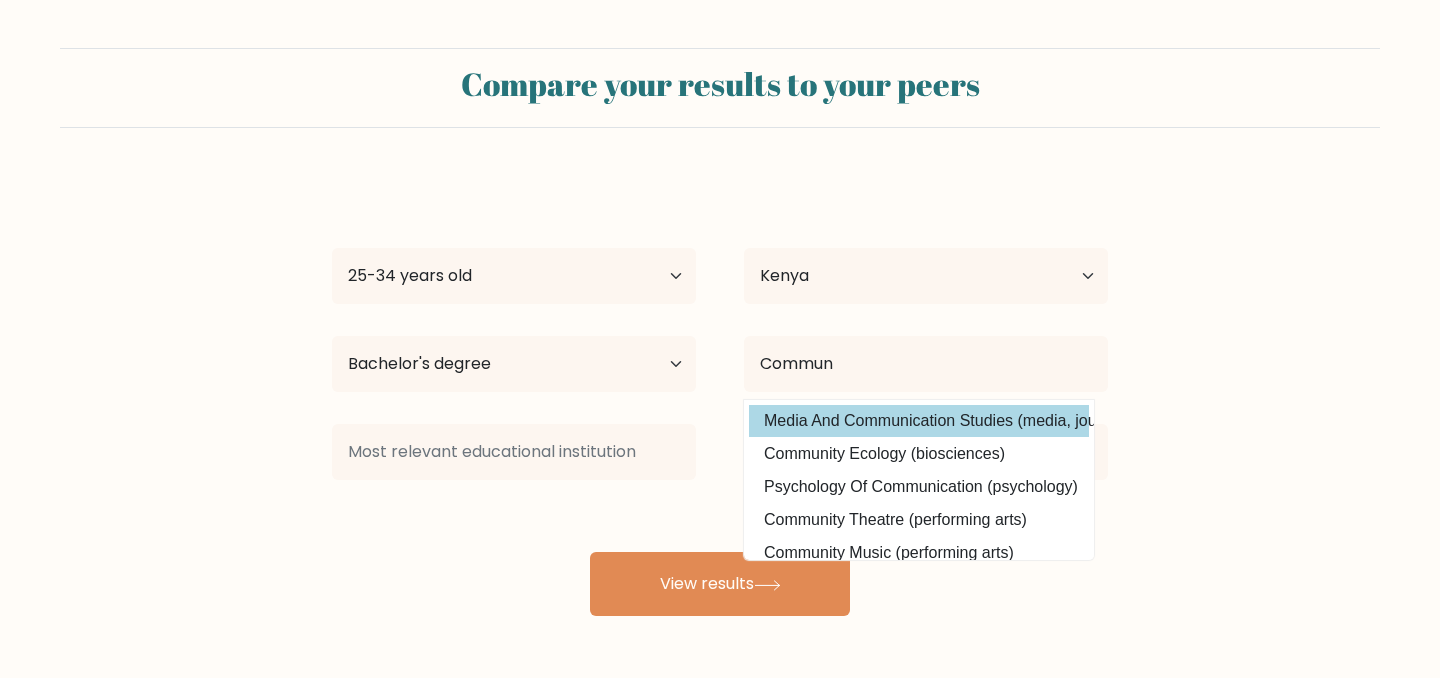 click on "Media And Communication Studies (media, journalism and communications)" at bounding box center [919, 421] 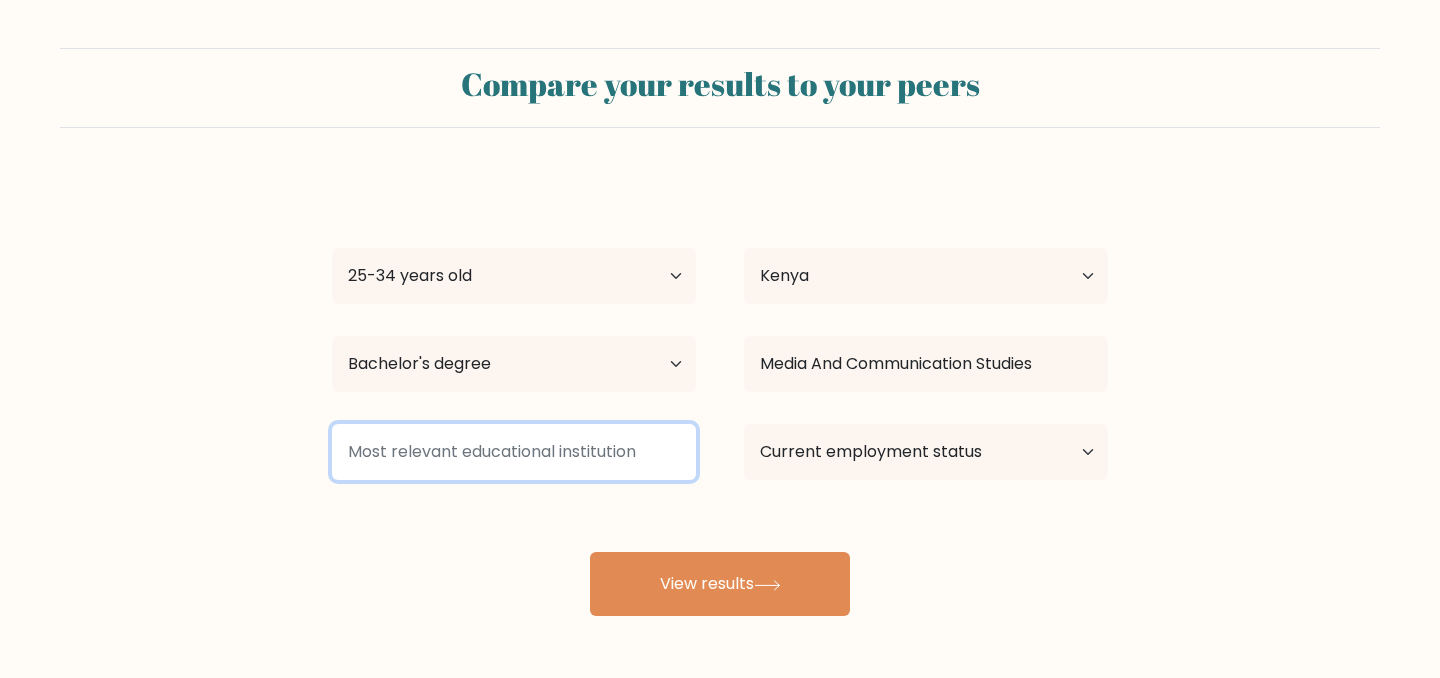 click at bounding box center [514, 452] 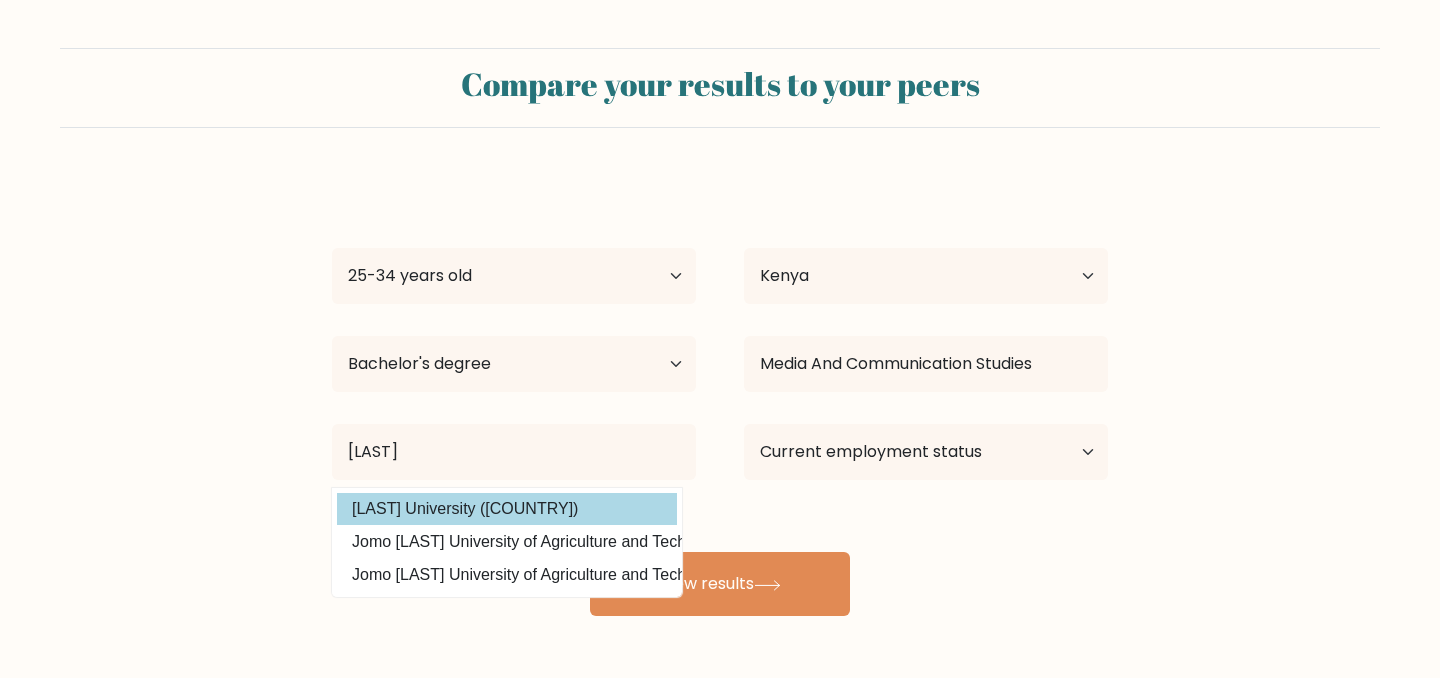 click on "Kenyatta University (Kenya)" at bounding box center [507, 509] 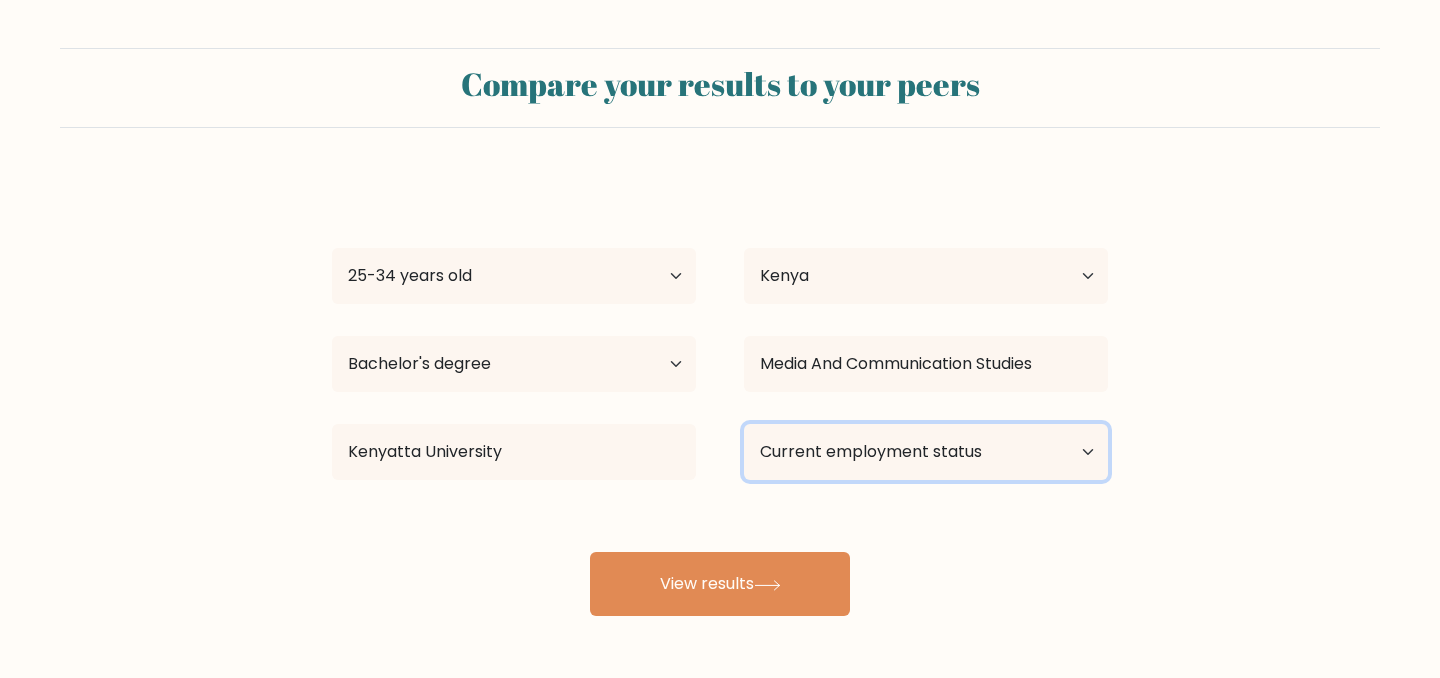 click on "Current employment status
Employed
Student
Retired
Other / prefer not to answer" at bounding box center (926, 452) 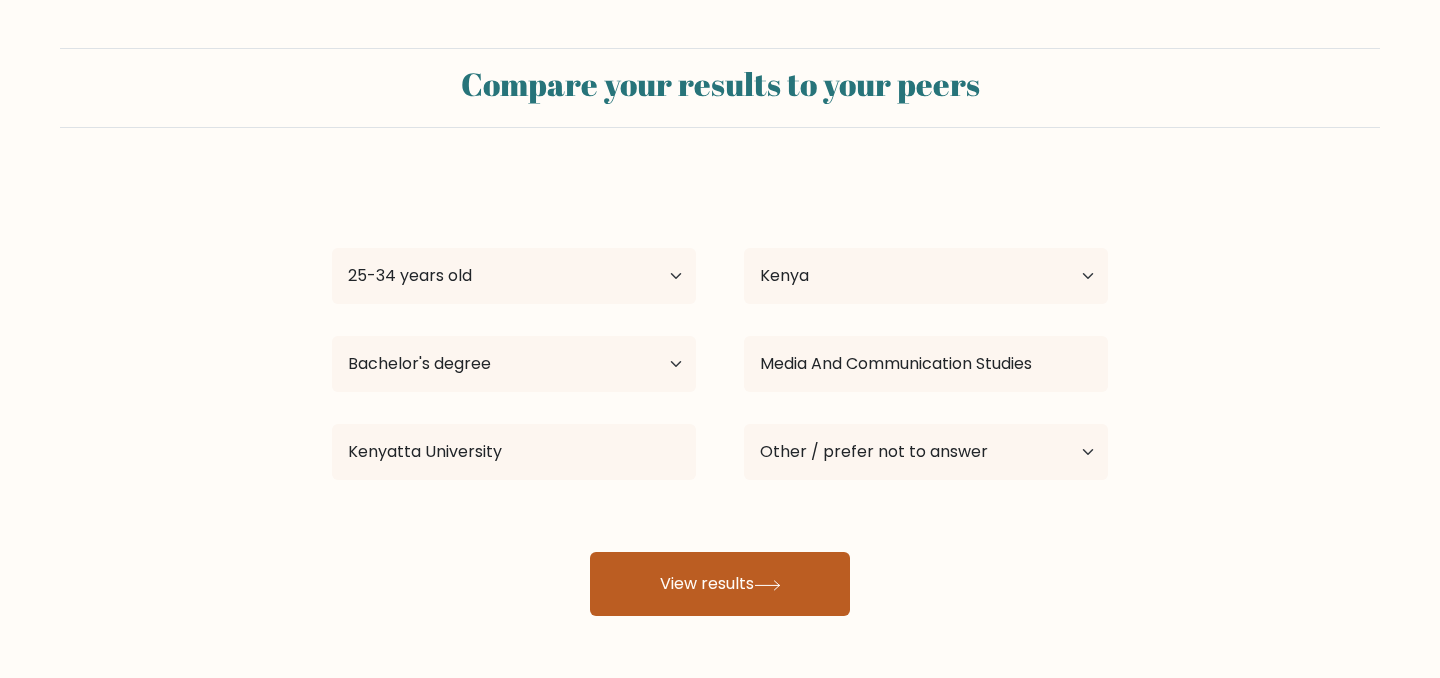 click on "View results" at bounding box center (720, 584) 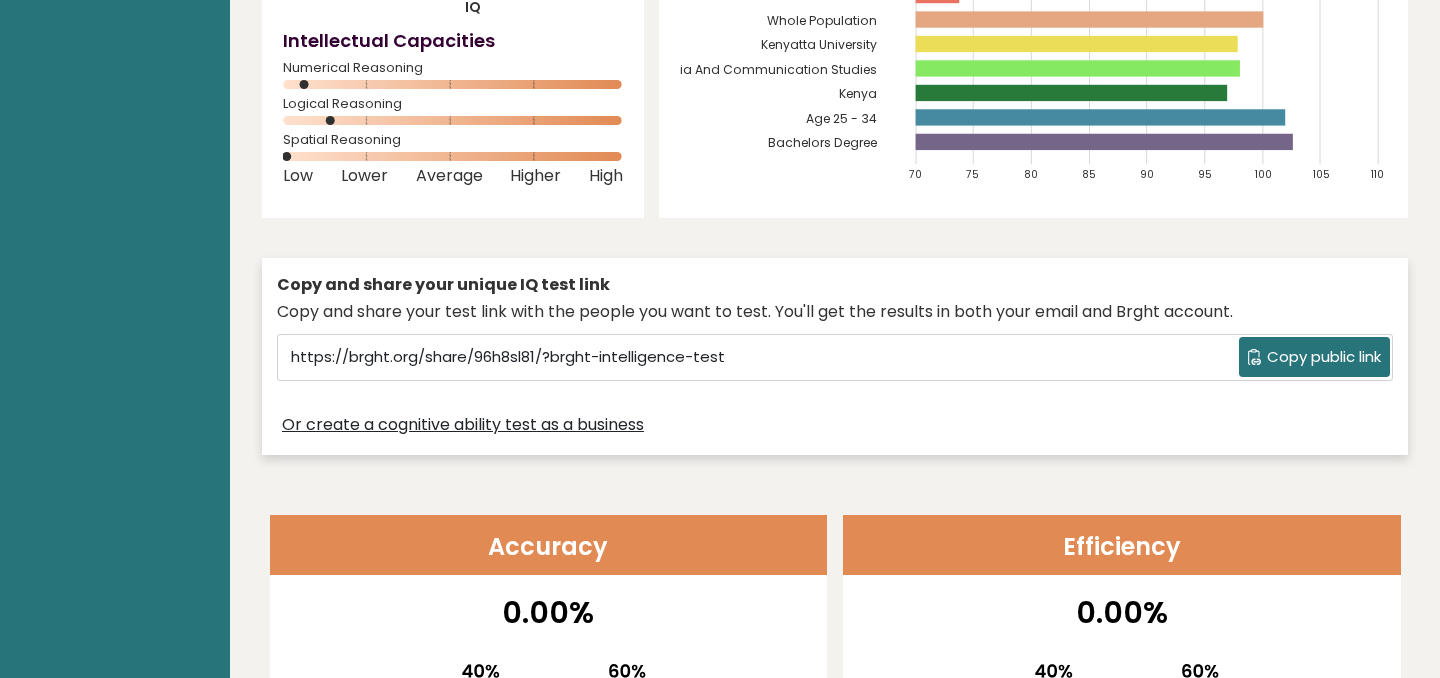 scroll, scrollTop: 0, scrollLeft: 0, axis: both 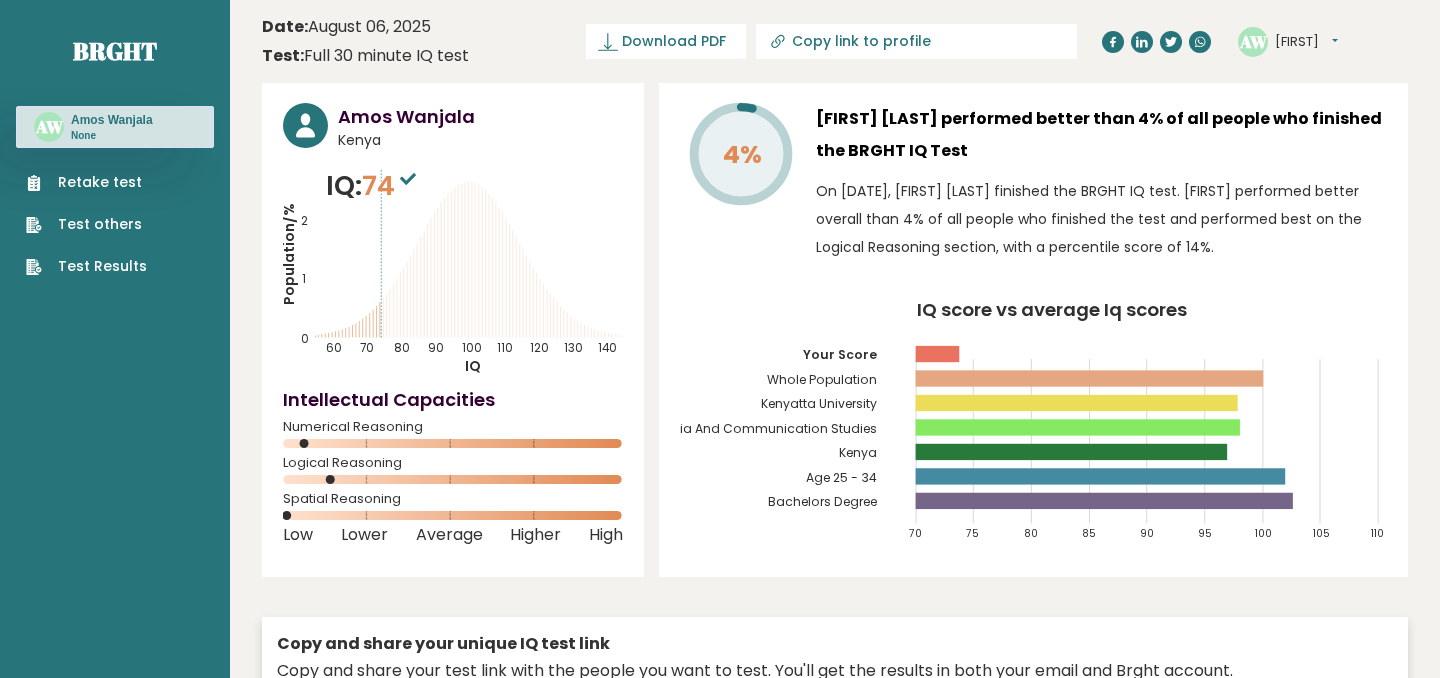 click on "Retake test" at bounding box center [86, 182] 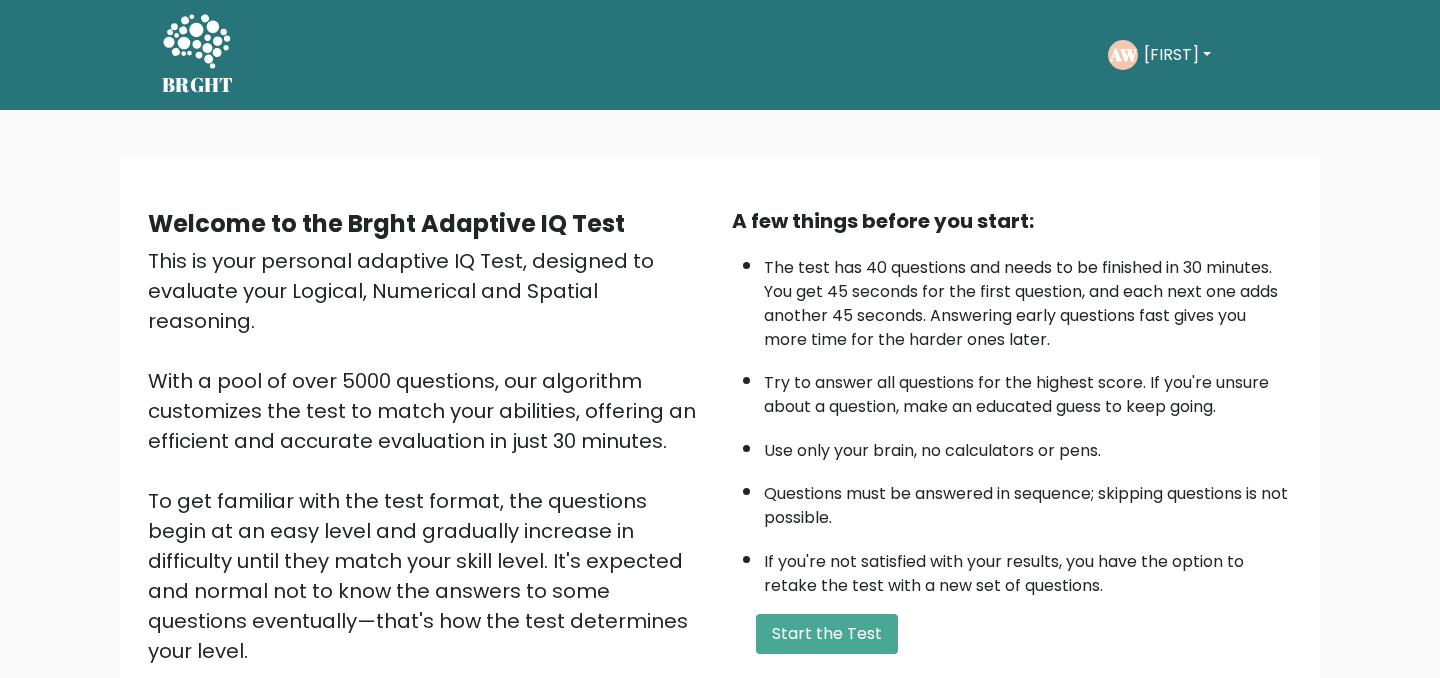 scroll, scrollTop: 0, scrollLeft: 0, axis: both 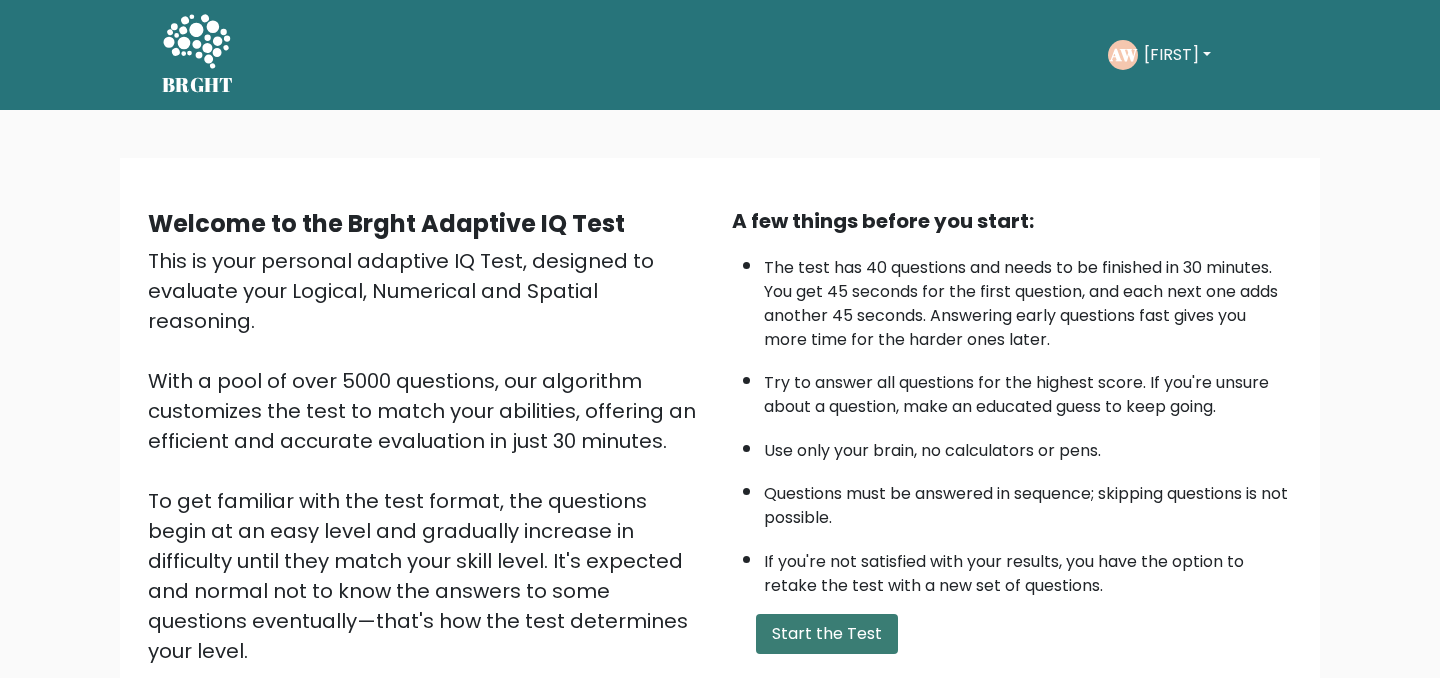 click on "Start the Test" at bounding box center [827, 634] 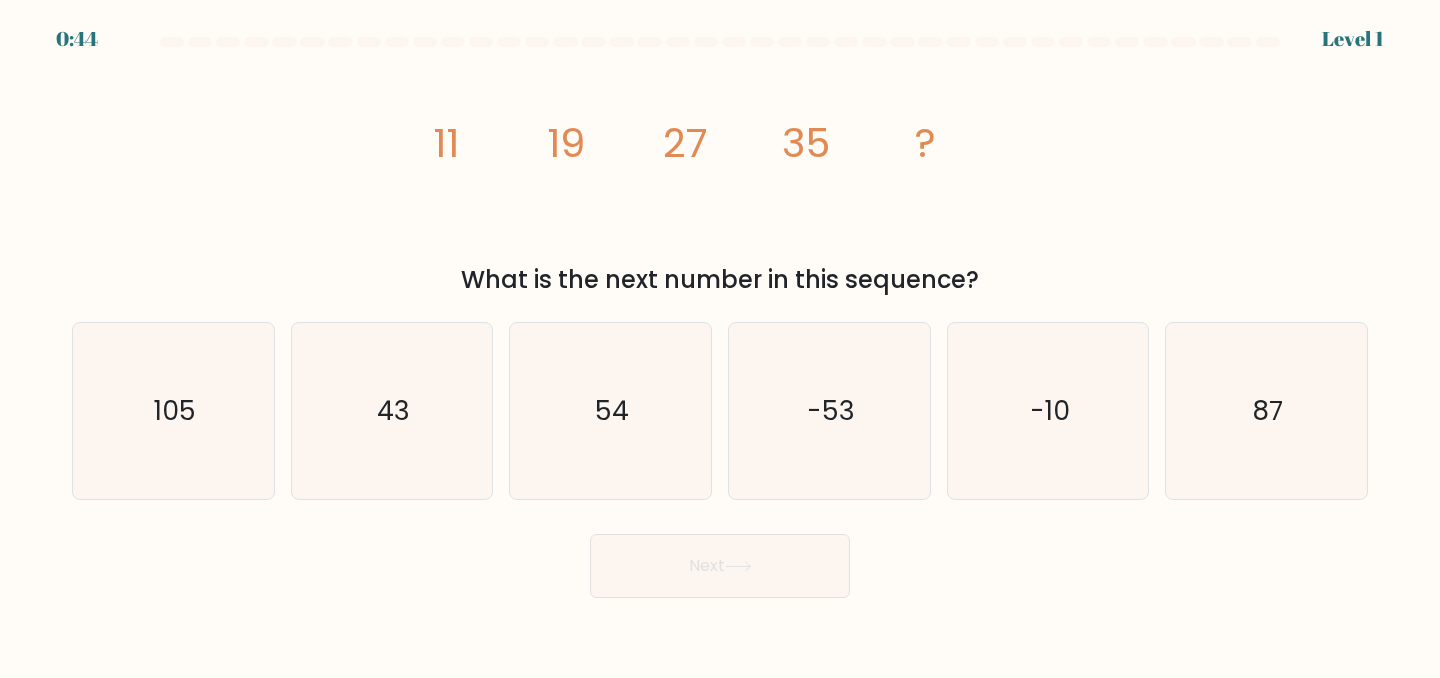scroll, scrollTop: 0, scrollLeft: 0, axis: both 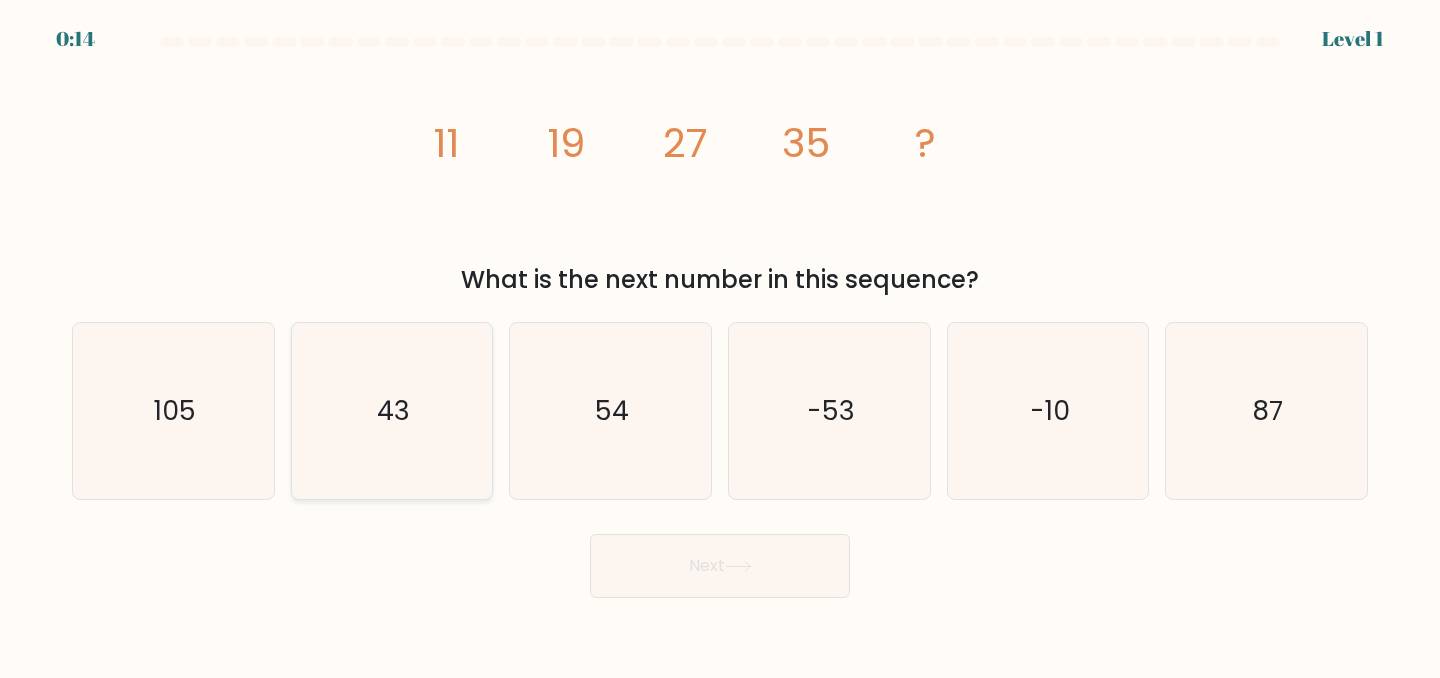 click on "43" 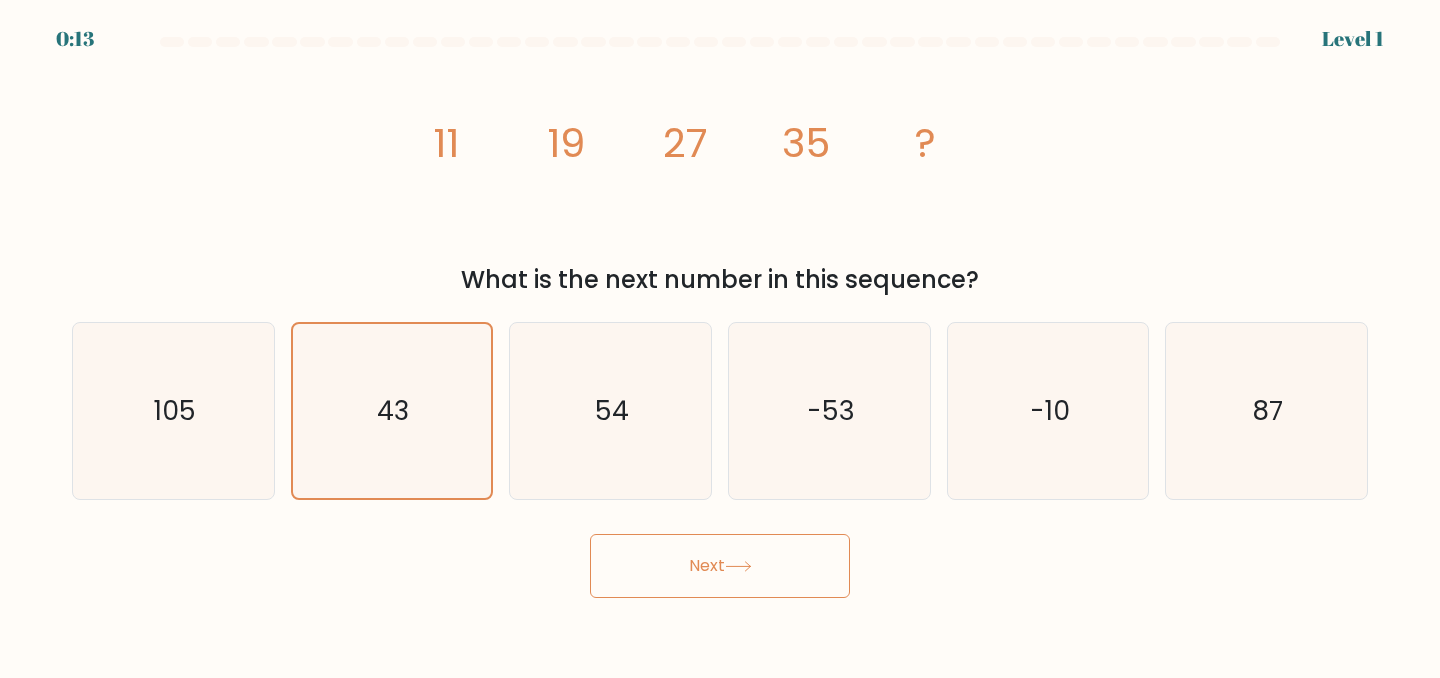 click on "Next" at bounding box center (720, 566) 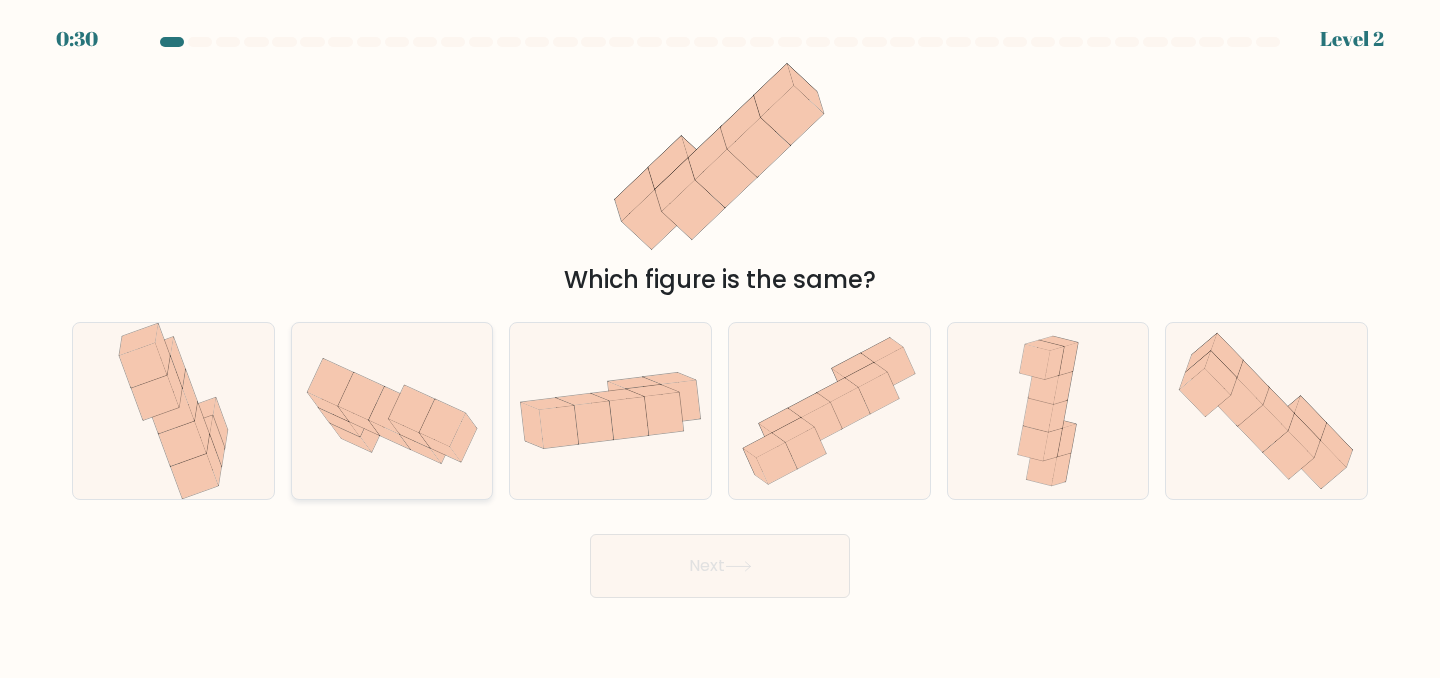 click 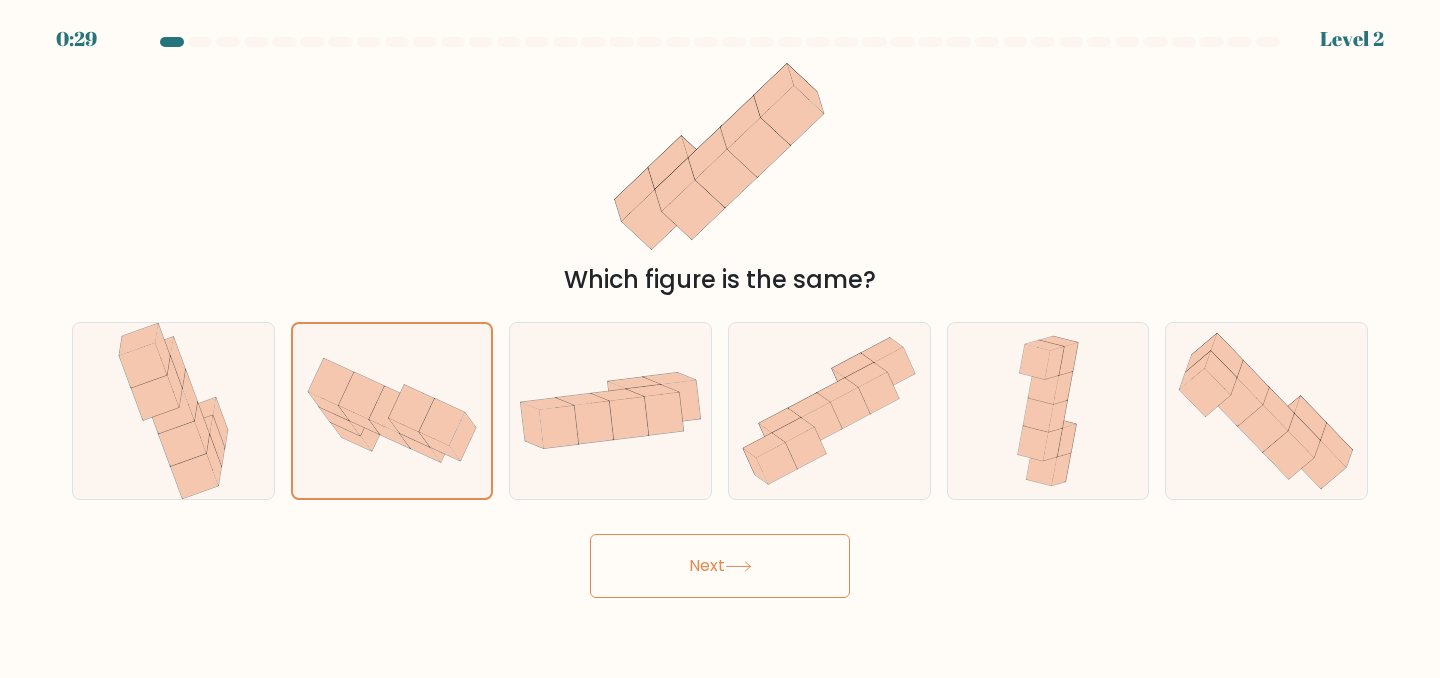 click on "Next" at bounding box center (720, 566) 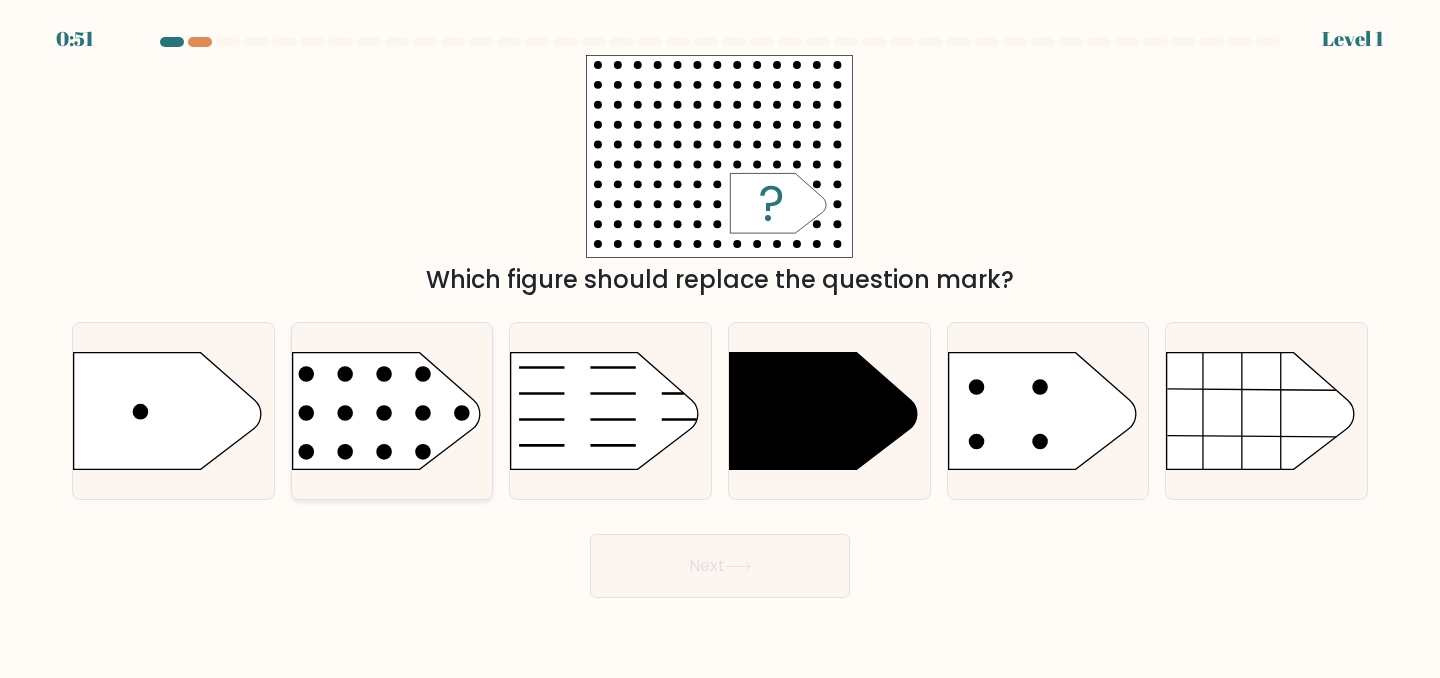 click 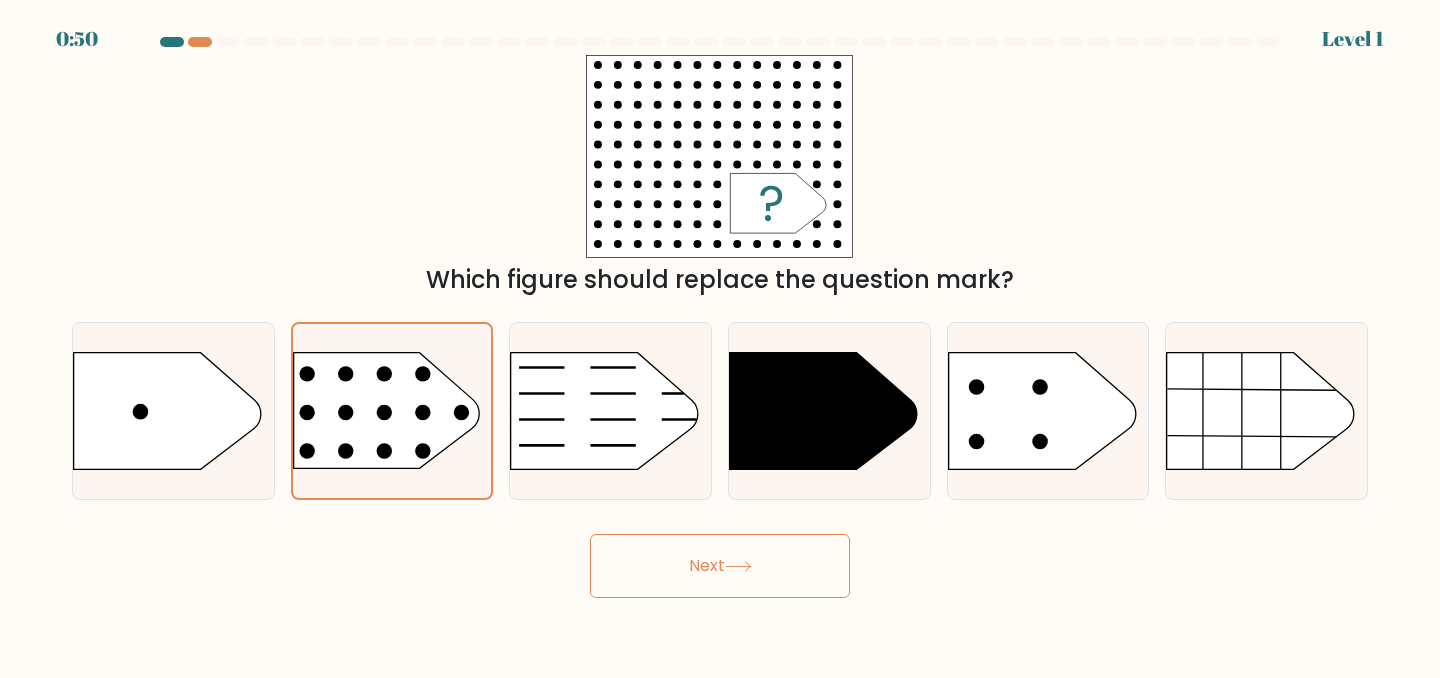 click on "Next" at bounding box center (720, 566) 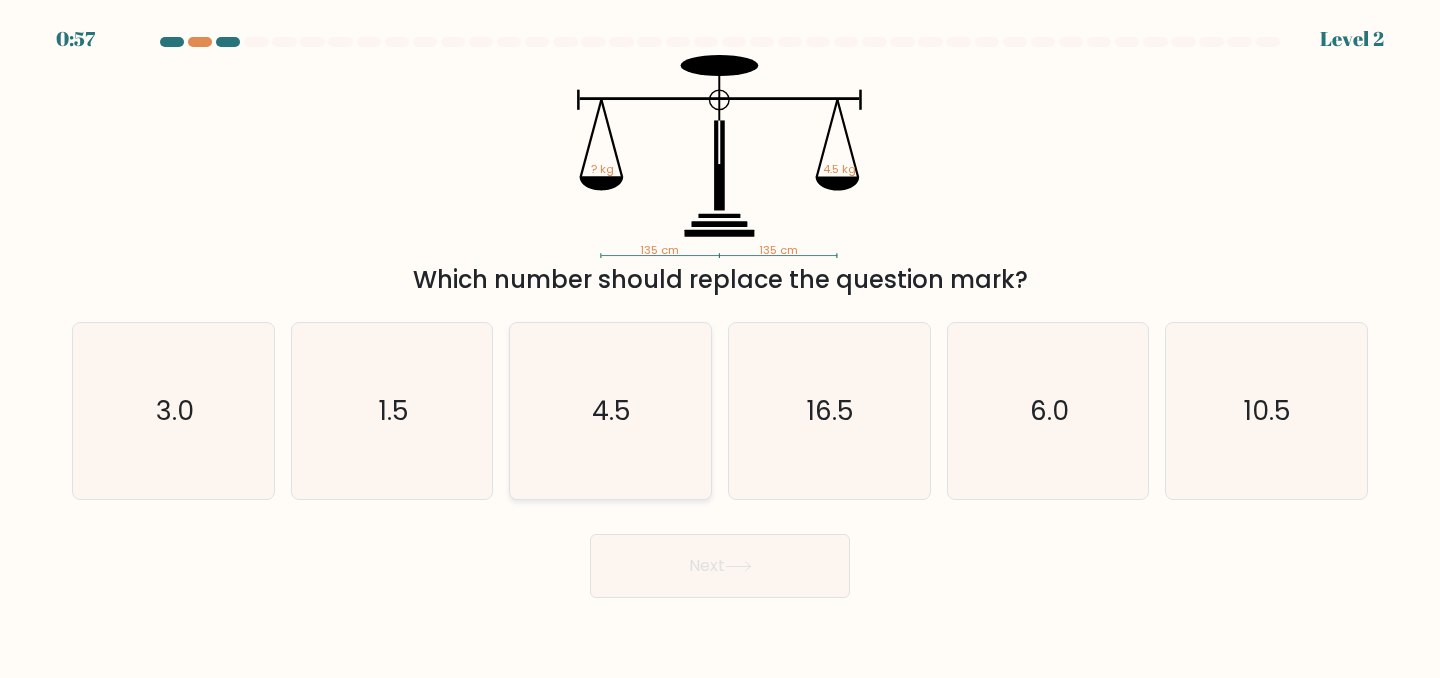 click on "4.5" 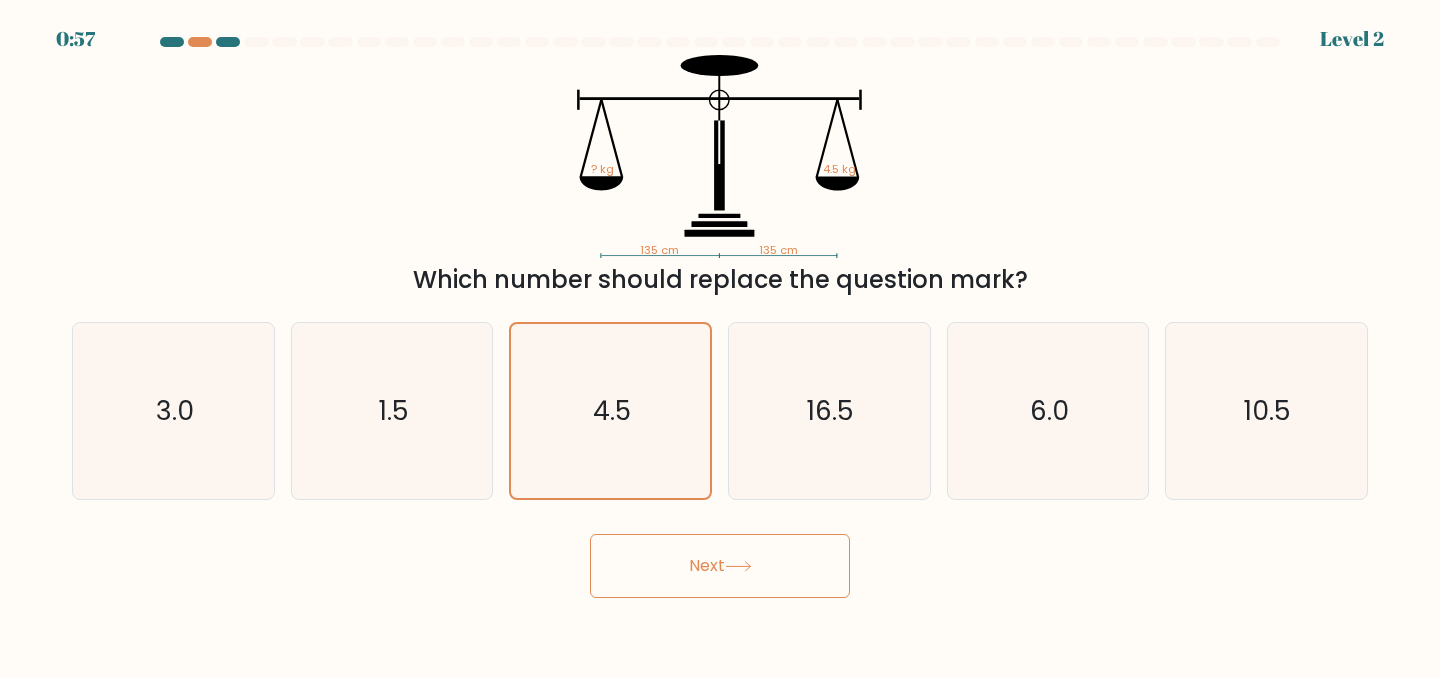 click on "Next" at bounding box center [720, 566] 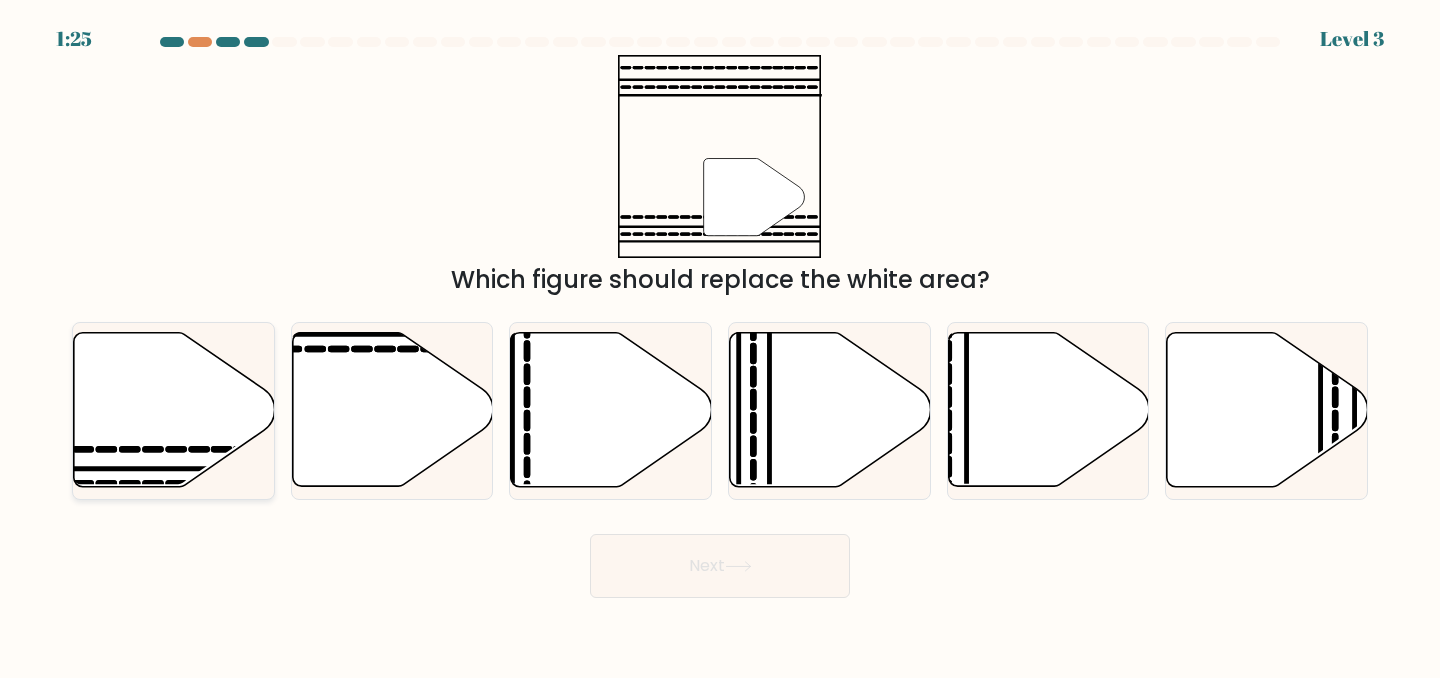 click 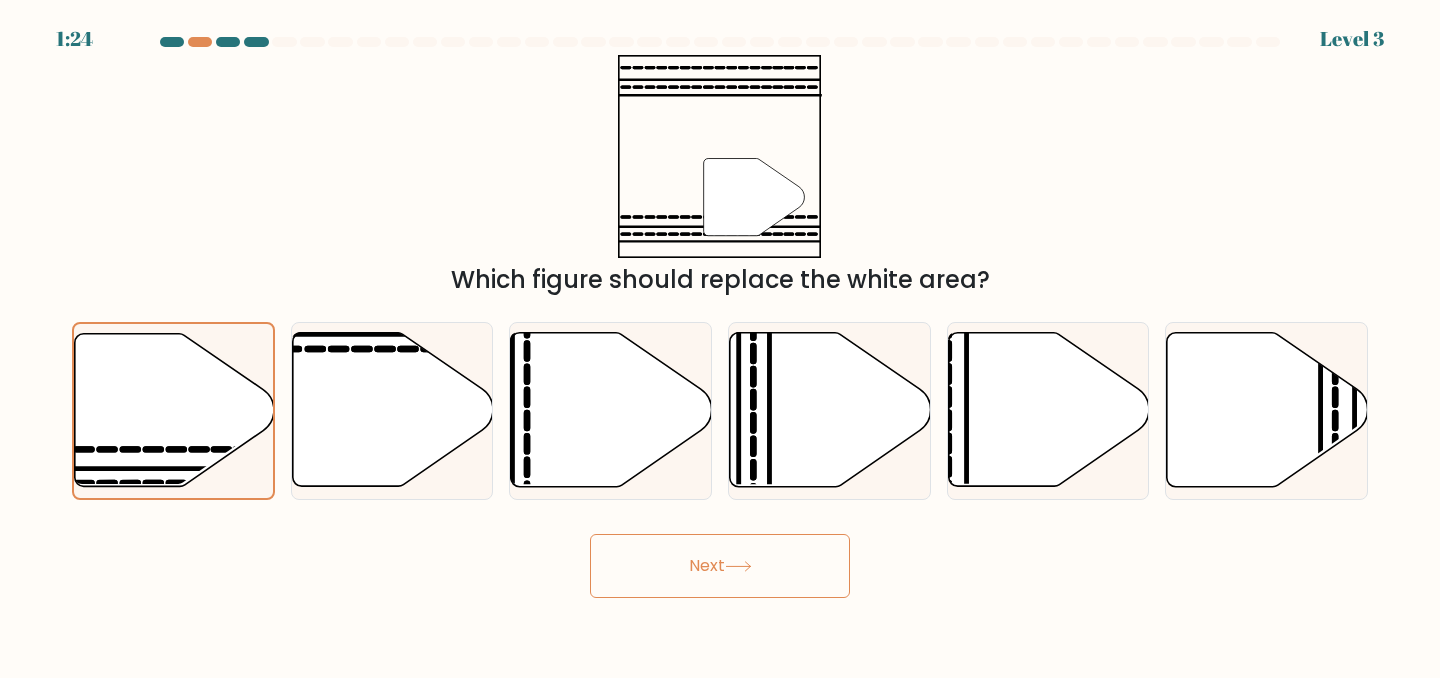 click on "Next" at bounding box center [720, 566] 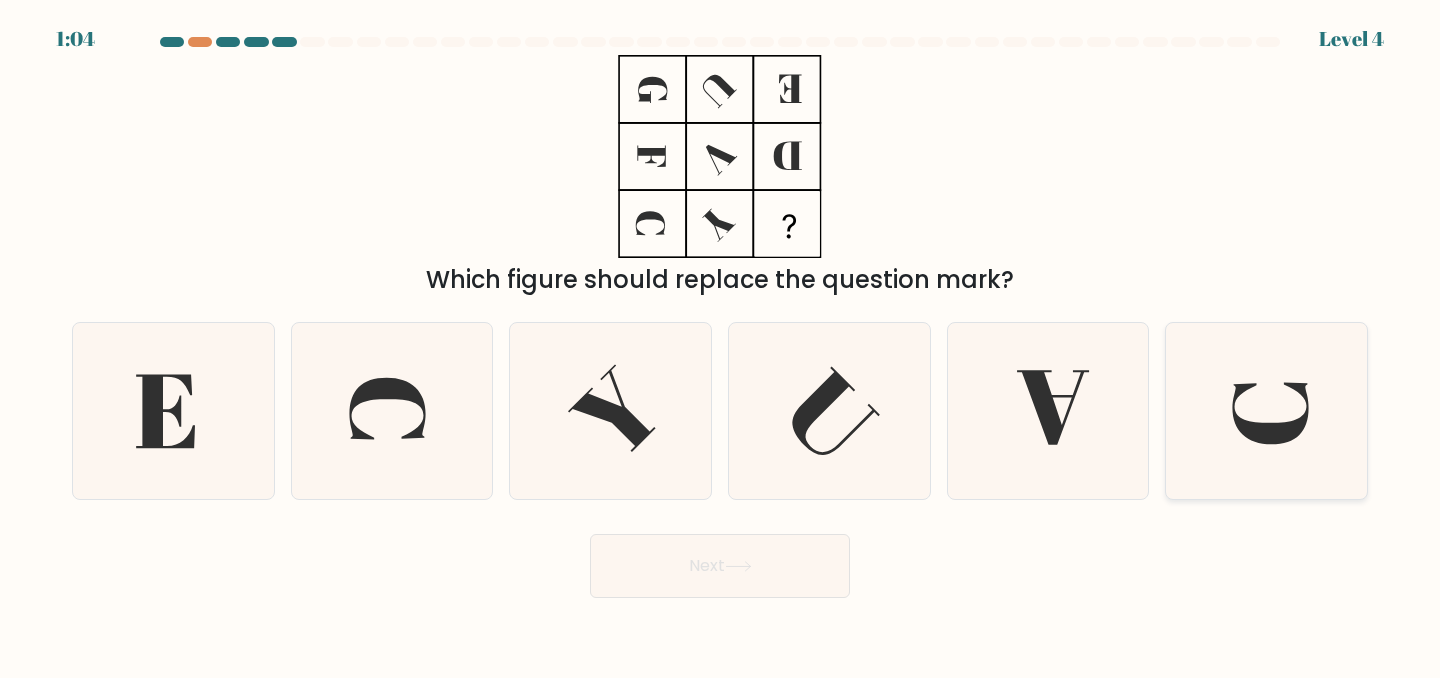click 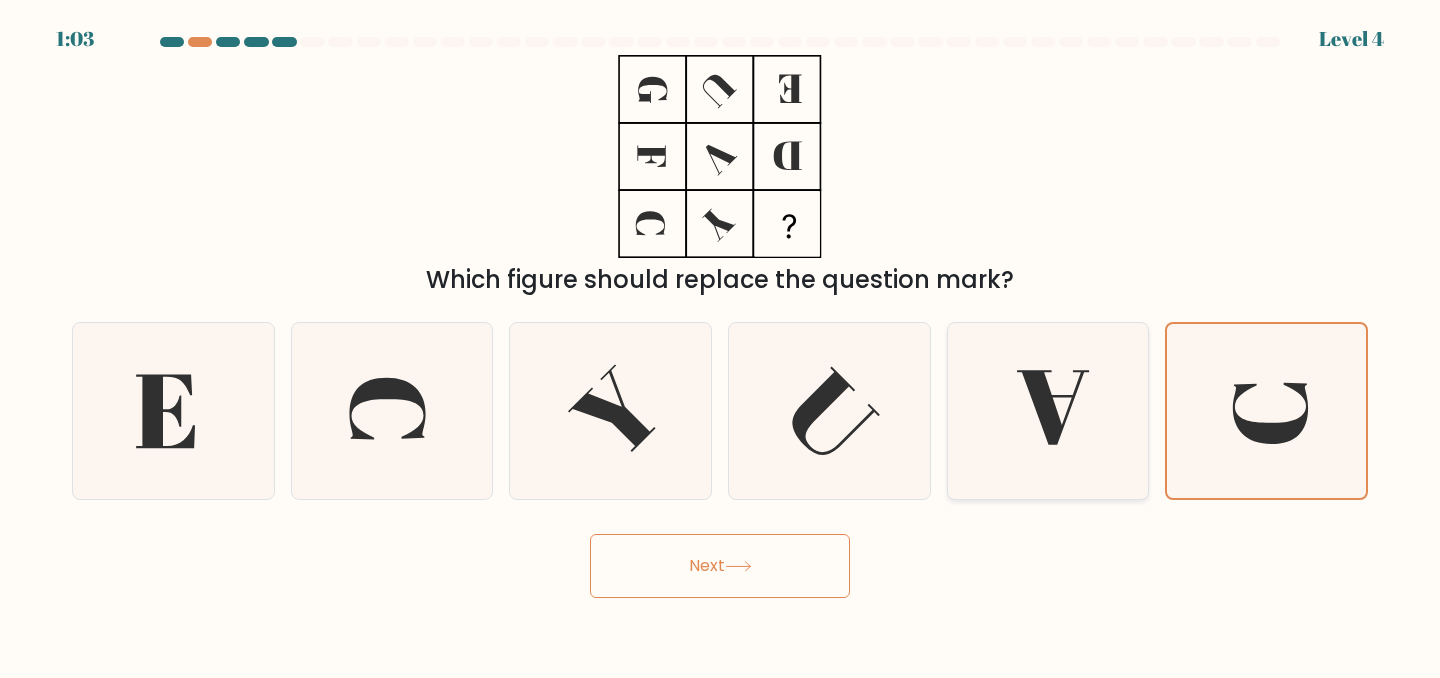 click 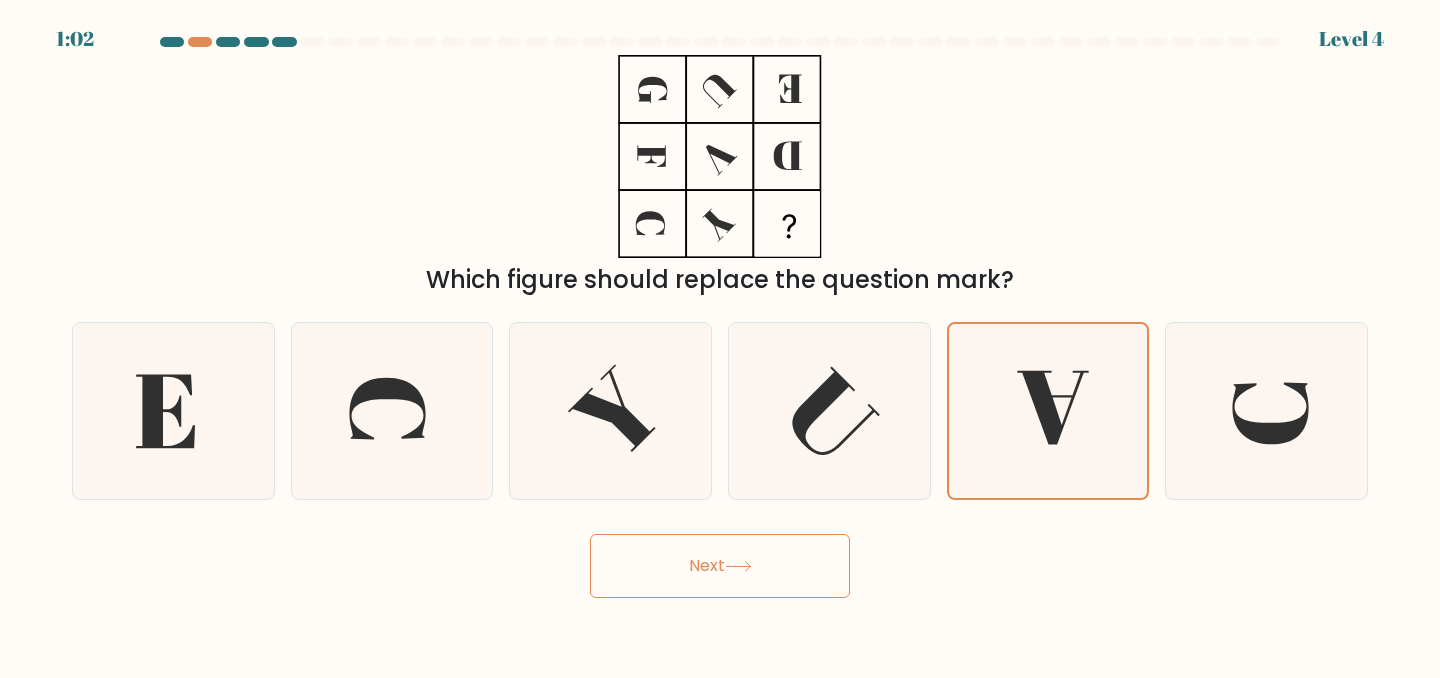 click on "Next" at bounding box center (720, 561) 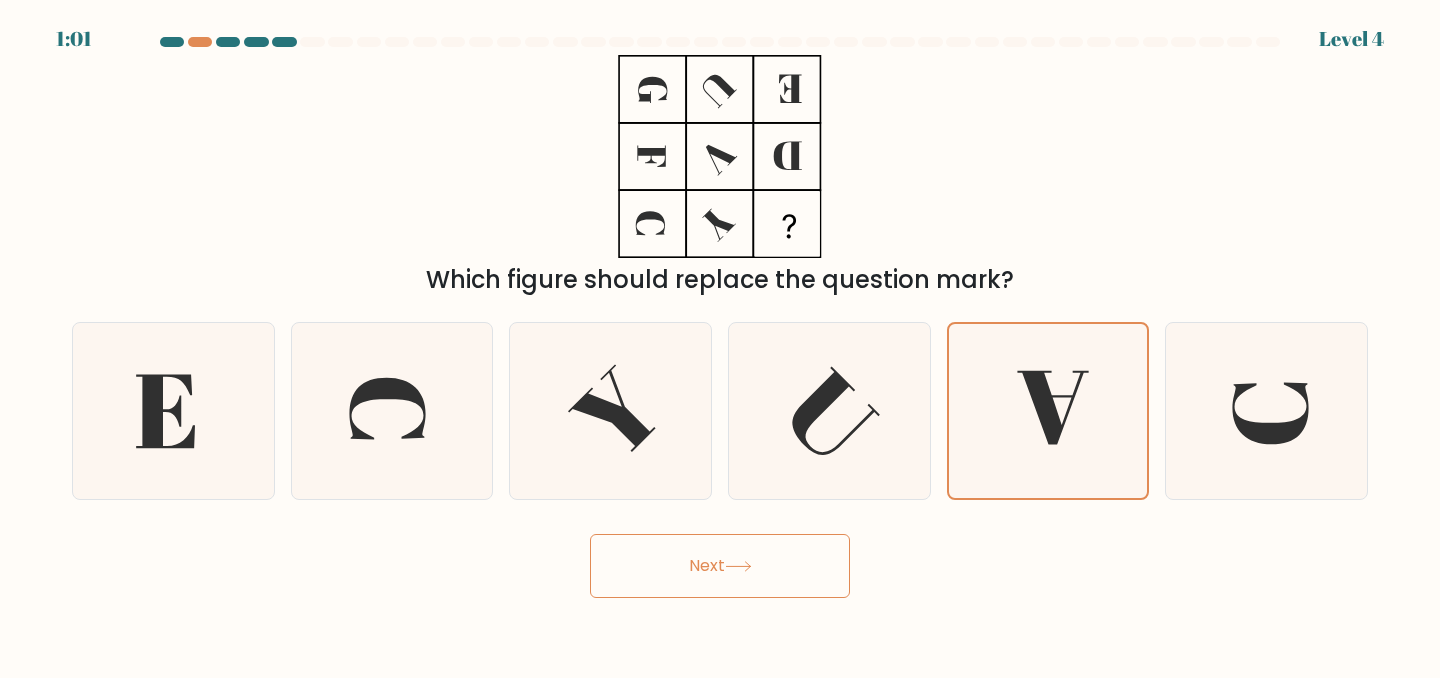 click on "Next" at bounding box center [720, 566] 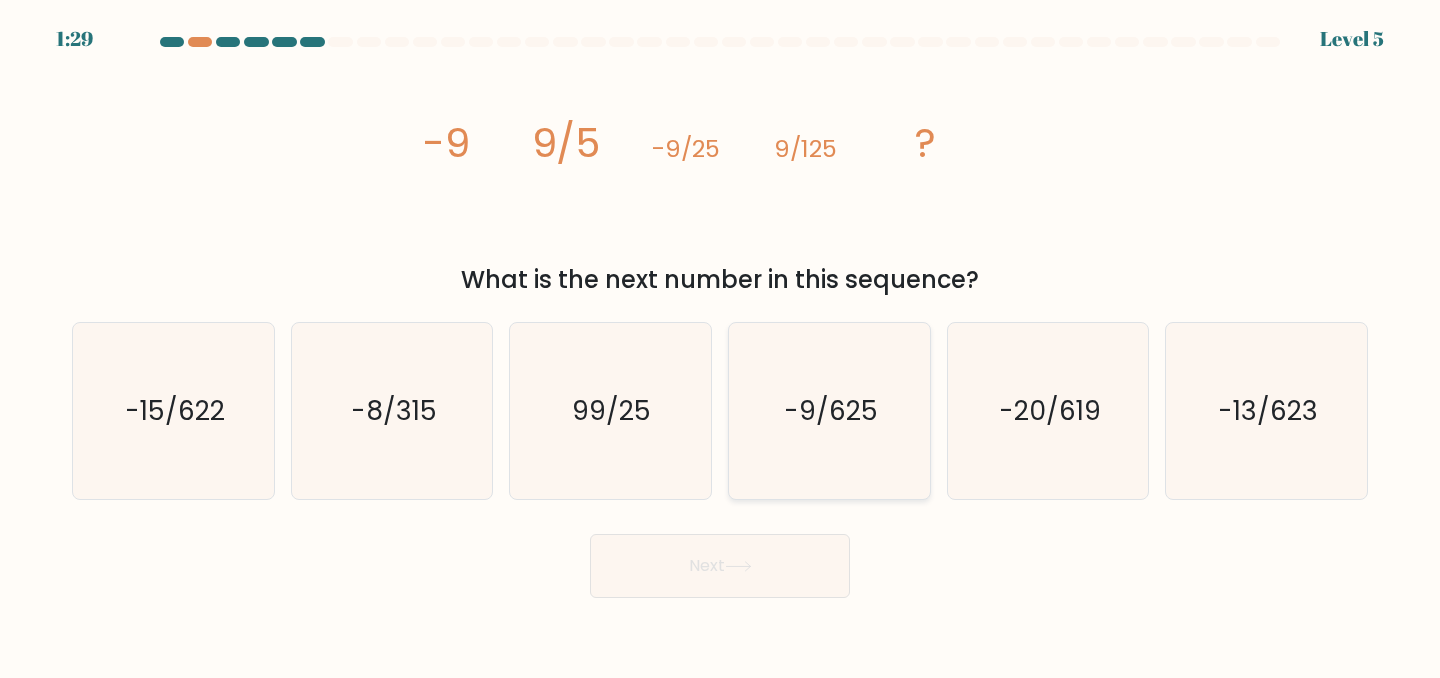click on "-9/625" 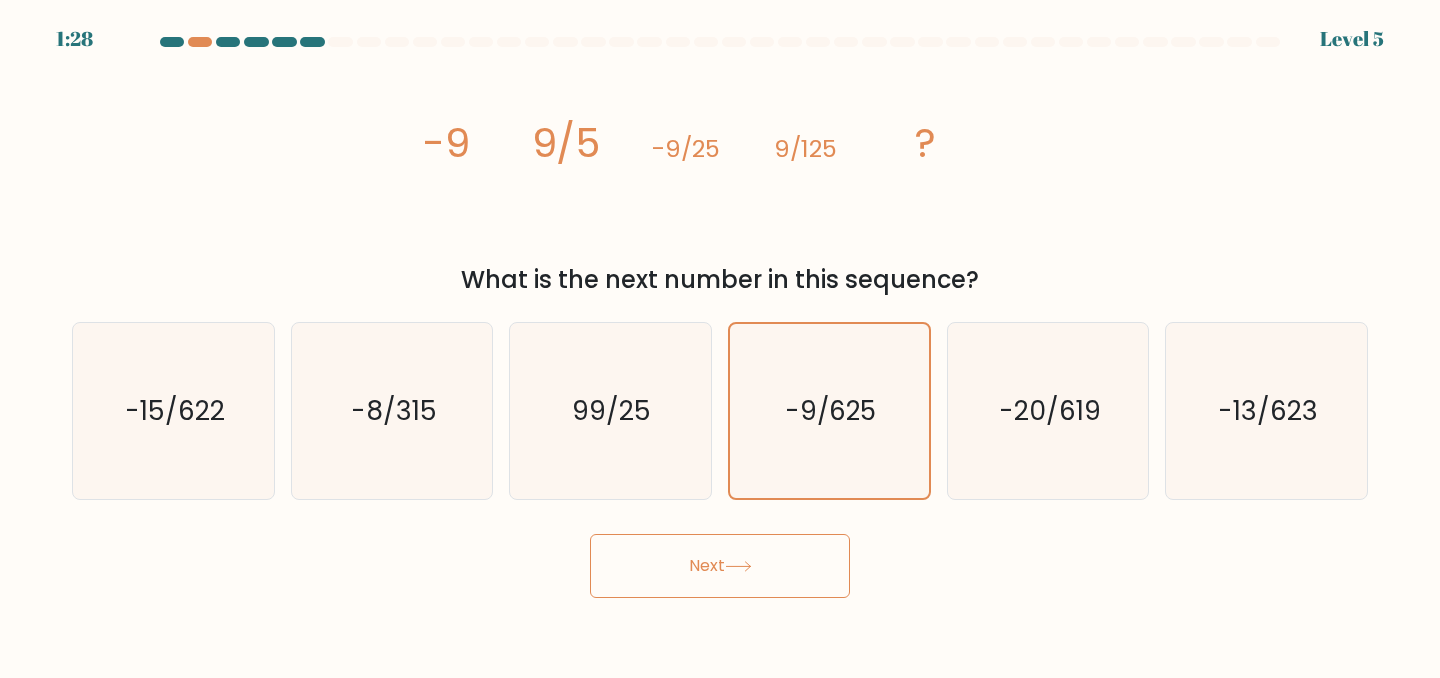 click on "Next" at bounding box center (720, 566) 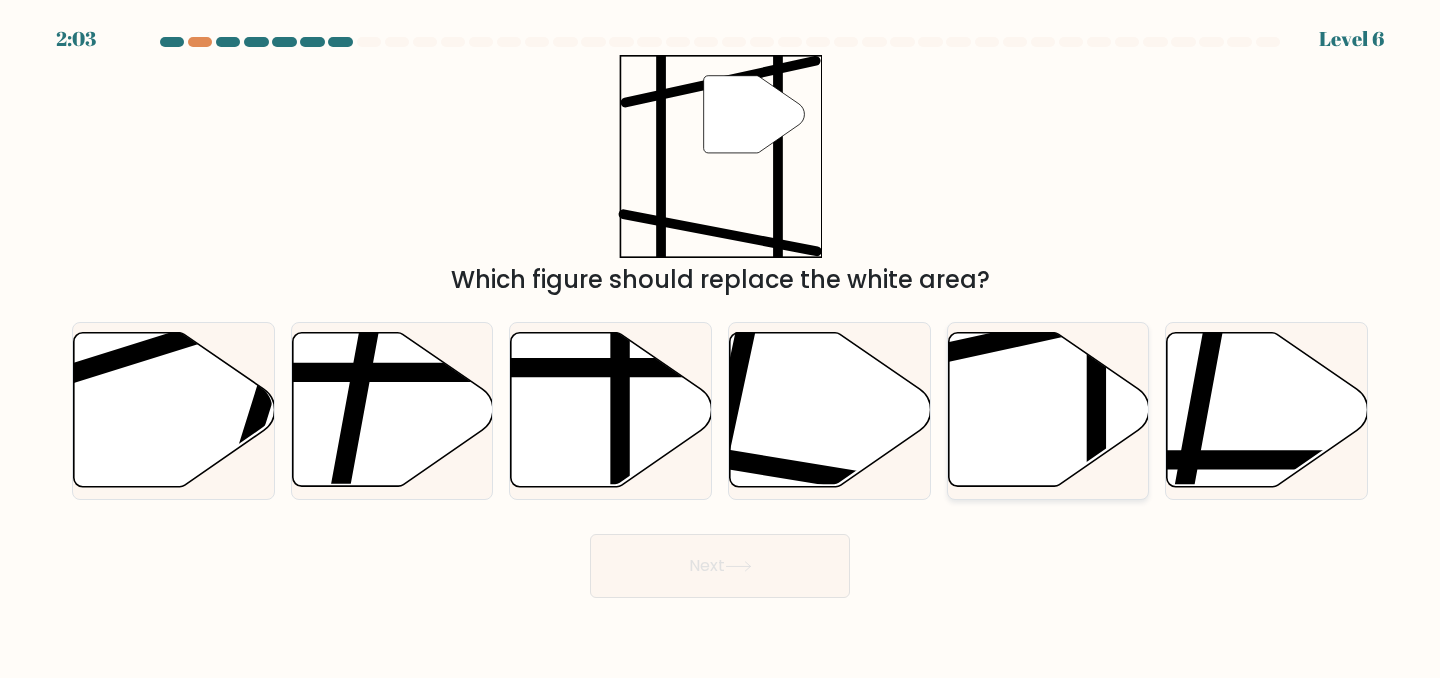 click 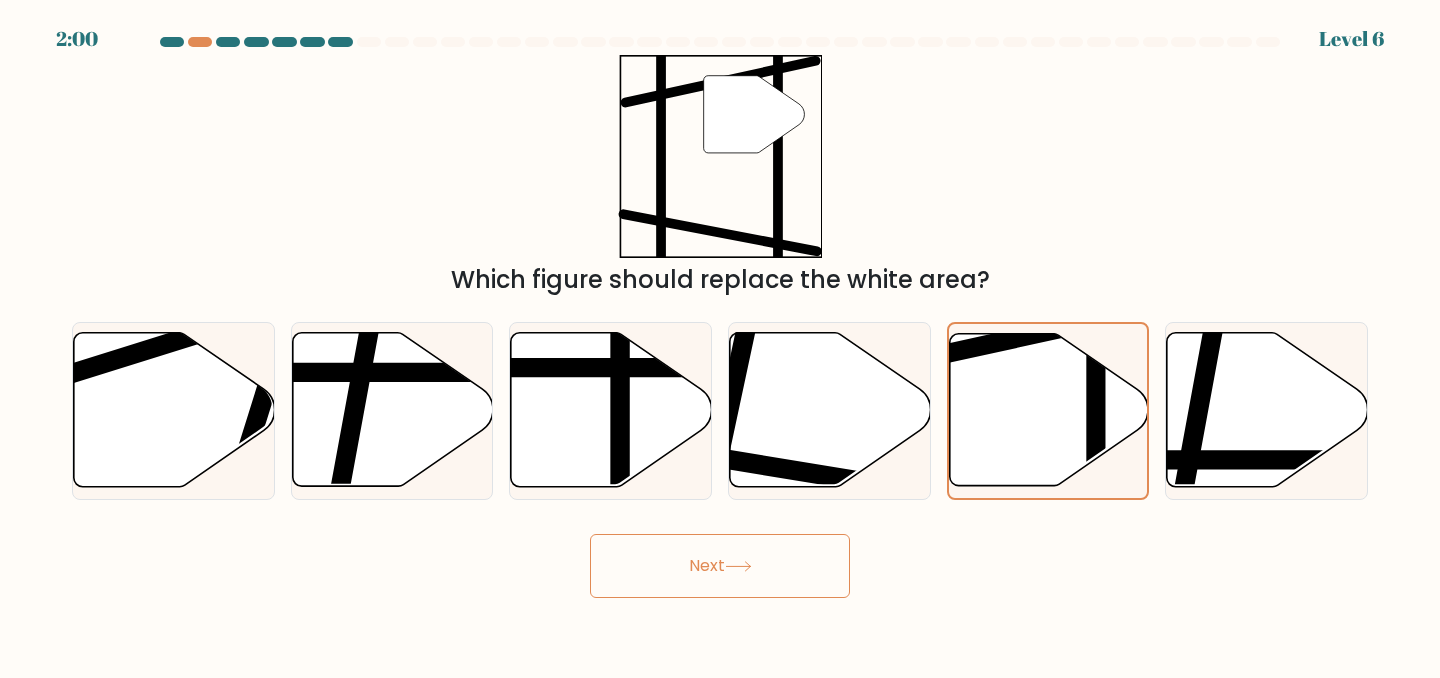 click on "Next" at bounding box center [720, 566] 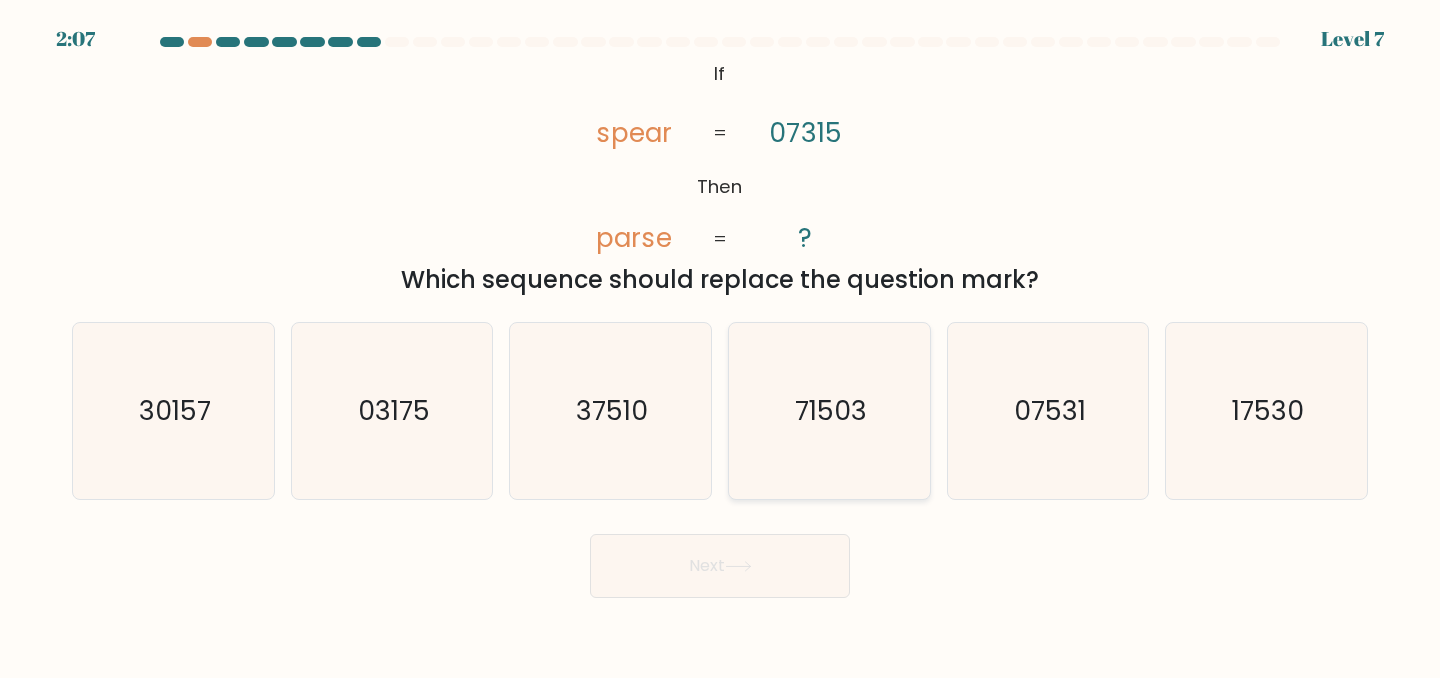 click on "71503" 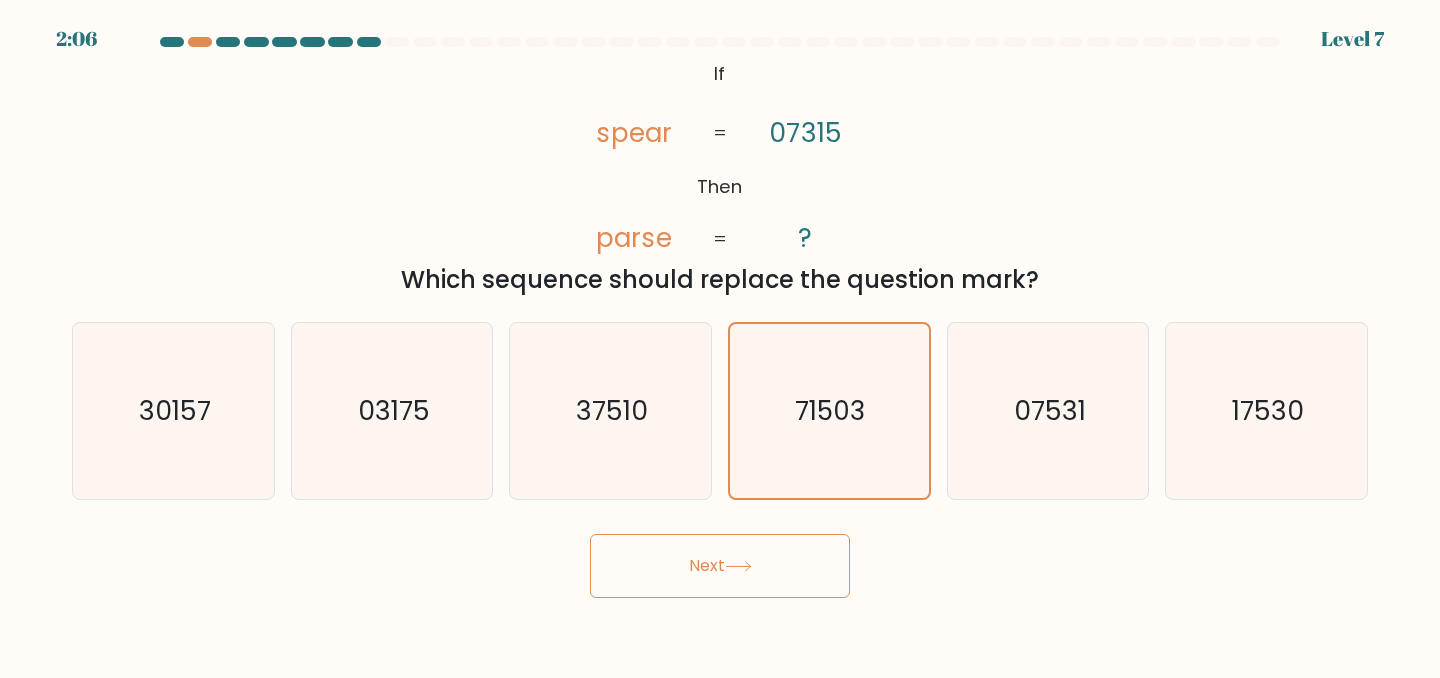 click on "Next" at bounding box center (720, 566) 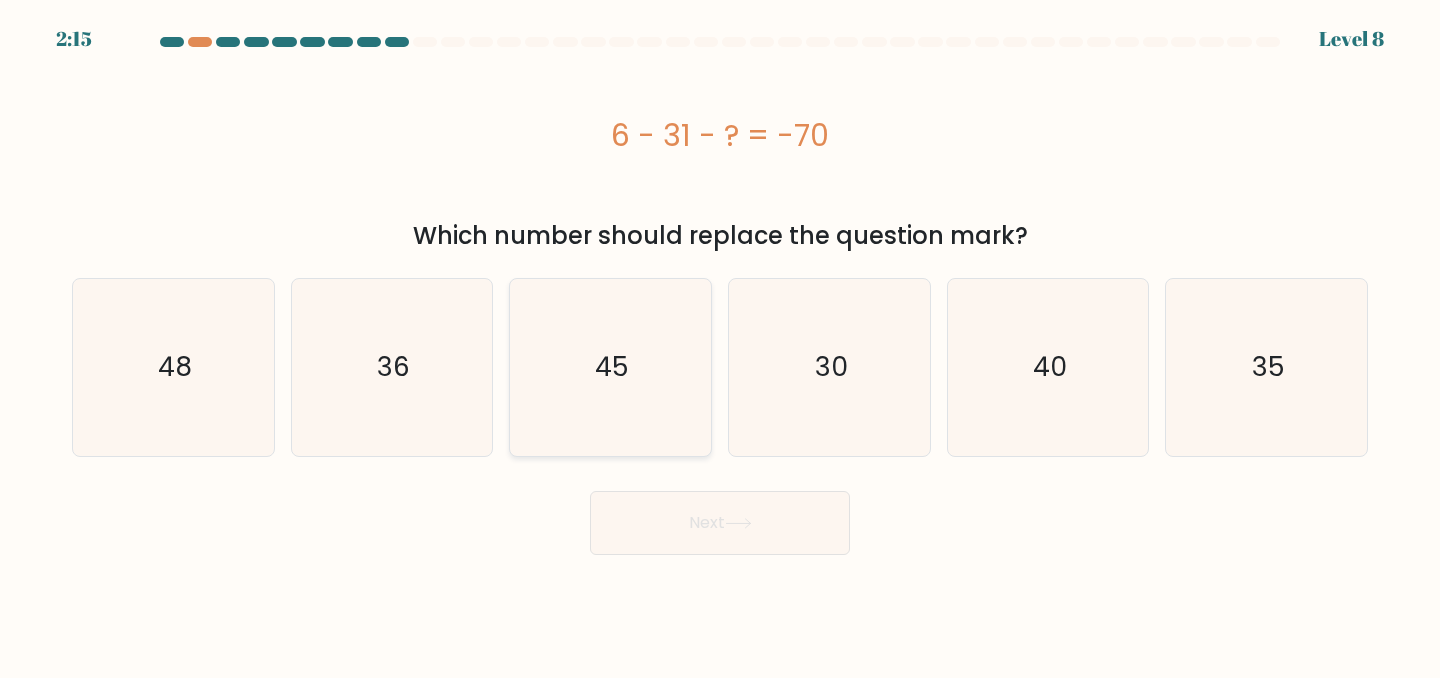 click on "45" 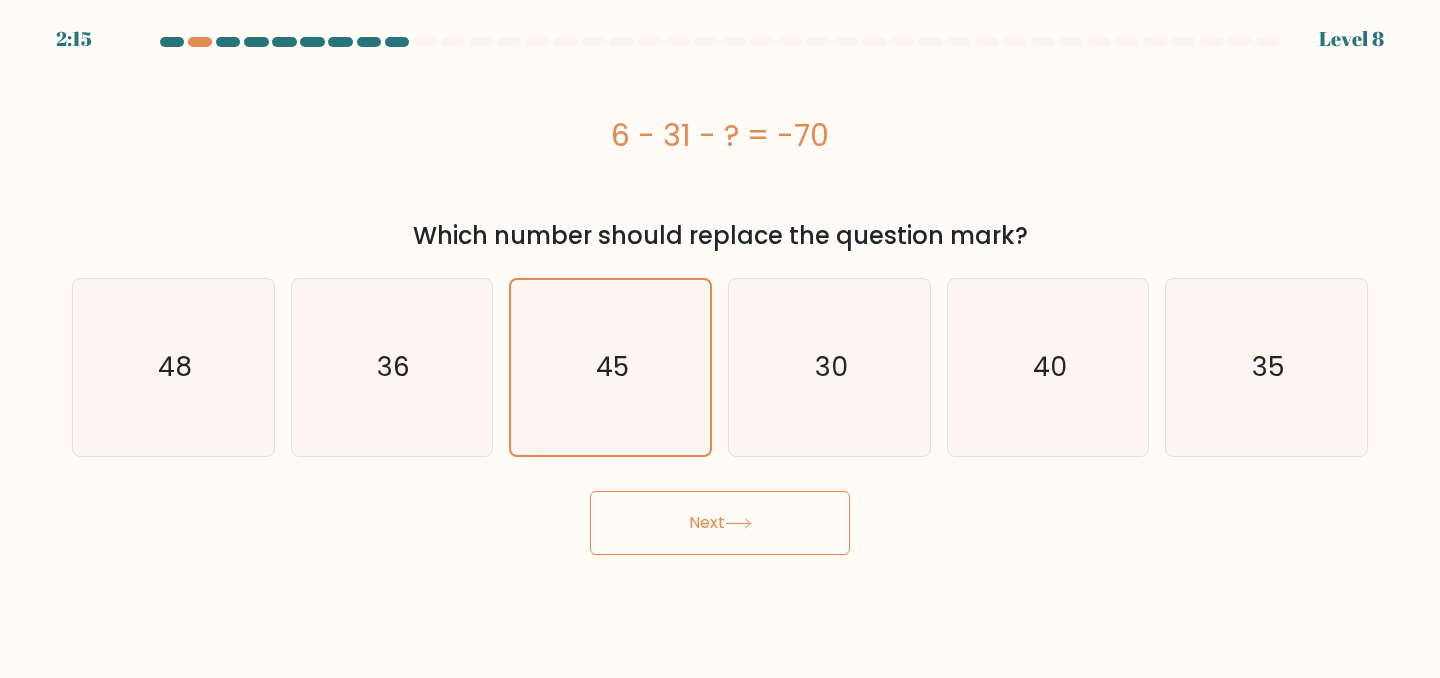 click on "Next" at bounding box center (720, 523) 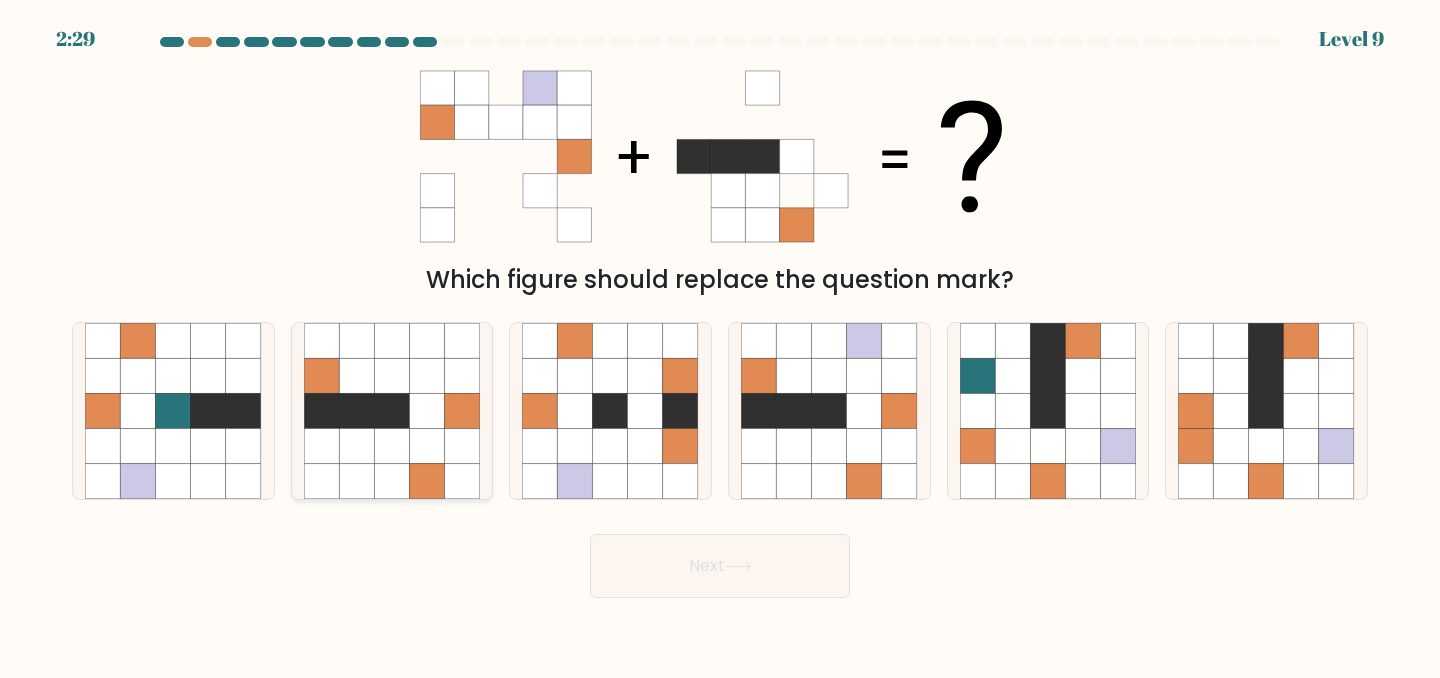 click 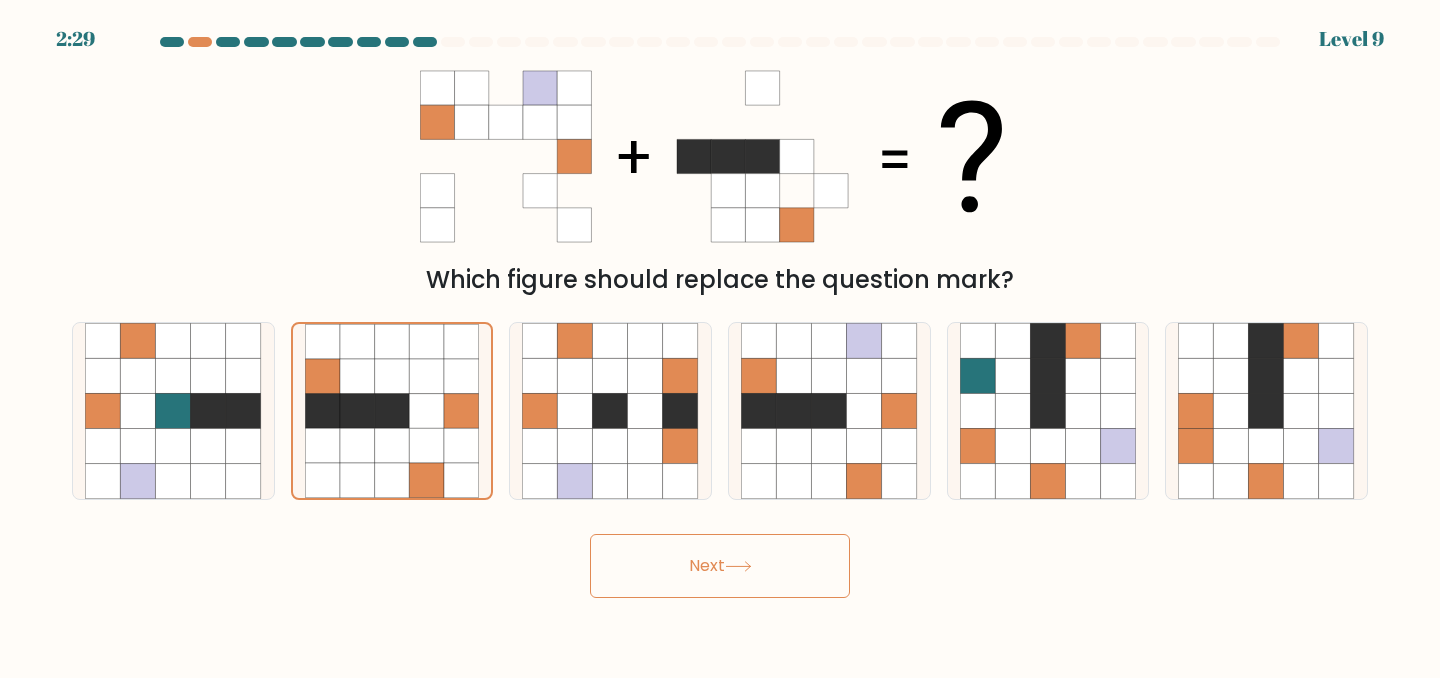 click on "Next" at bounding box center [720, 566] 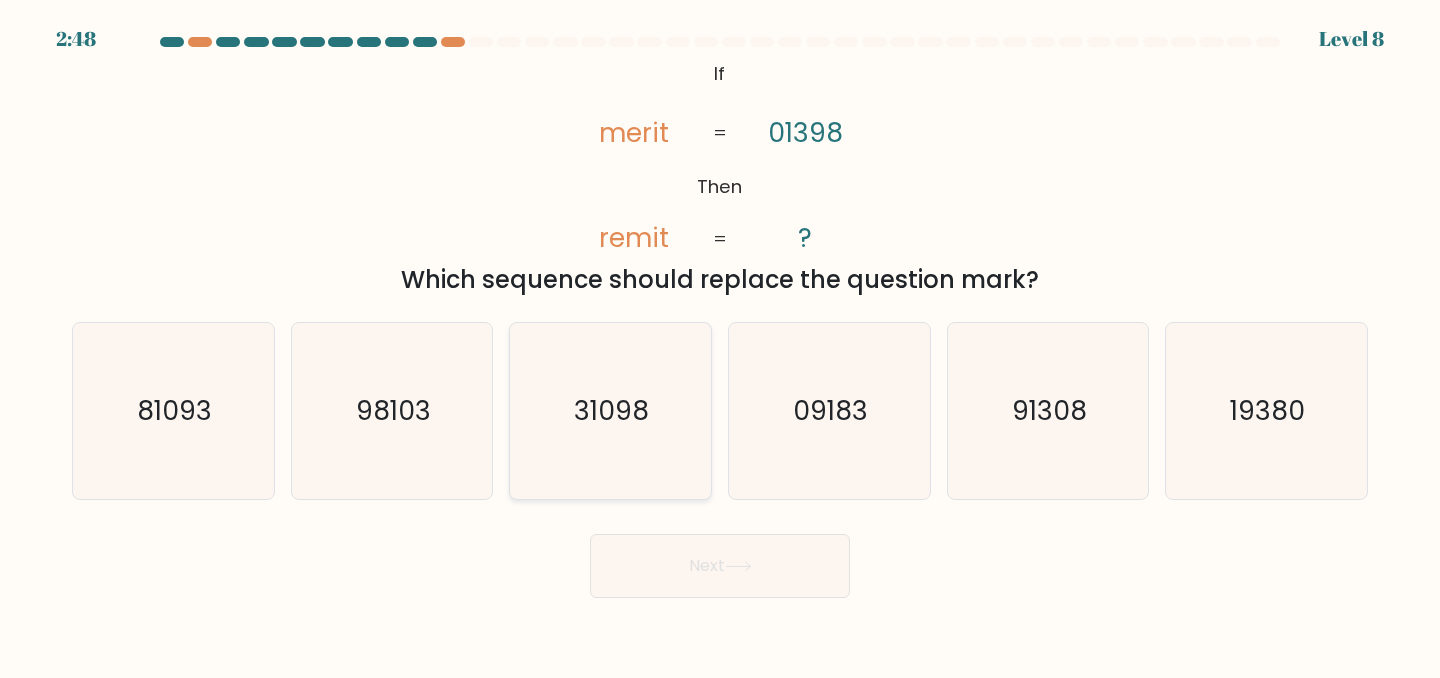 click on "31098" 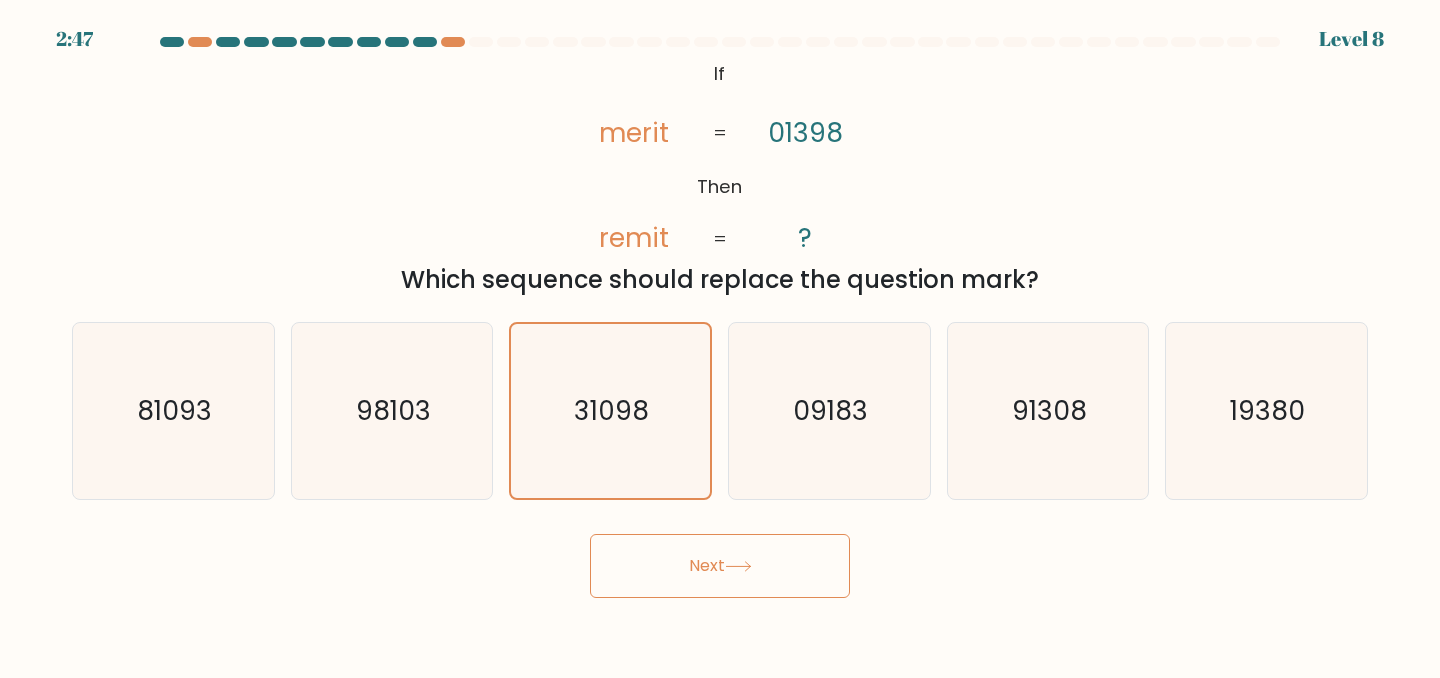 click on "Next" at bounding box center [720, 566] 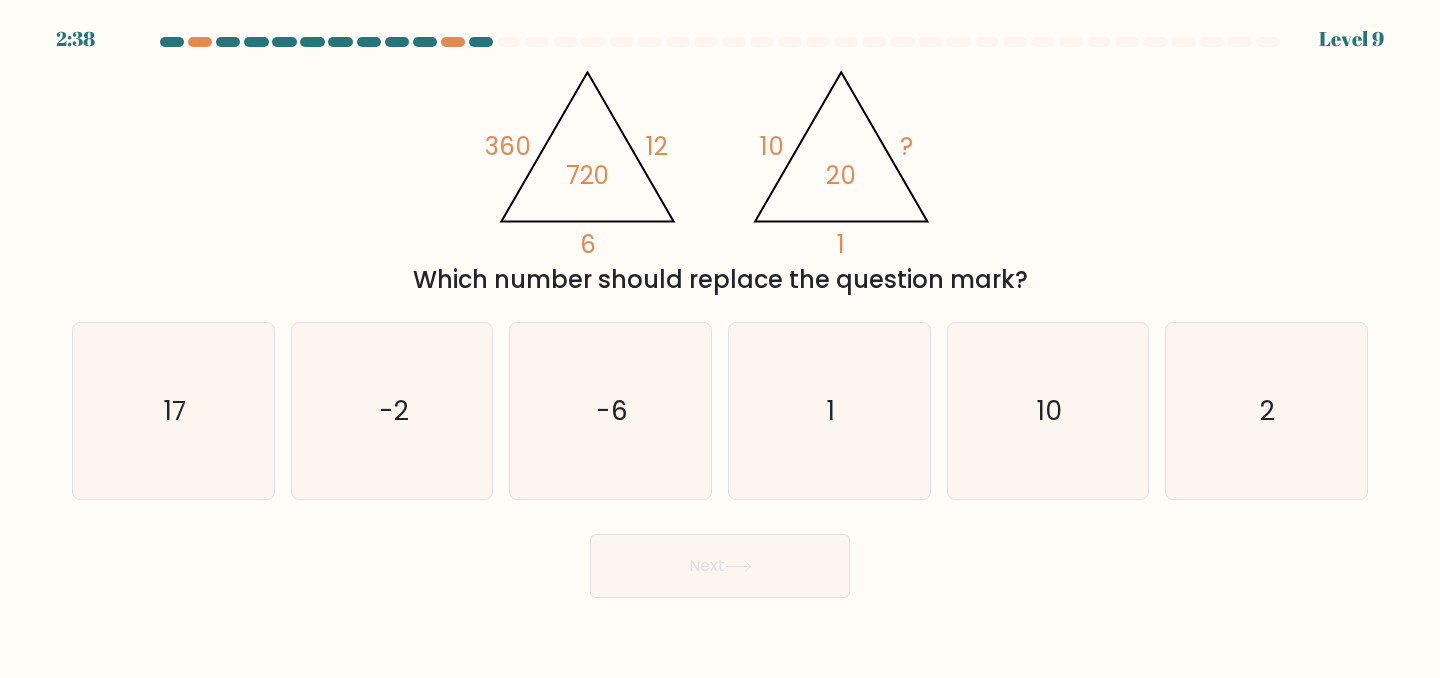 click on "@import url('https://fonts.googleapis.com/css?family=Abril+Fatface:400,100,100italic,300,300italic,400italic,500,500italic,700,700italic,900,900italic');                        360       12       6       720                                       @import url('https://fonts.googleapis.com/css?family=Abril+Fatface:400,100,100italic,300,300italic,400italic,500,500italic,700,700italic,900,900italic');                        10       ?       1       20" 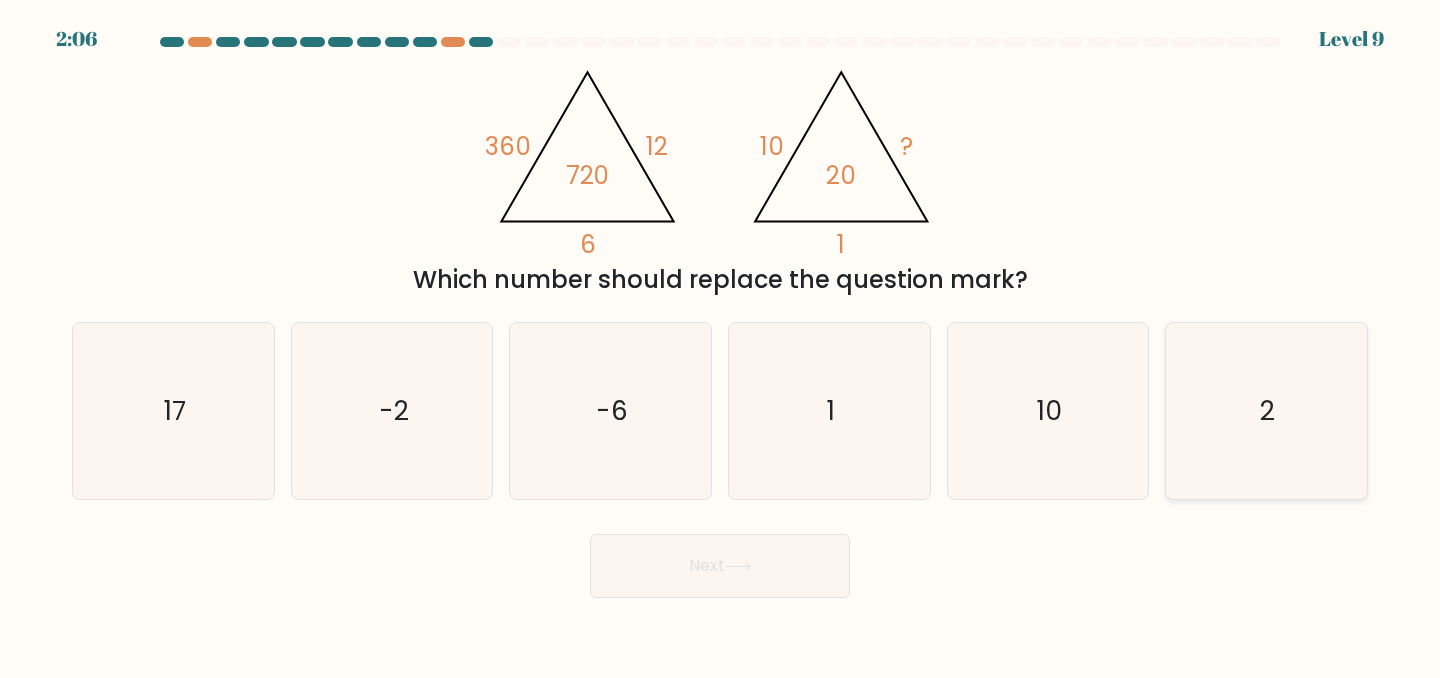 click on "2" 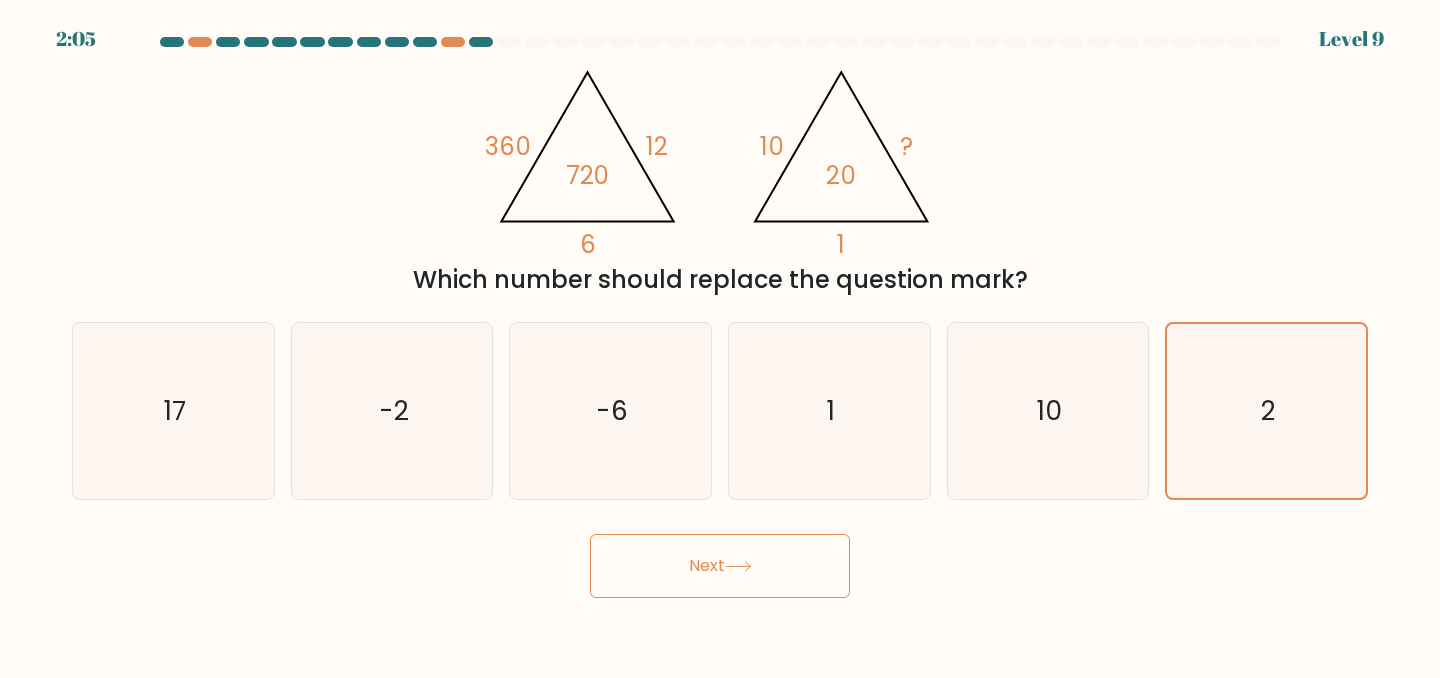 click on "Next" at bounding box center (720, 566) 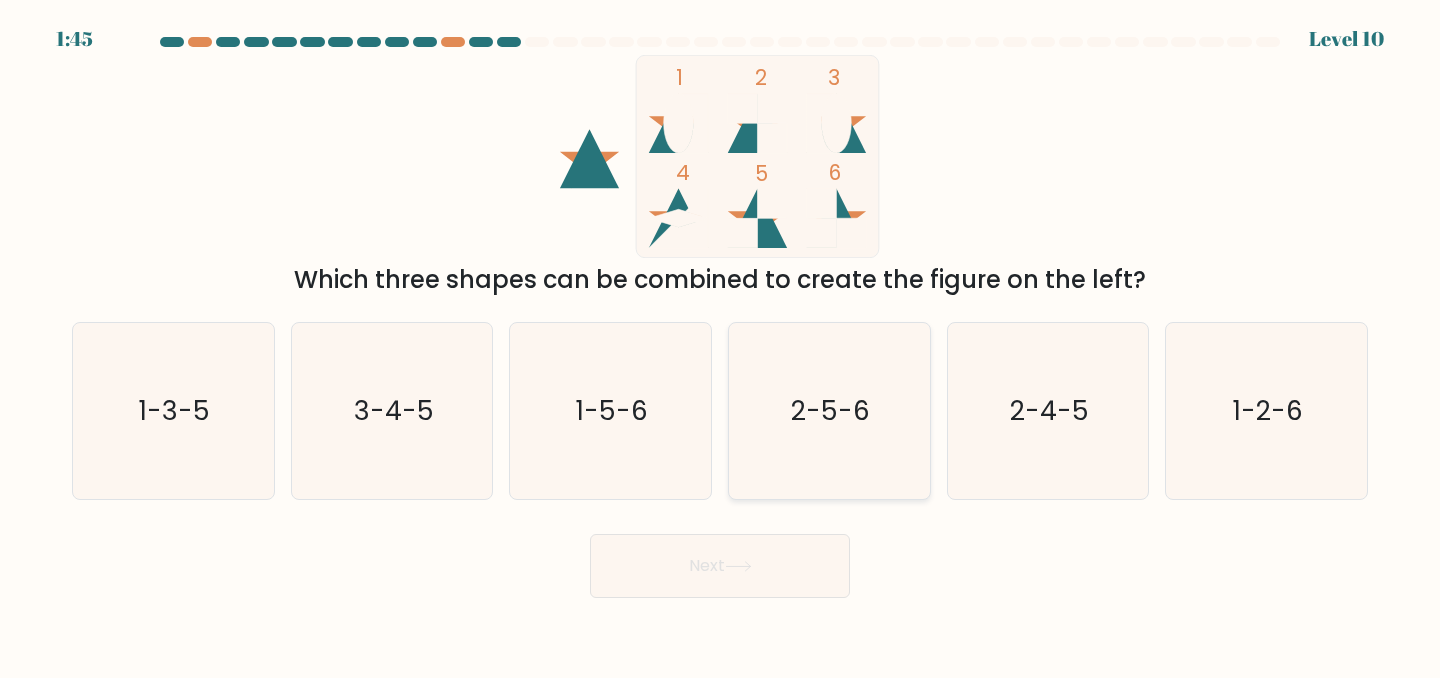 click on "2-5-6" 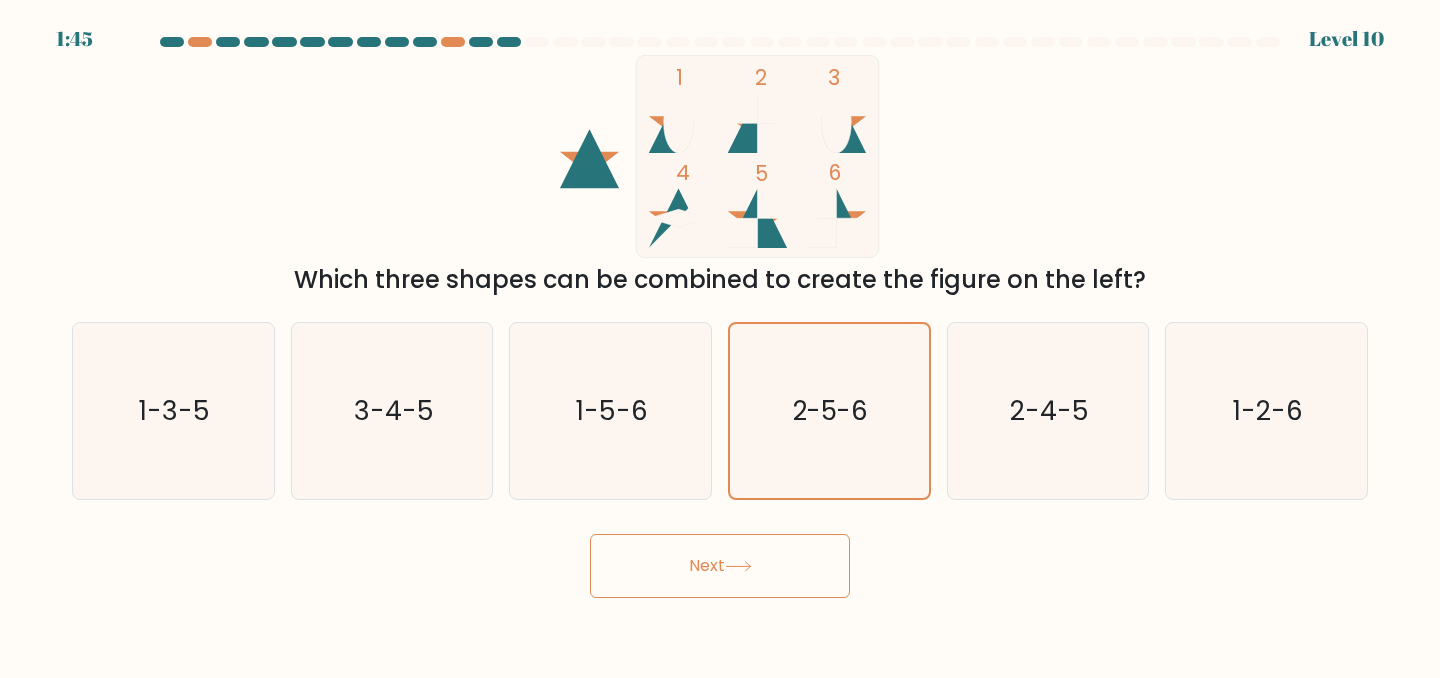 click on "Next" at bounding box center (720, 566) 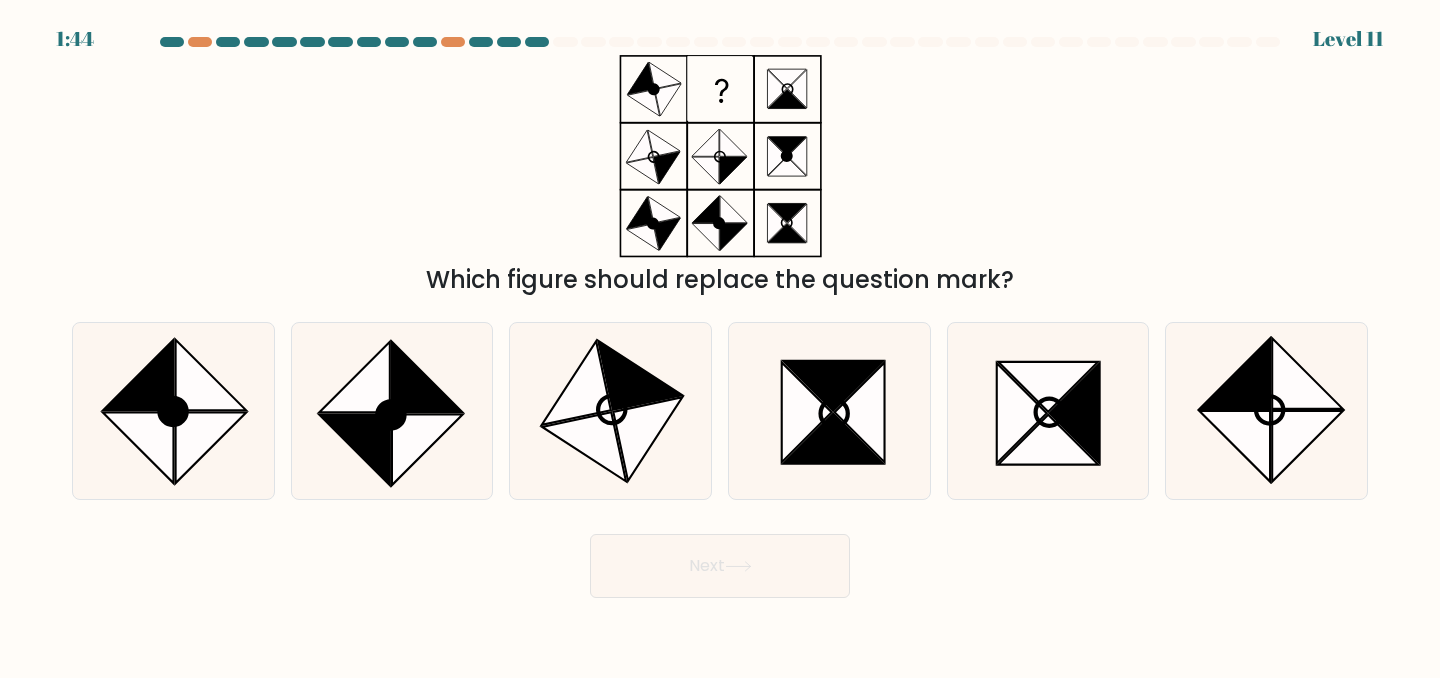 click on "Next" at bounding box center [720, 566] 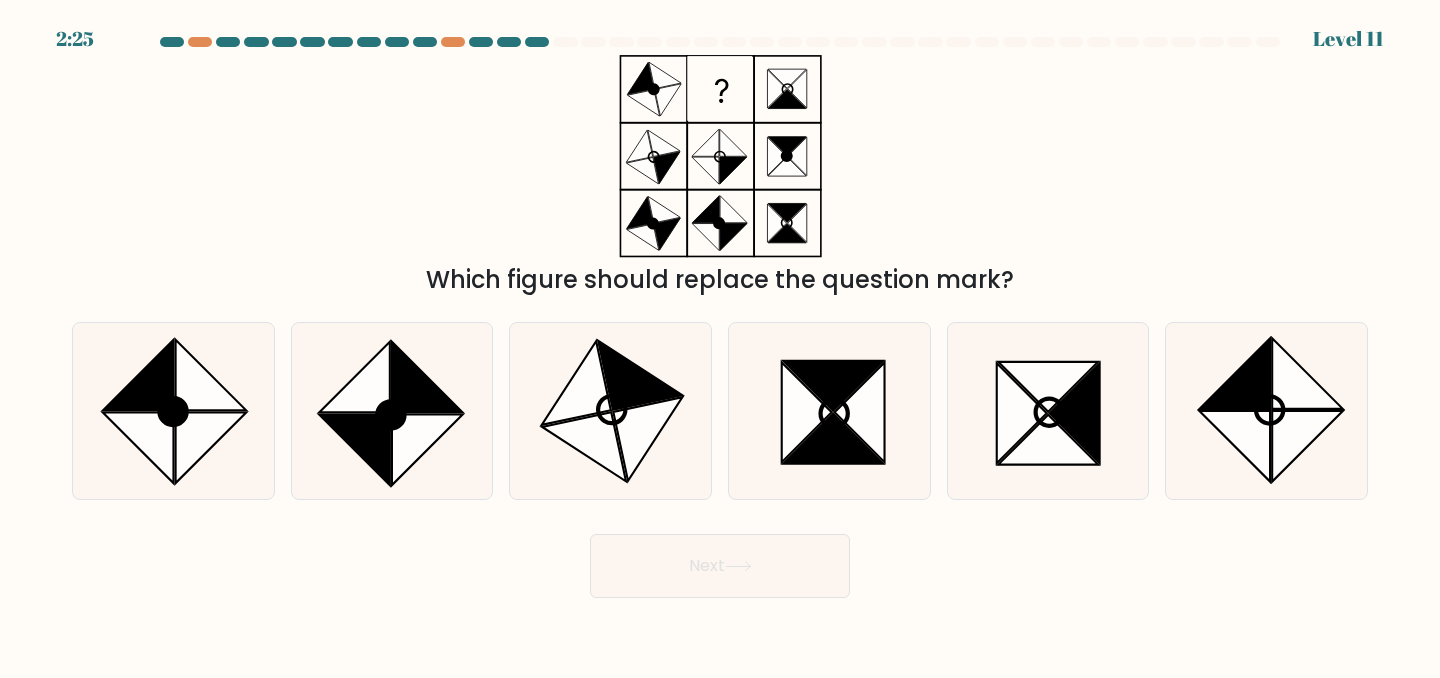 click on "Which figure should replace the question mark?" at bounding box center (720, 176) 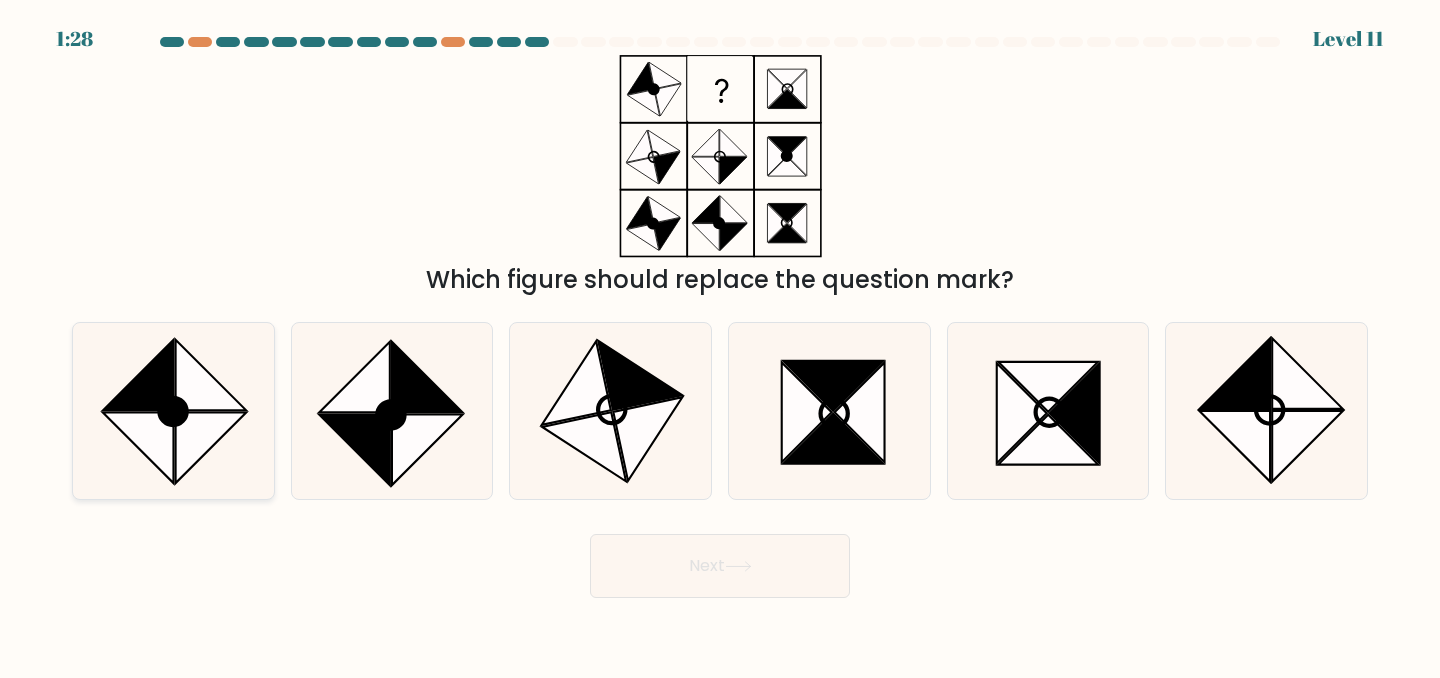 click 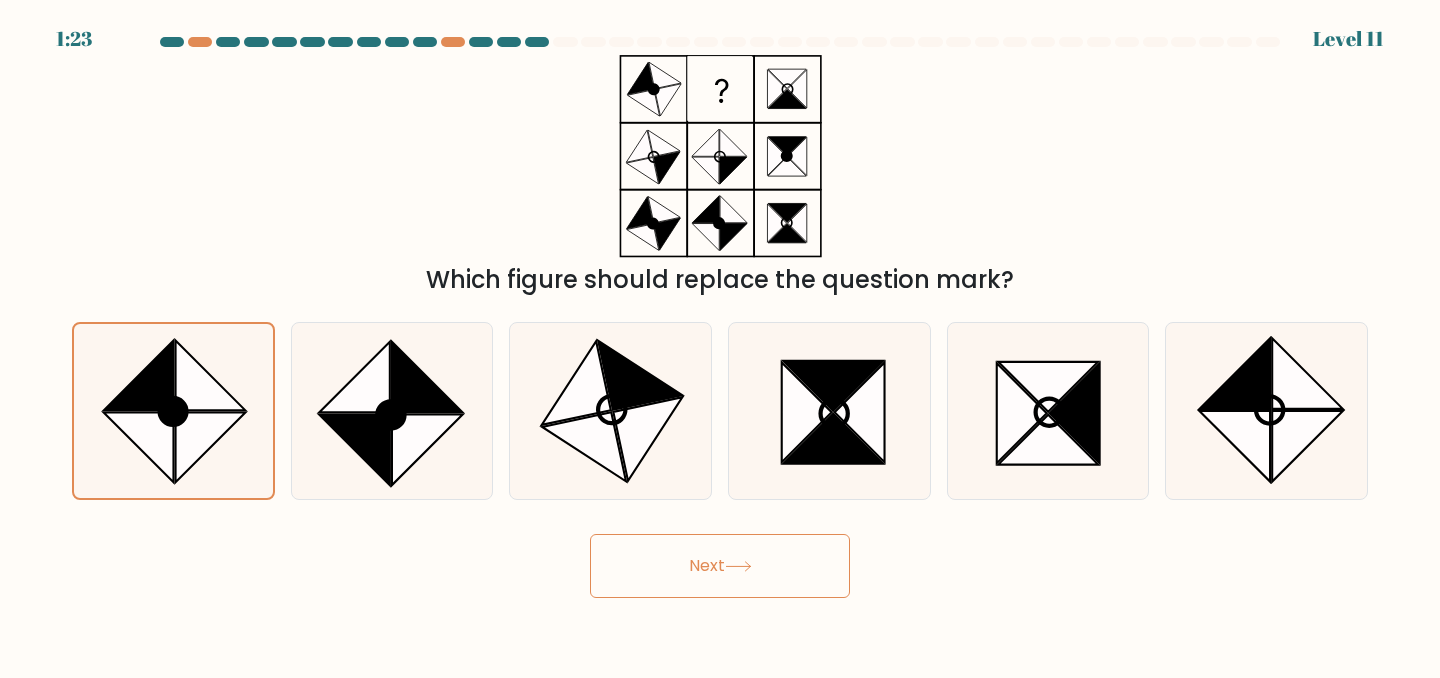click on "Next" at bounding box center [720, 566] 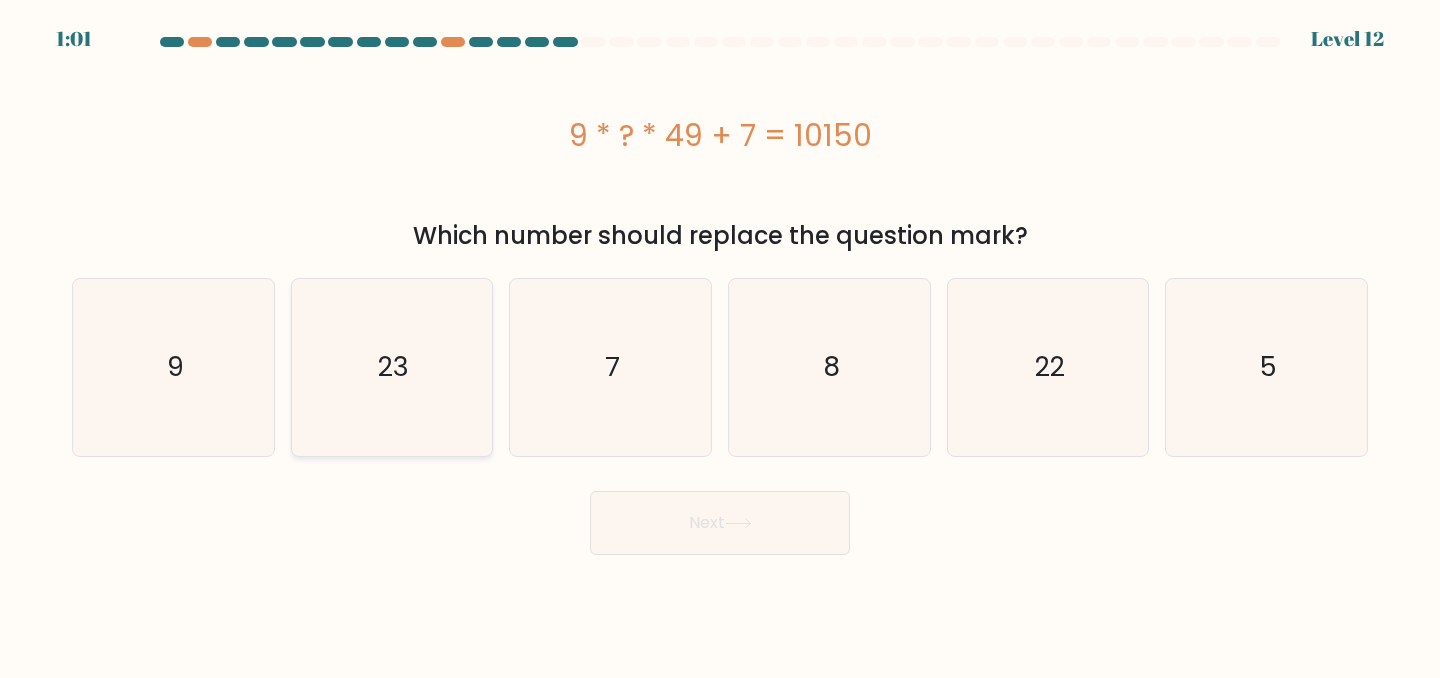 click on "23" 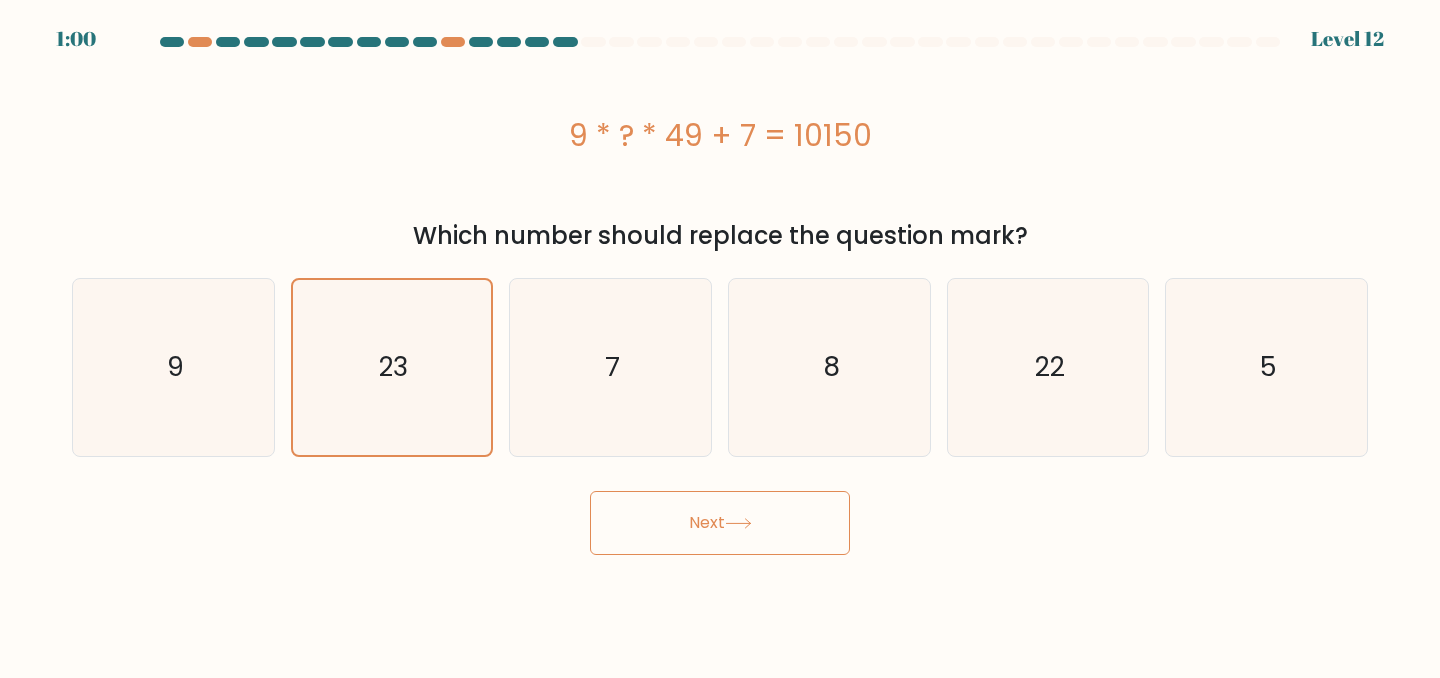 click on "Next" at bounding box center [720, 523] 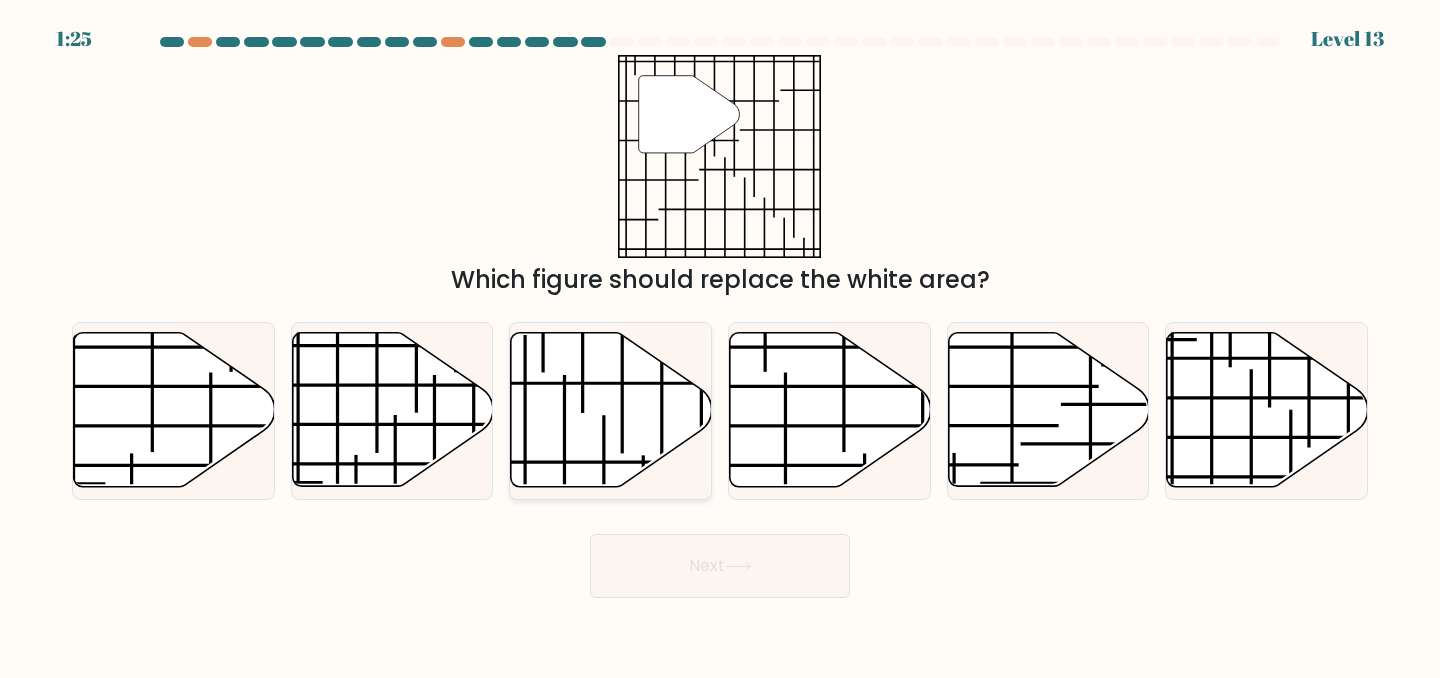 click 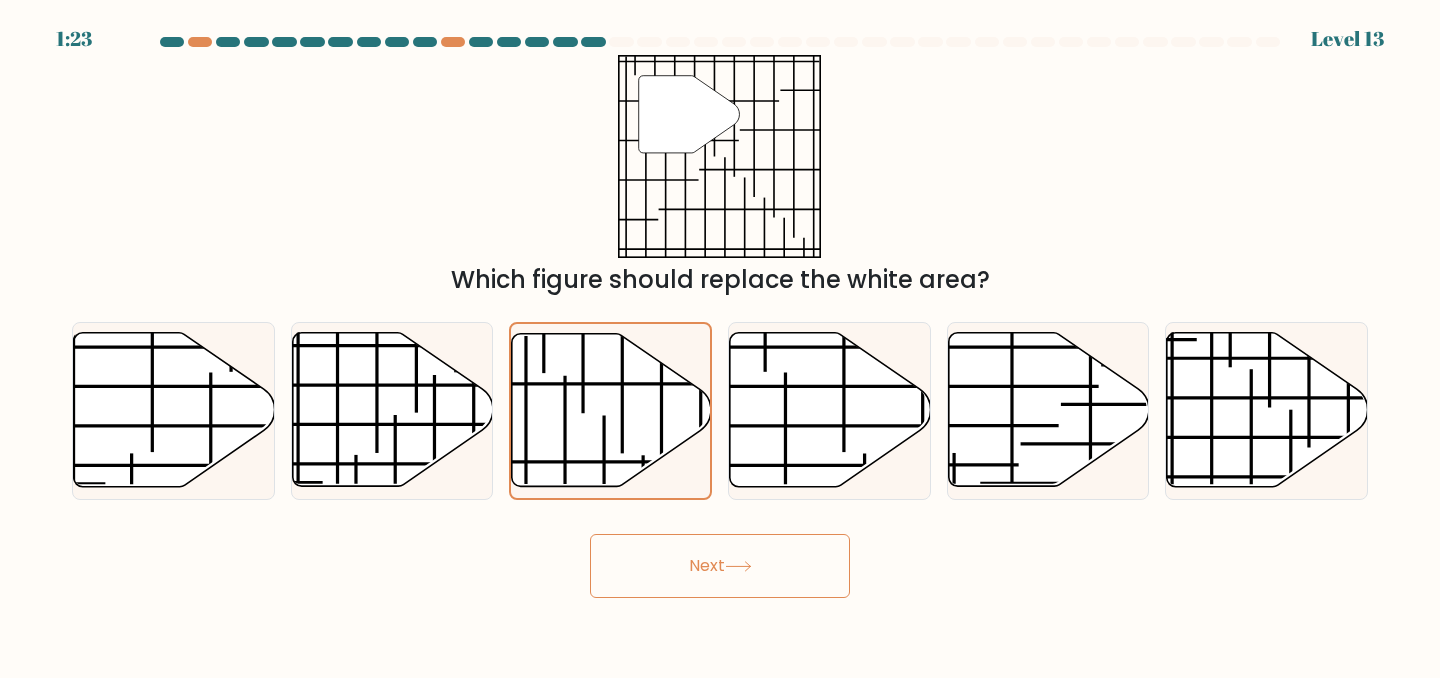 click 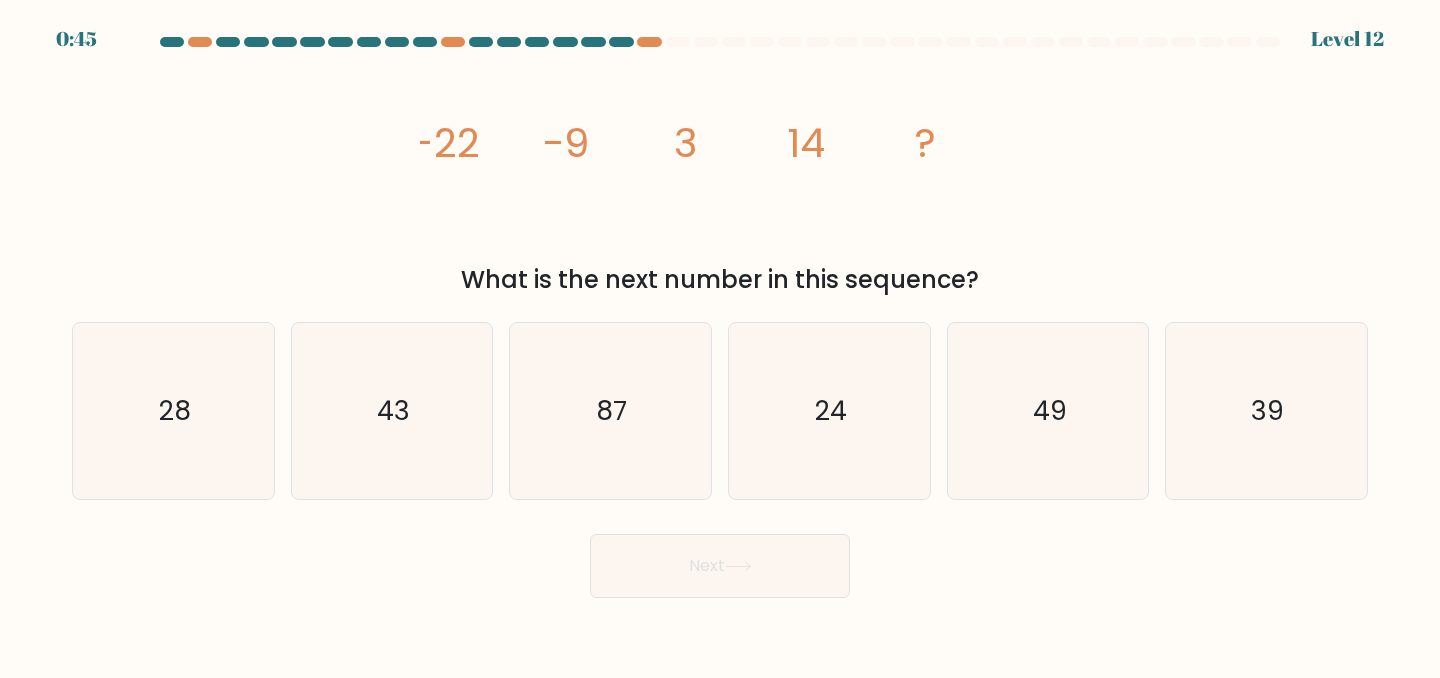 scroll, scrollTop: 0, scrollLeft: 0, axis: both 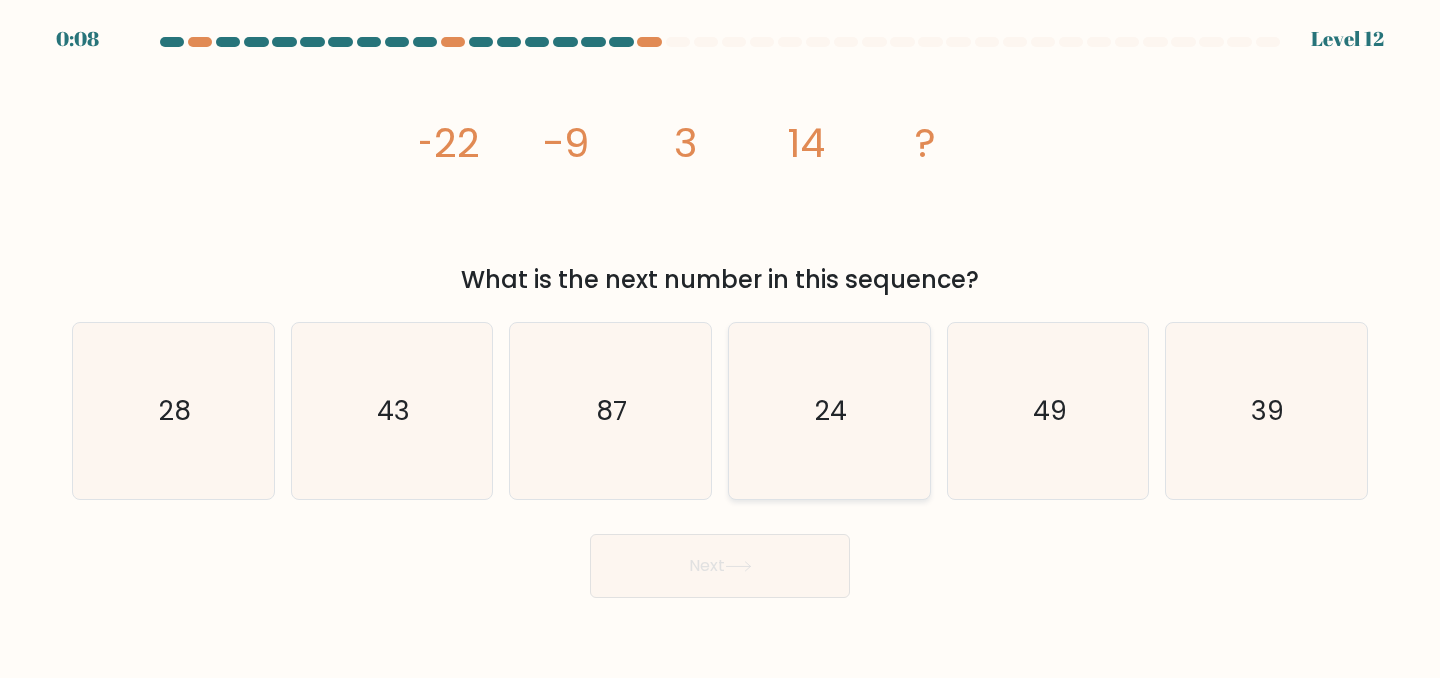 click on "24" 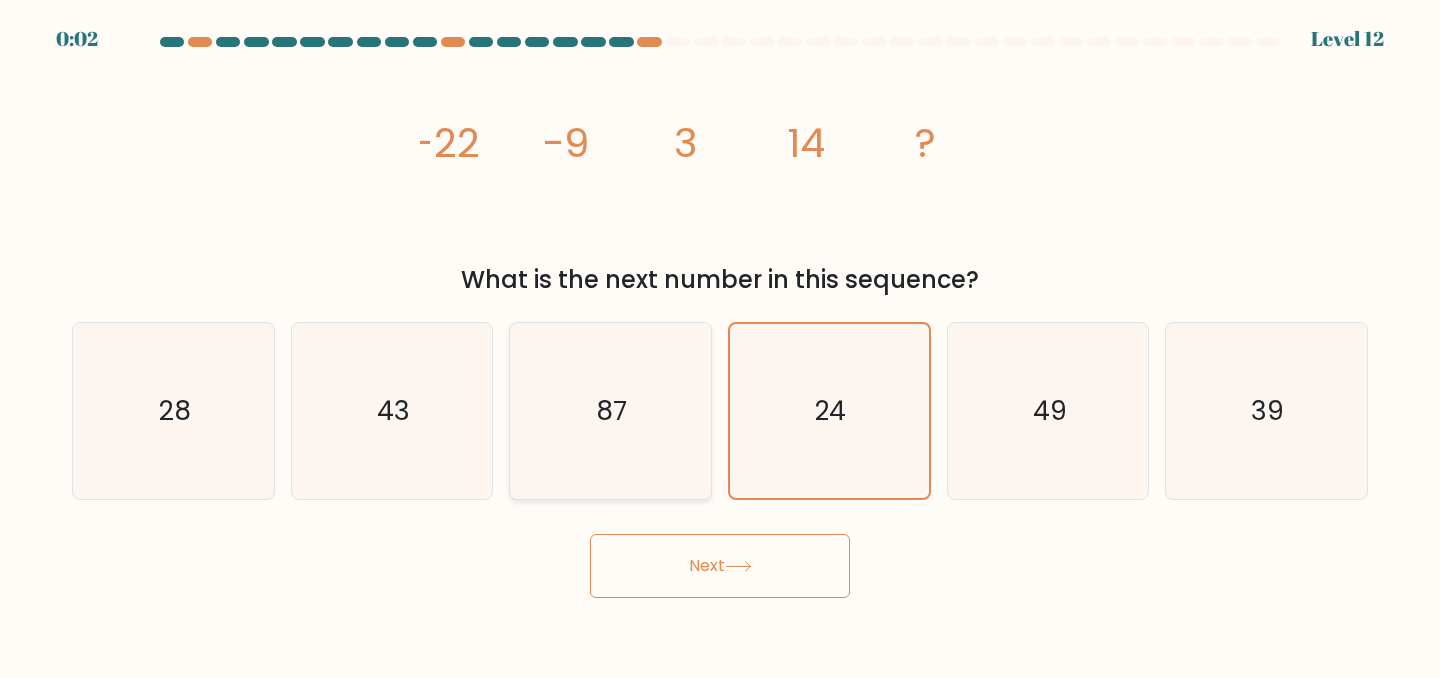 drag, startPoint x: 776, startPoint y: 451, endPoint x: 695, endPoint y: 445, distance: 81.22192 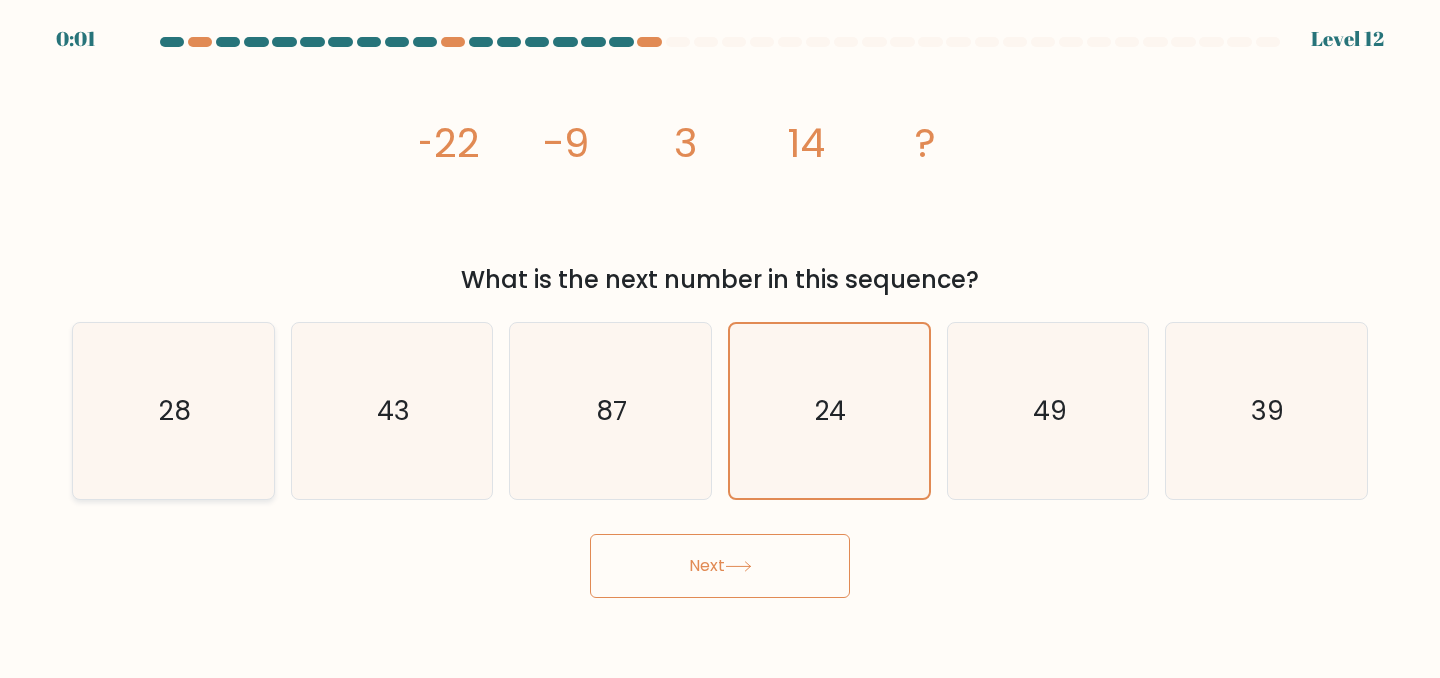 click on "28" 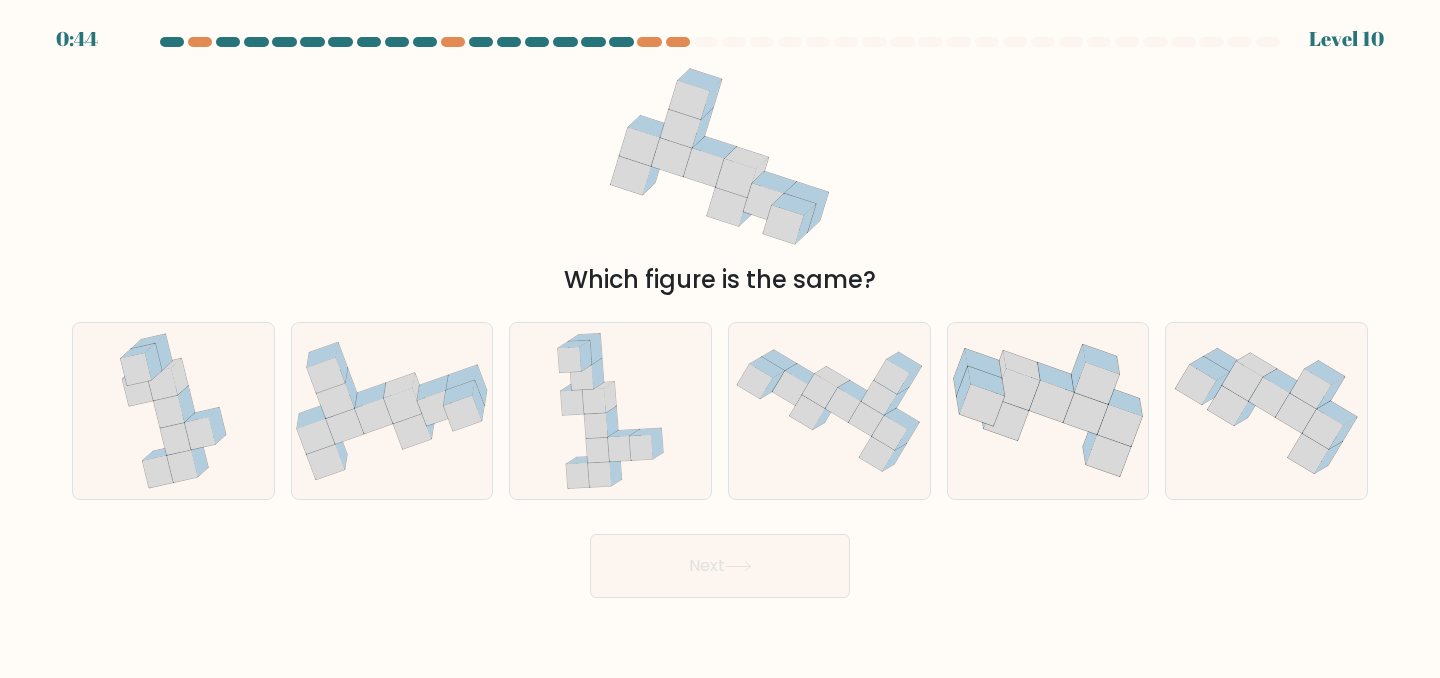 scroll, scrollTop: 0, scrollLeft: 0, axis: both 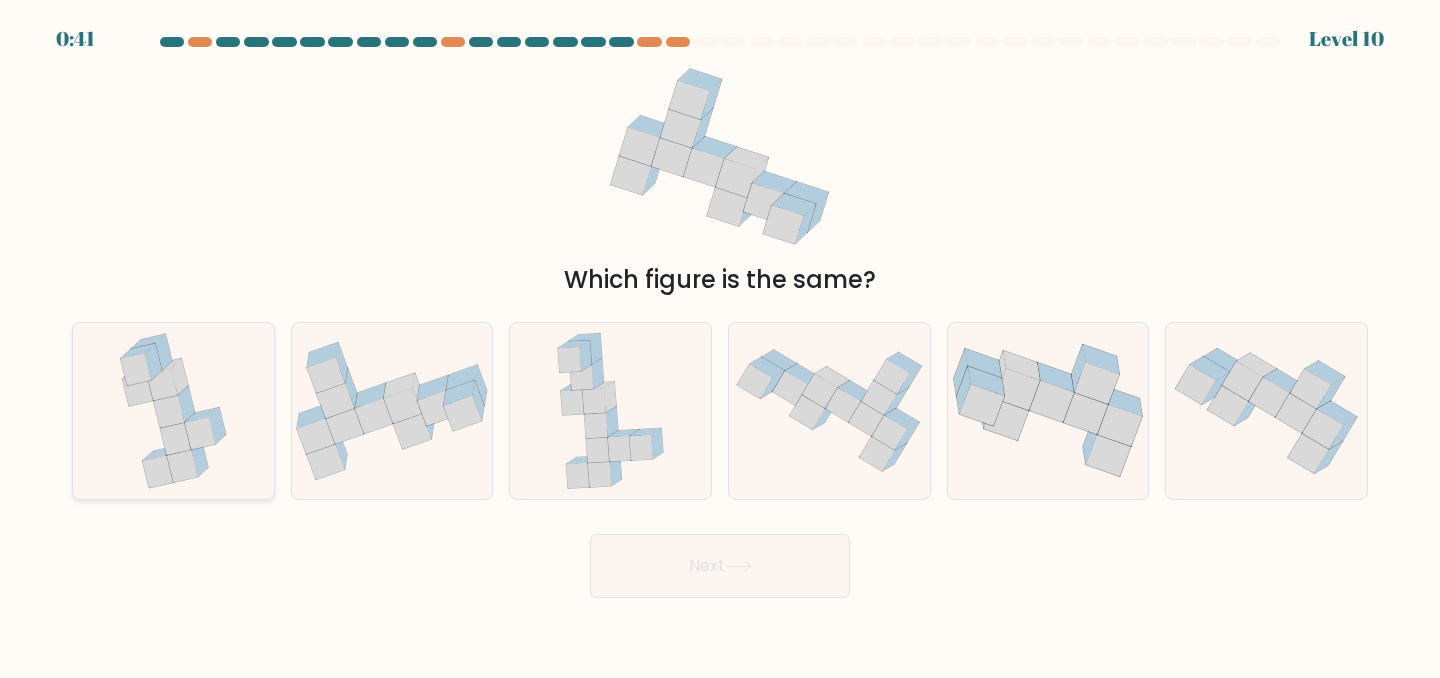 click 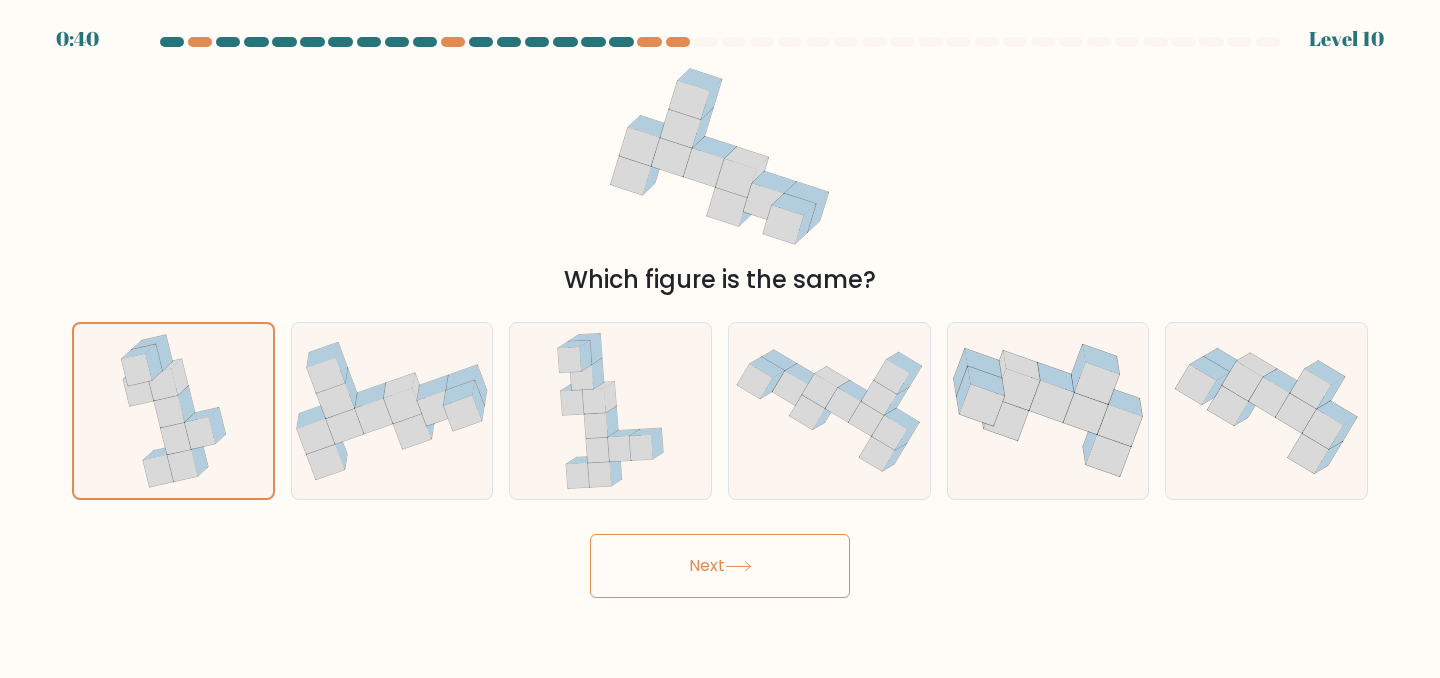 click on "Next" at bounding box center [720, 566] 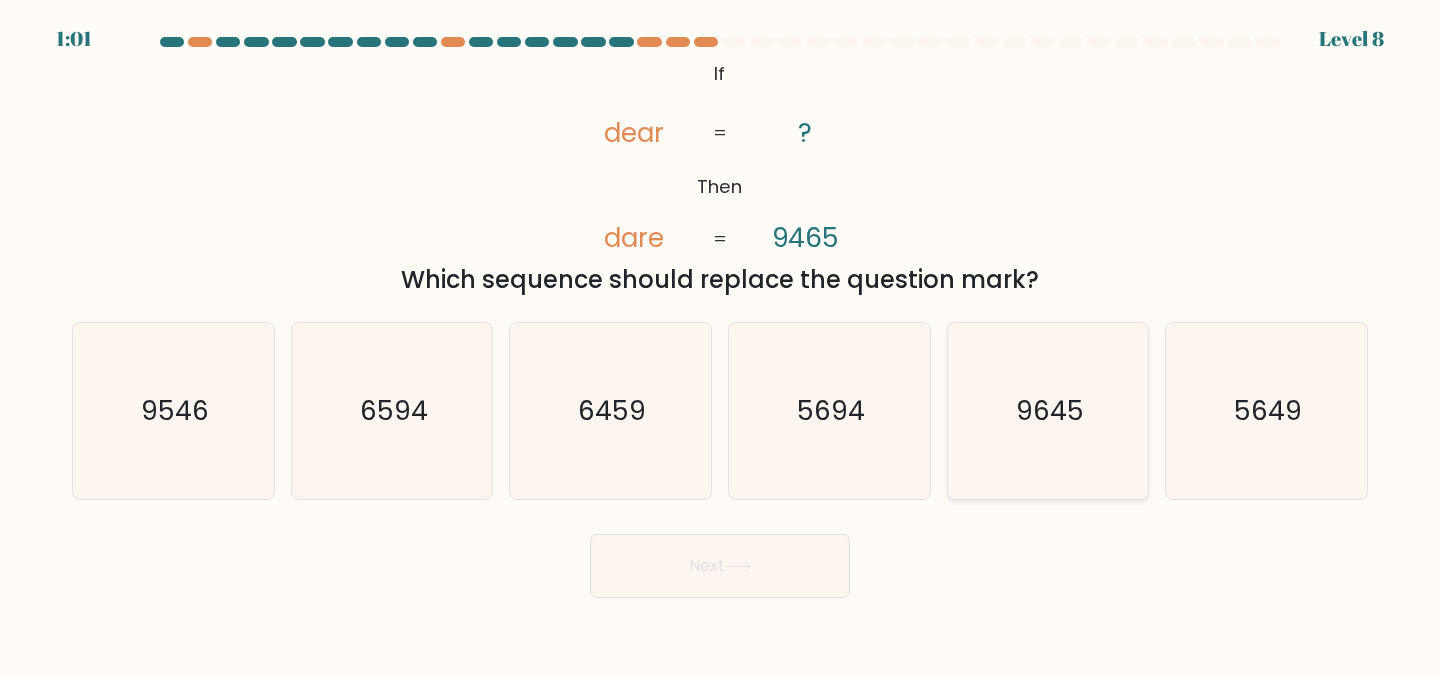 click on "9645" 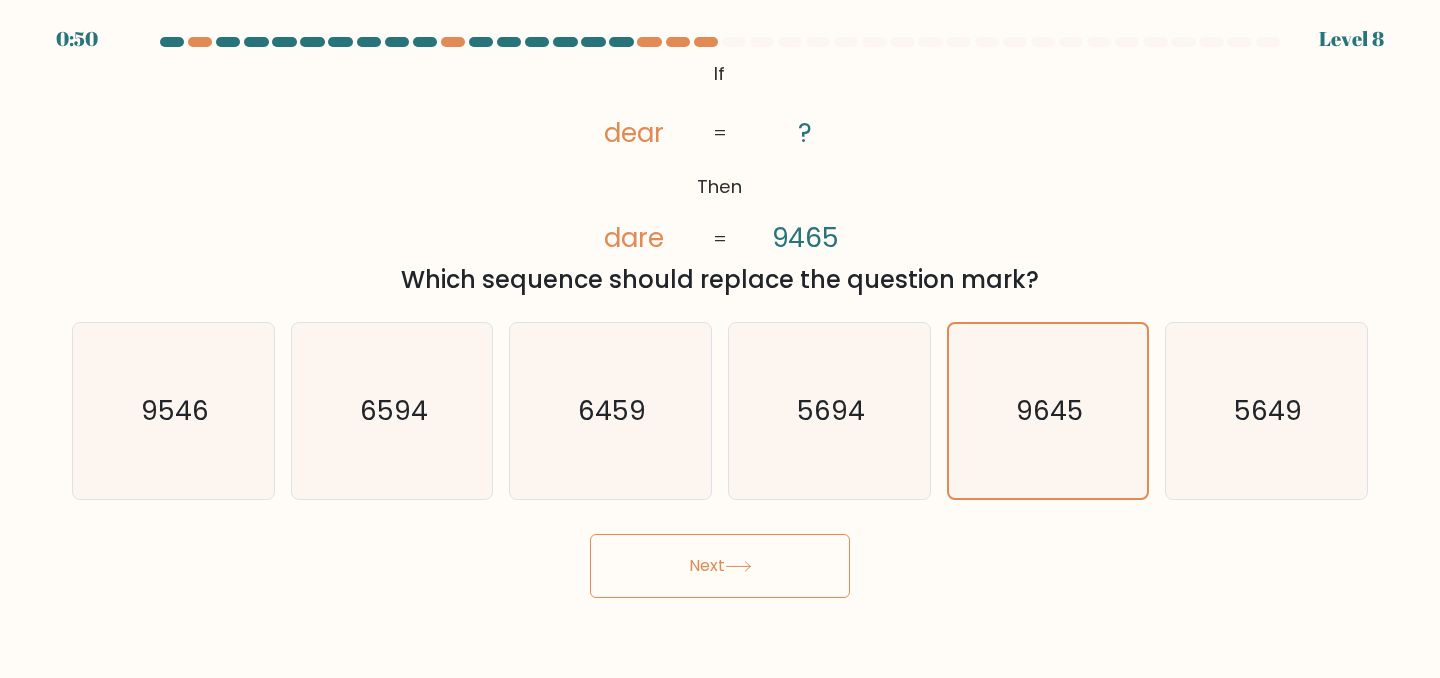 click on "Next" at bounding box center [720, 566] 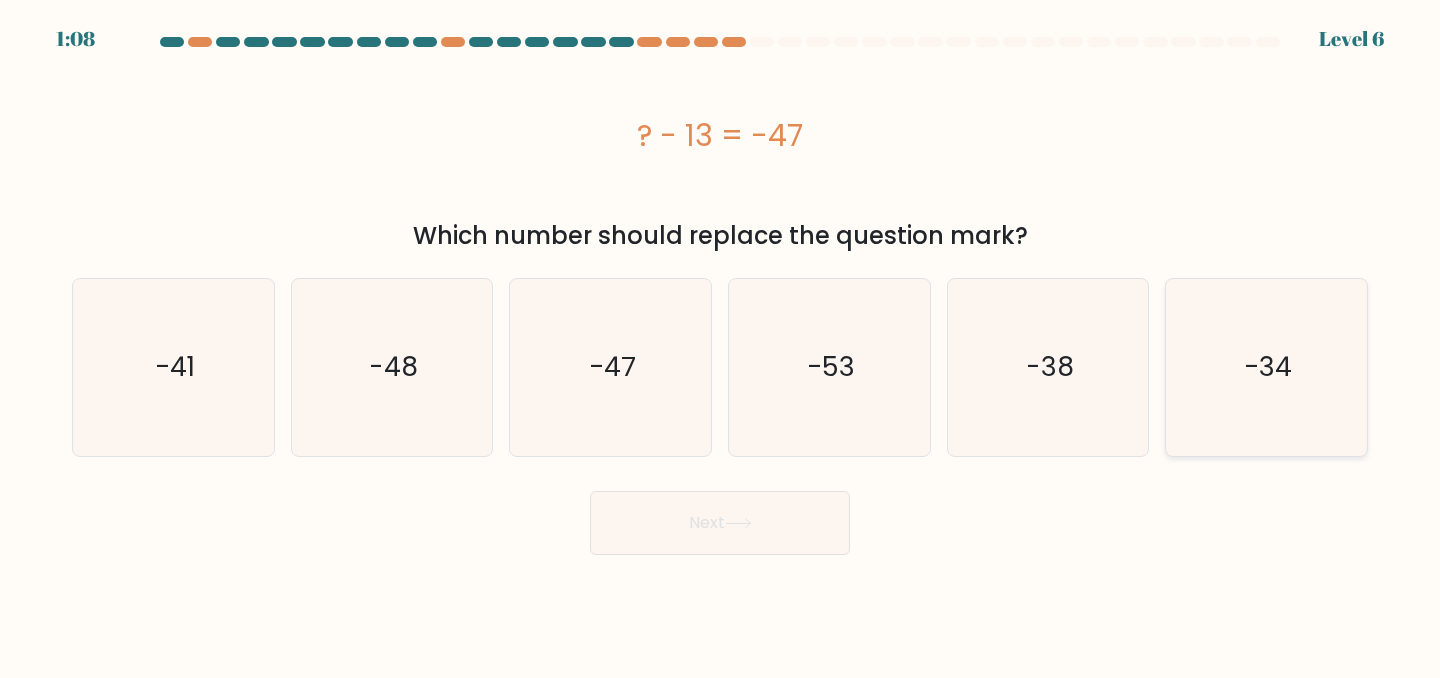 click on "-34" 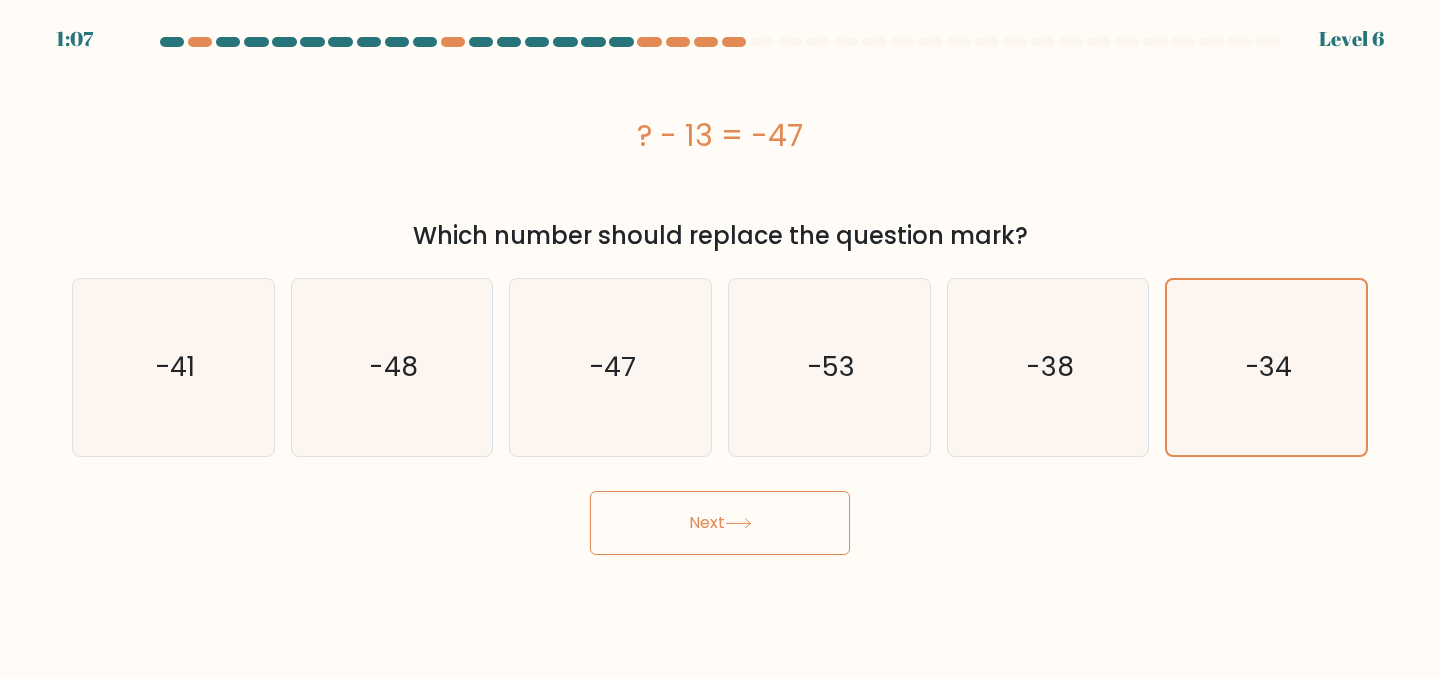 click on "Next" at bounding box center (720, 523) 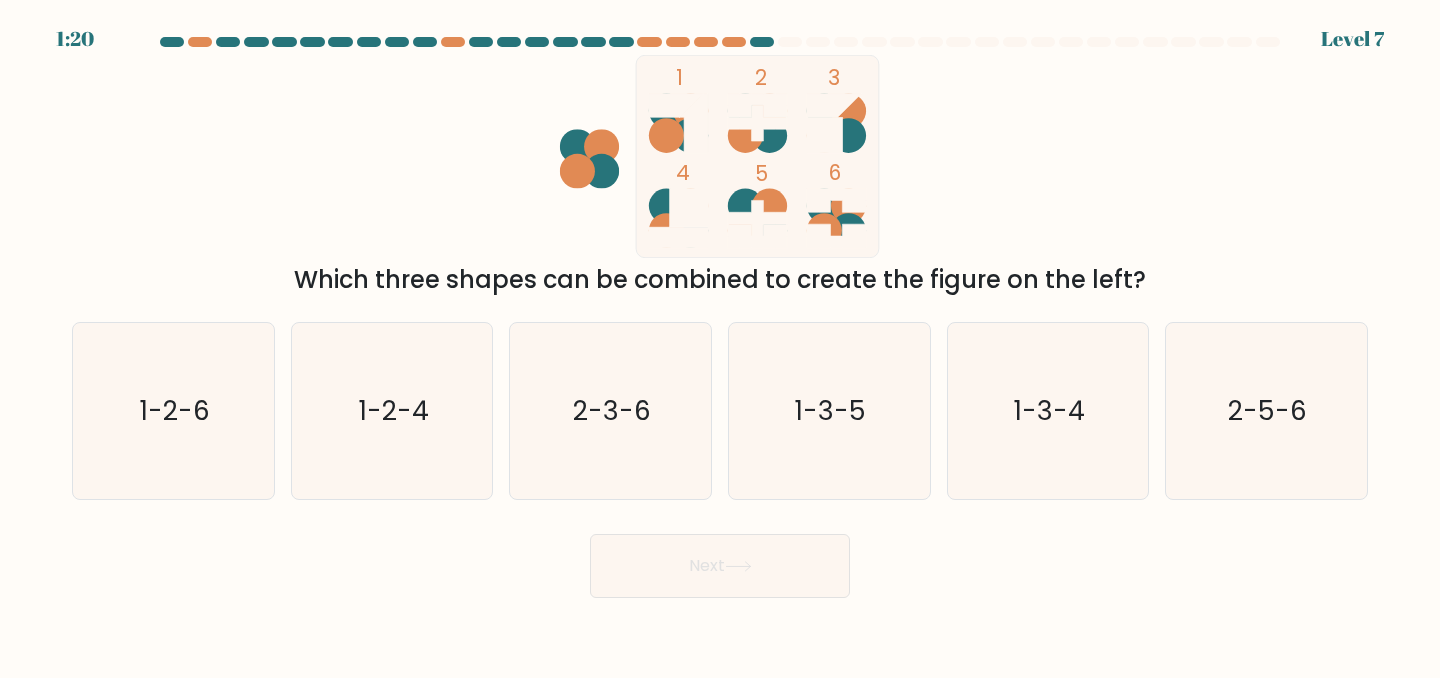 click 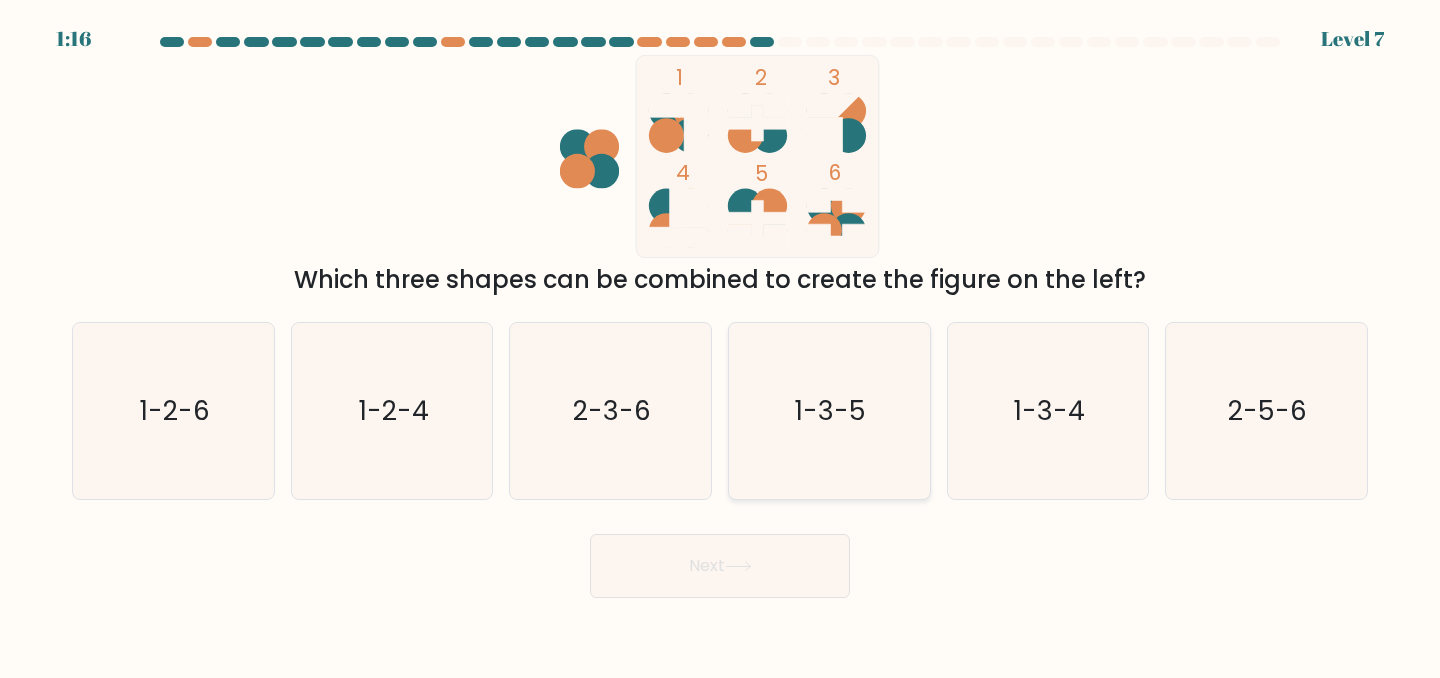click on "1-3-5" 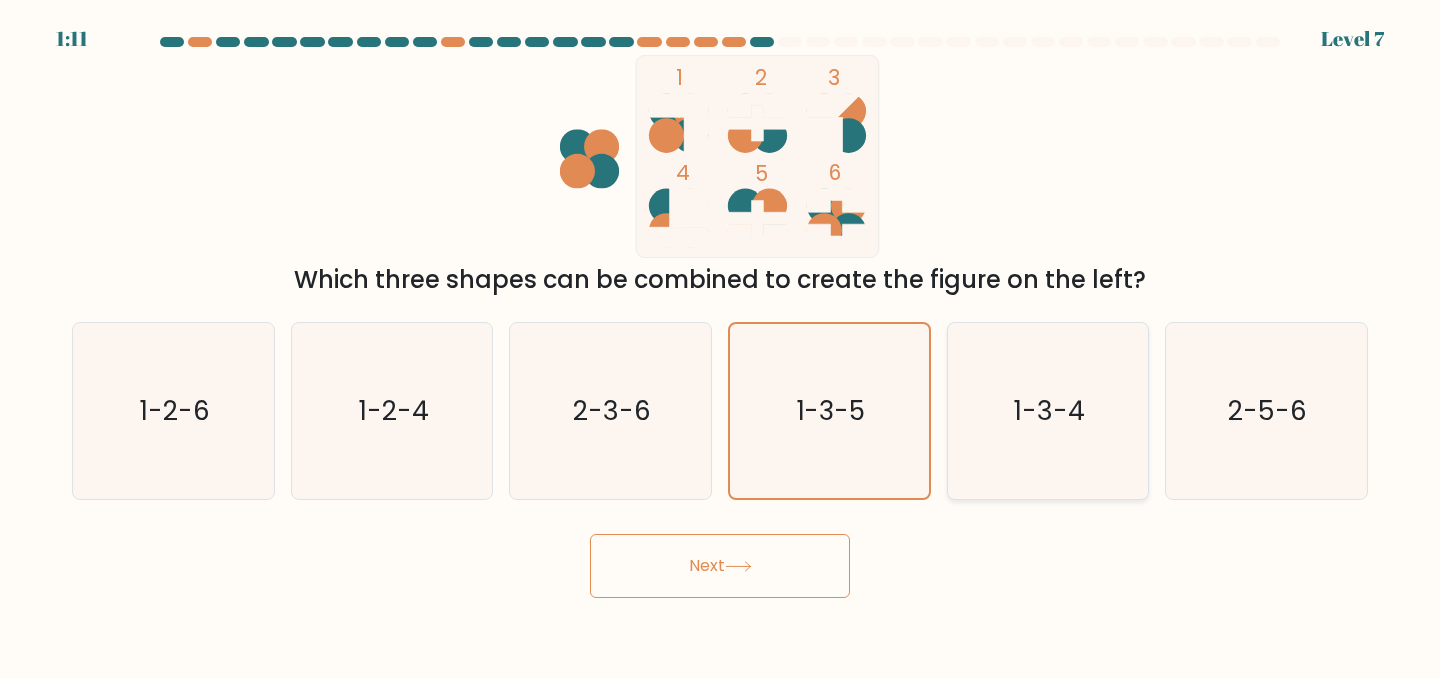 click on "1-3-4" 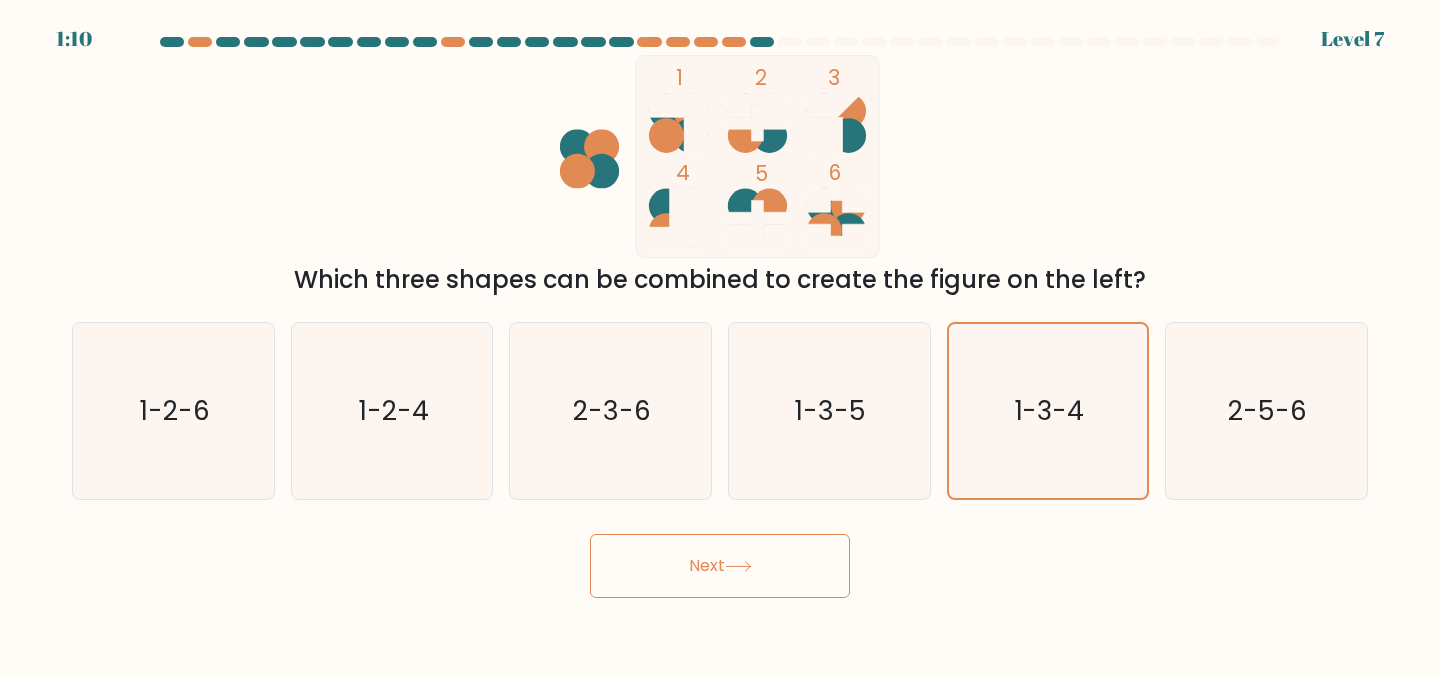 click on "Next" at bounding box center (720, 566) 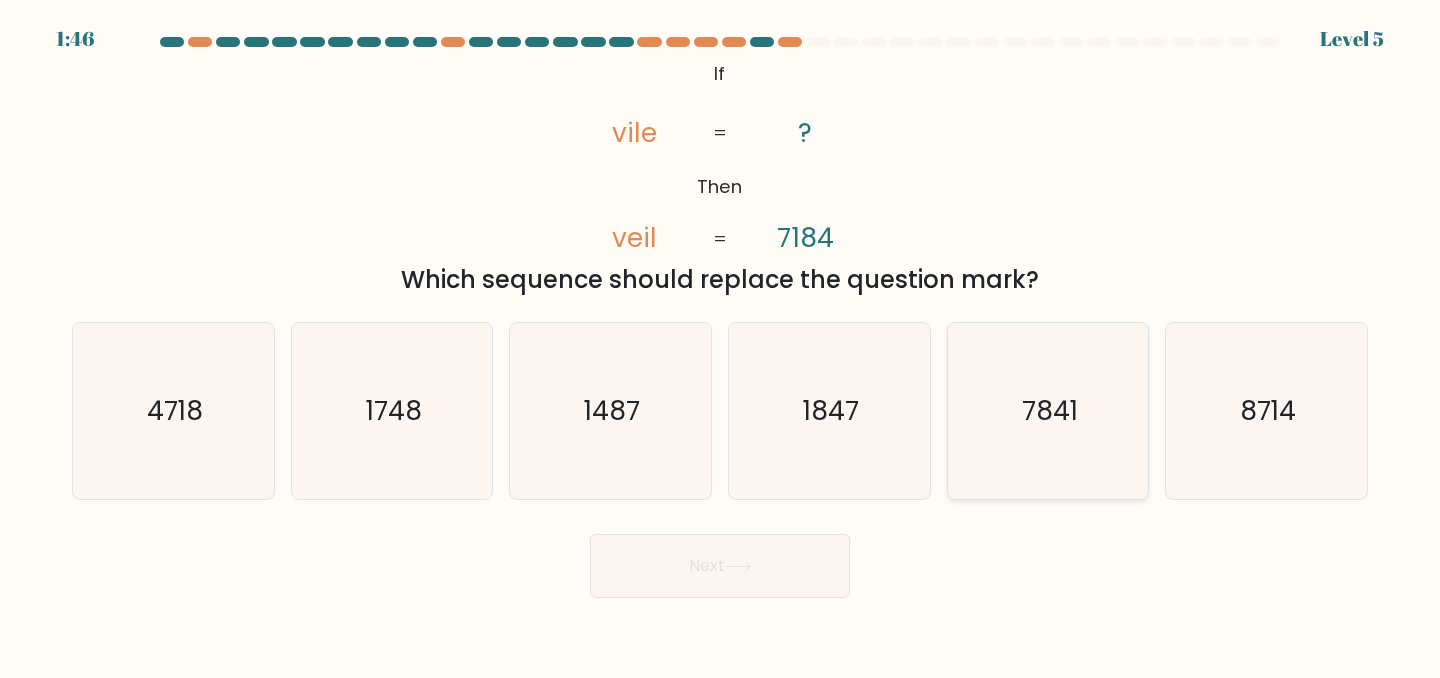 click on "7841" 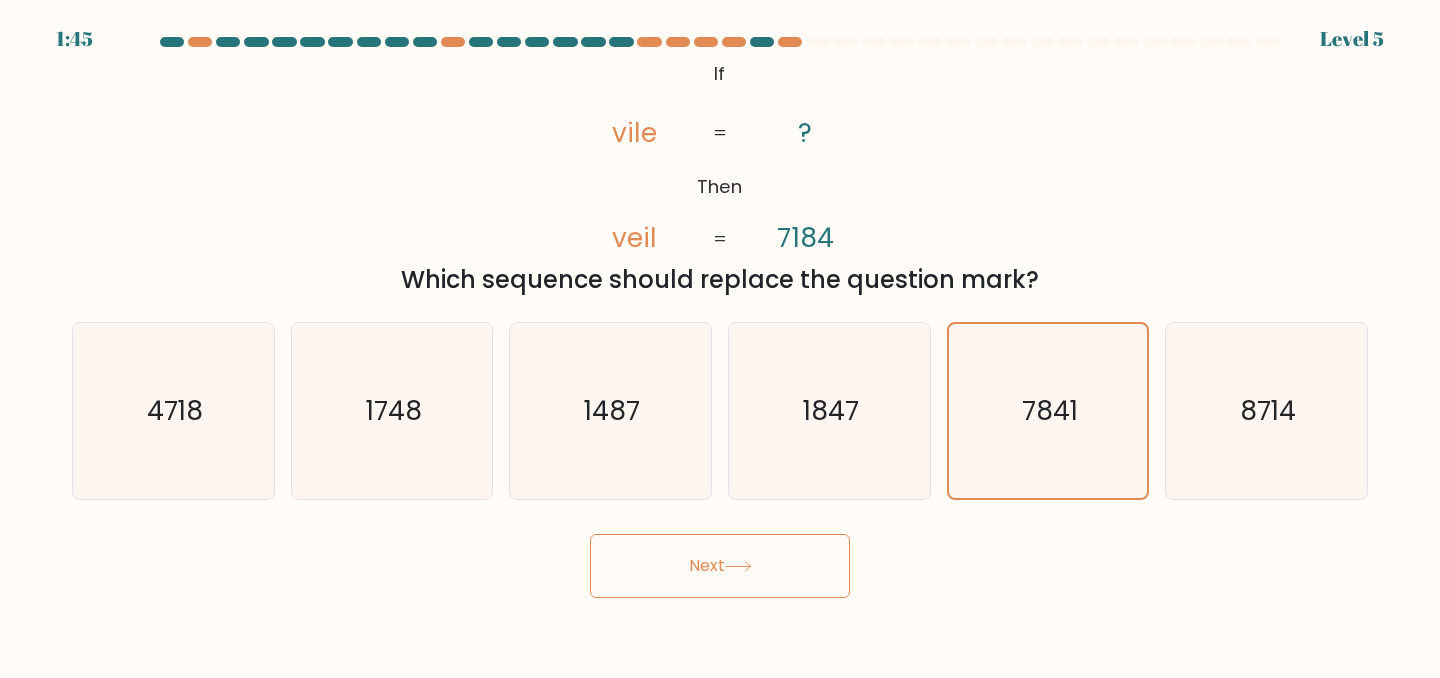 click on "Next" at bounding box center (720, 566) 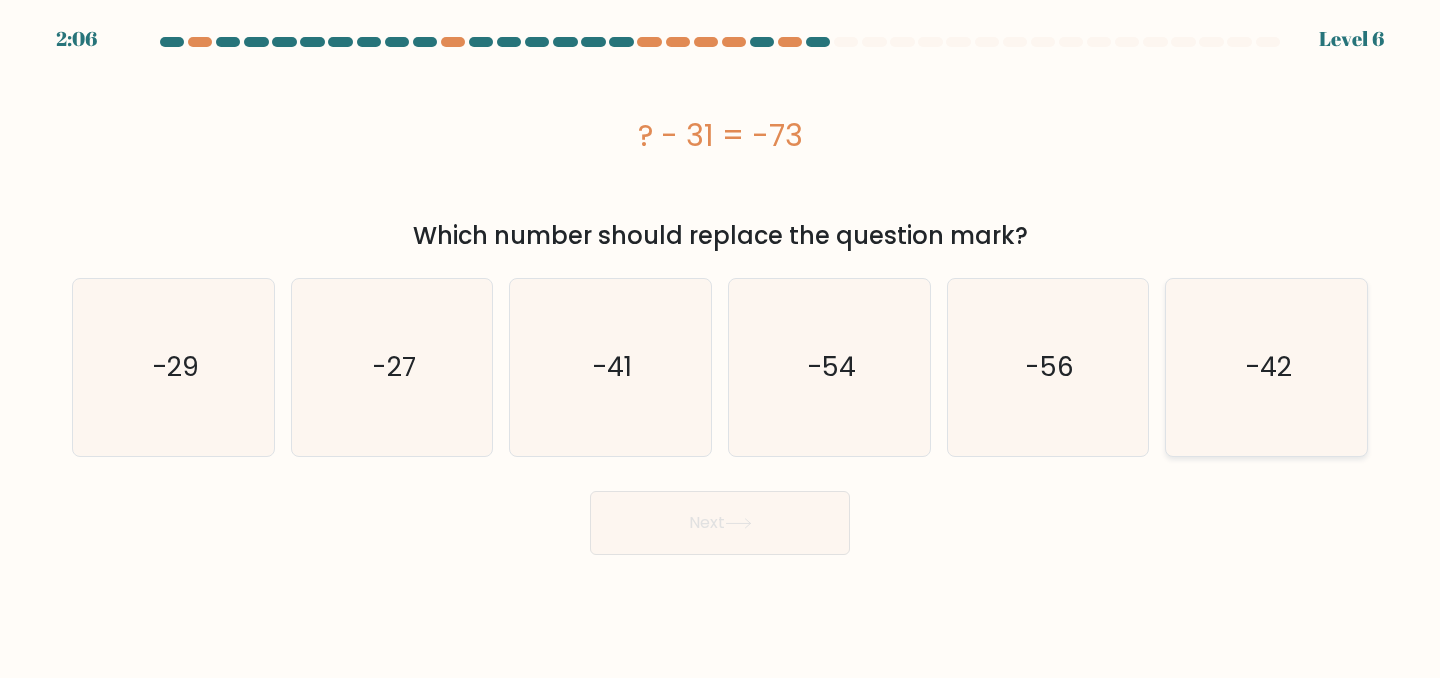 click on "-42" 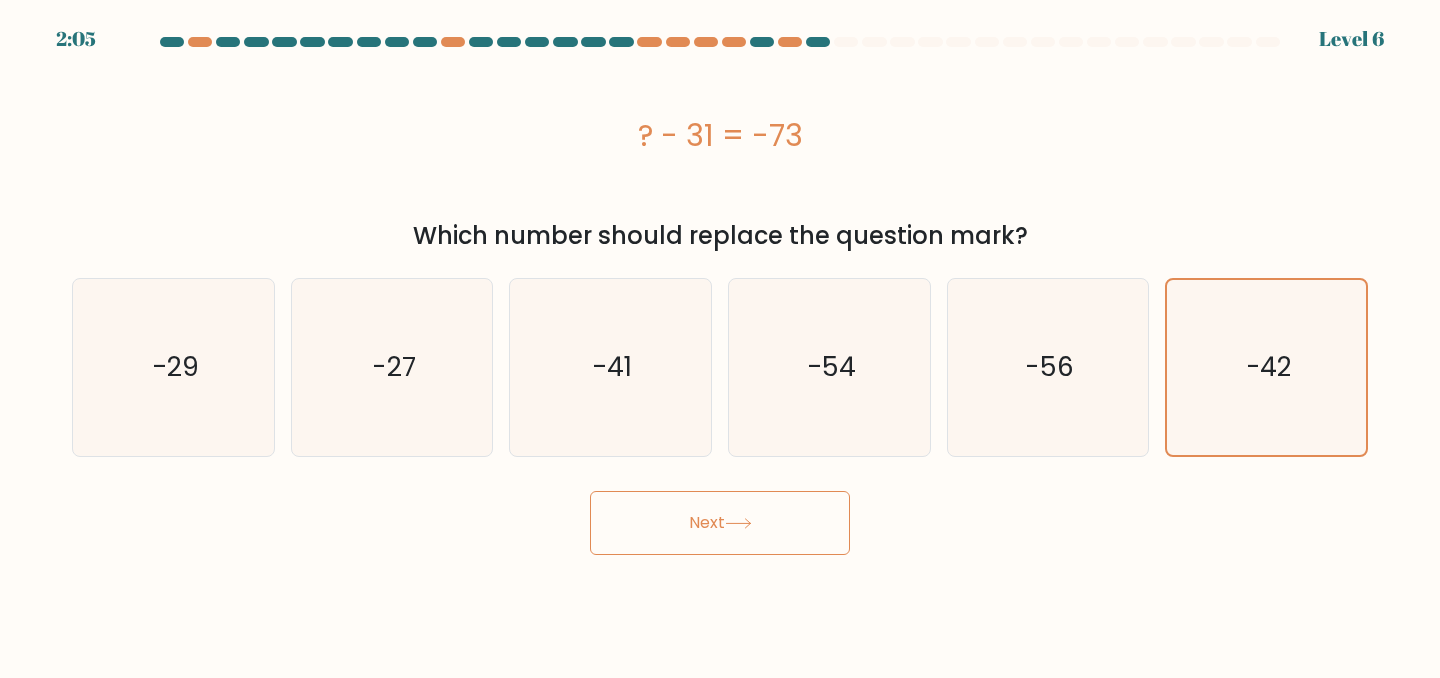 click on "Next" at bounding box center (720, 523) 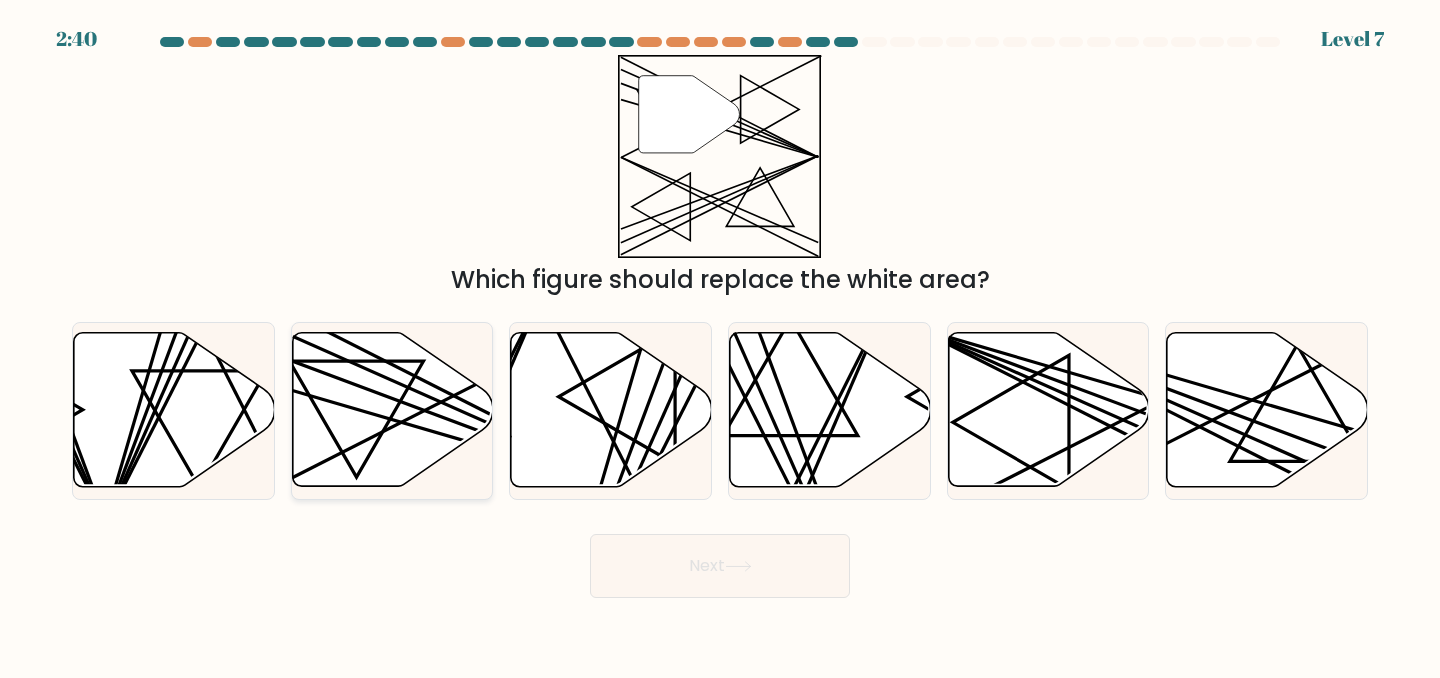 click 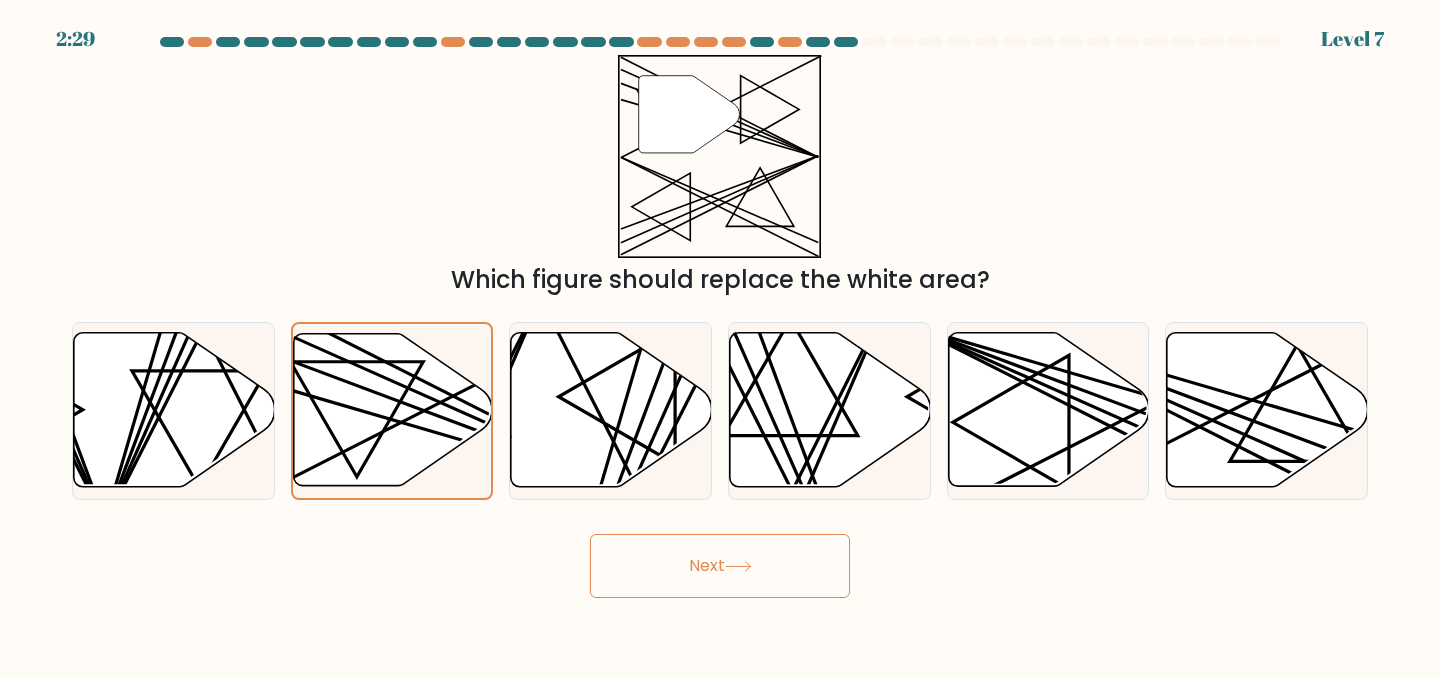 click 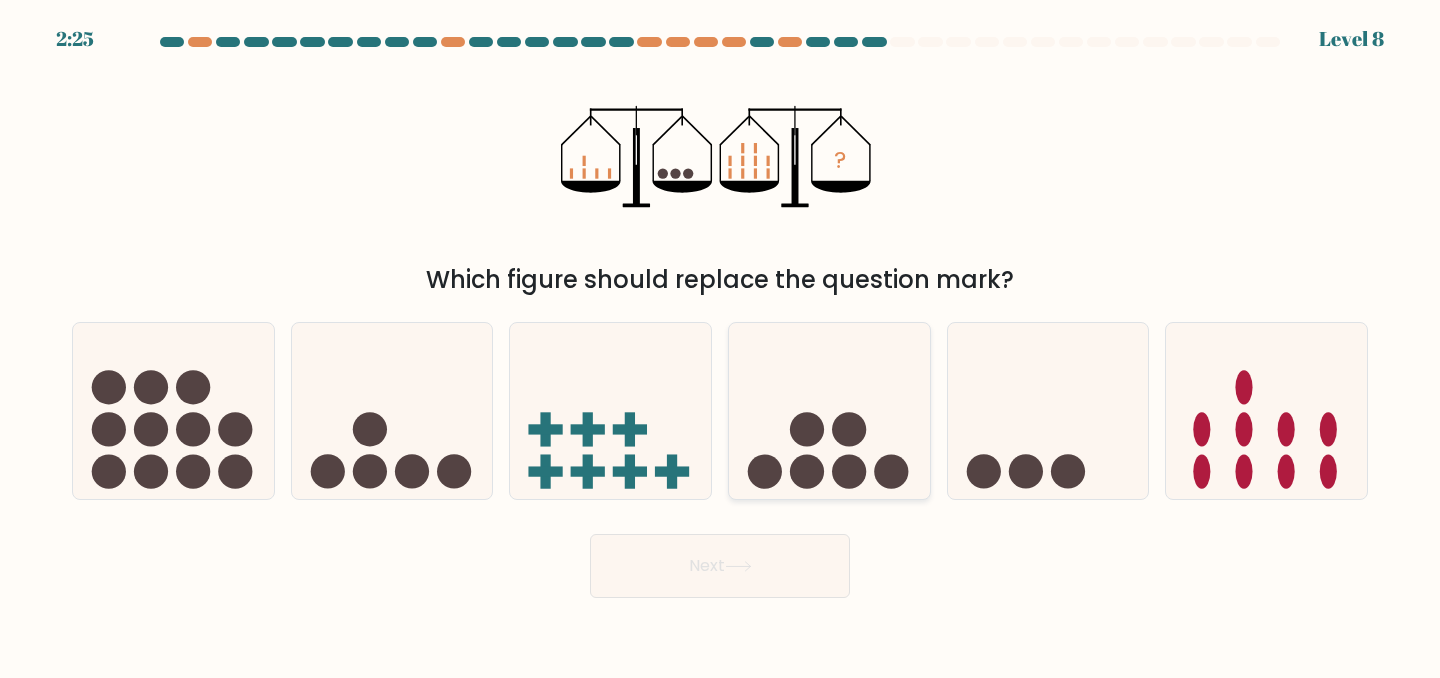 click 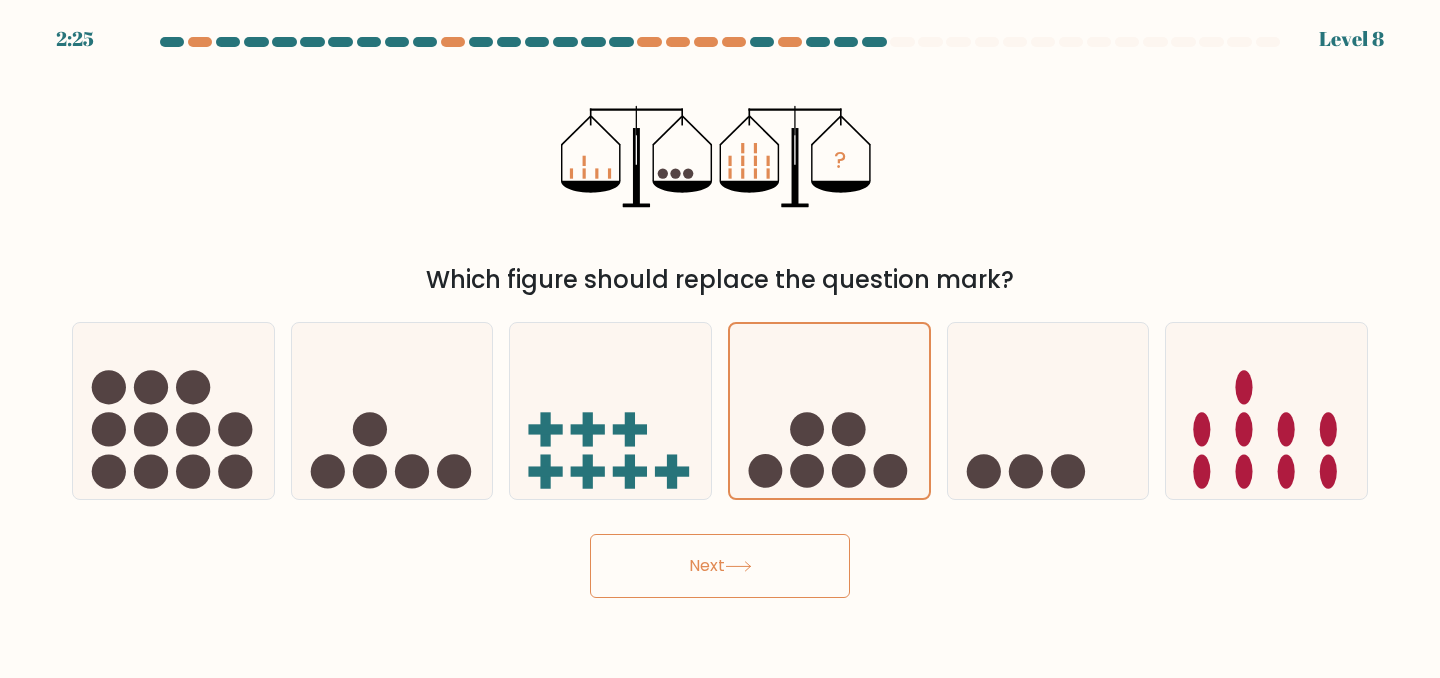 click on "Next" at bounding box center [720, 566] 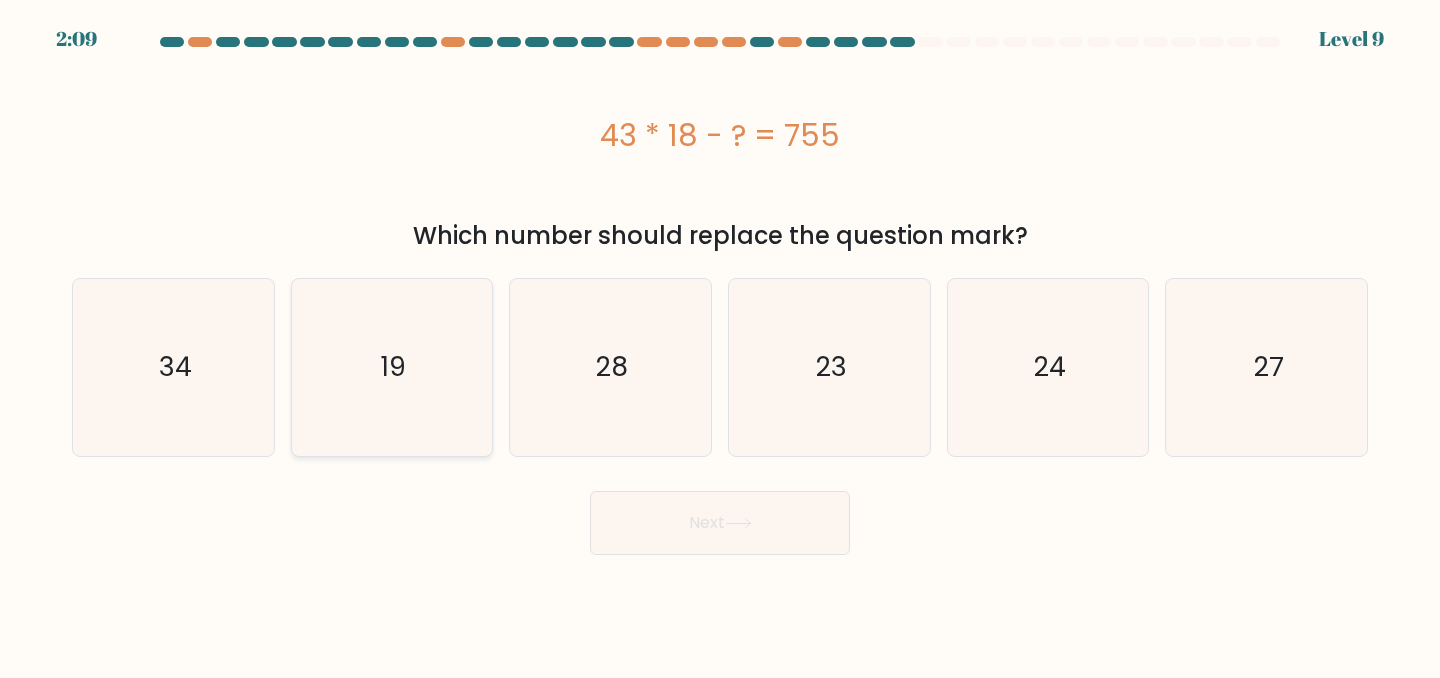 click on "19" at bounding box center (392, 367) 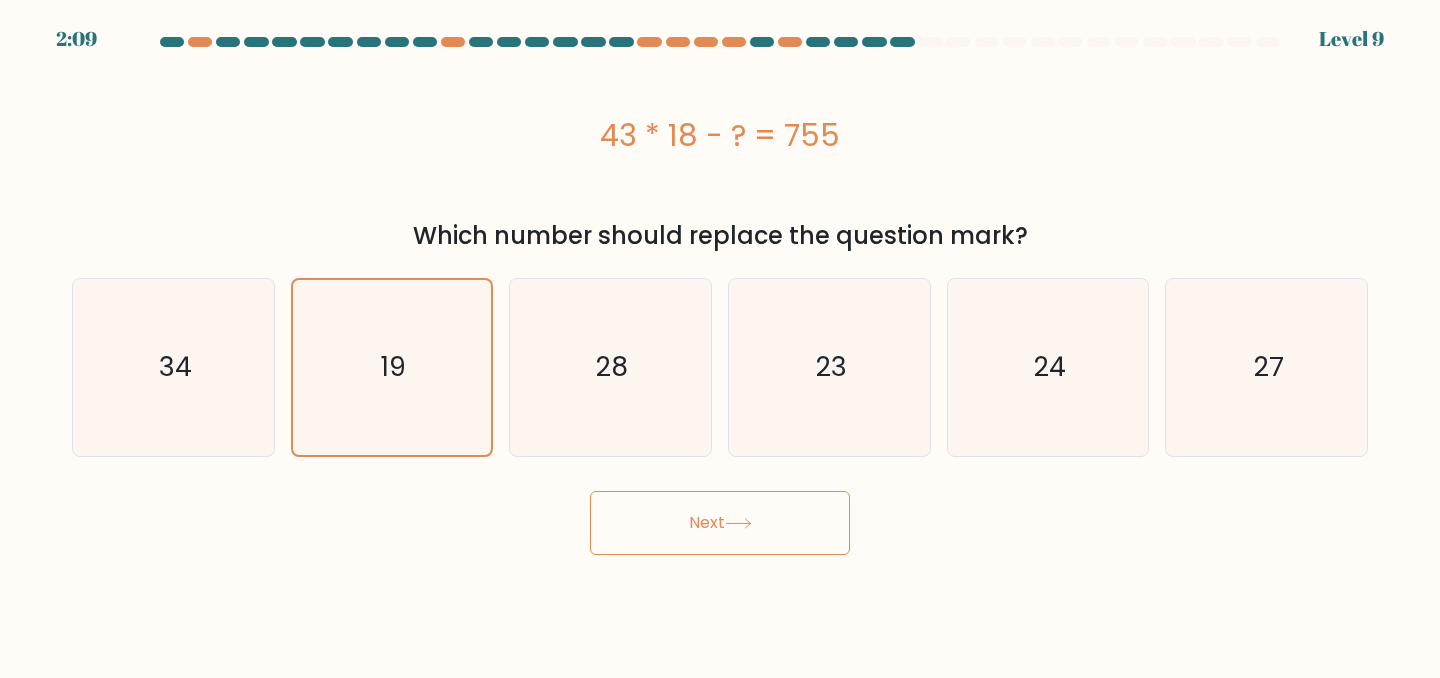 click on "Next" at bounding box center [720, 523] 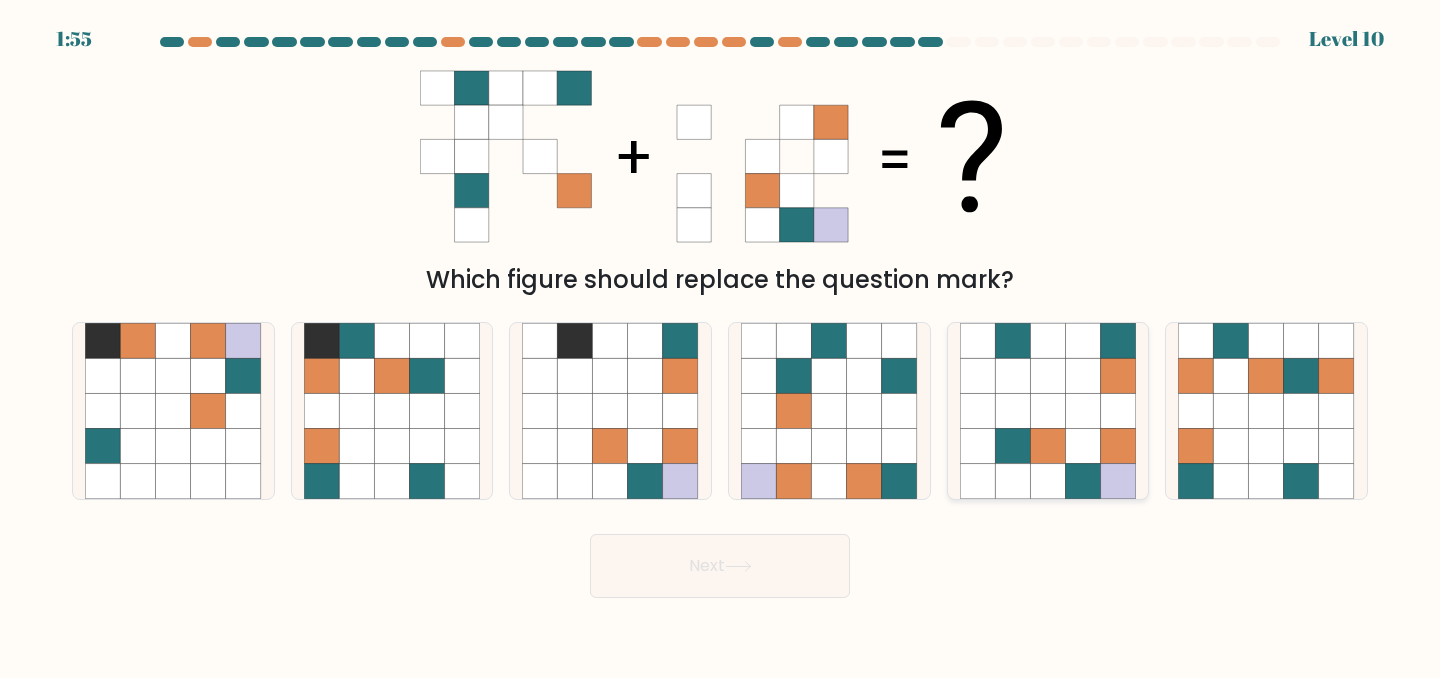 click 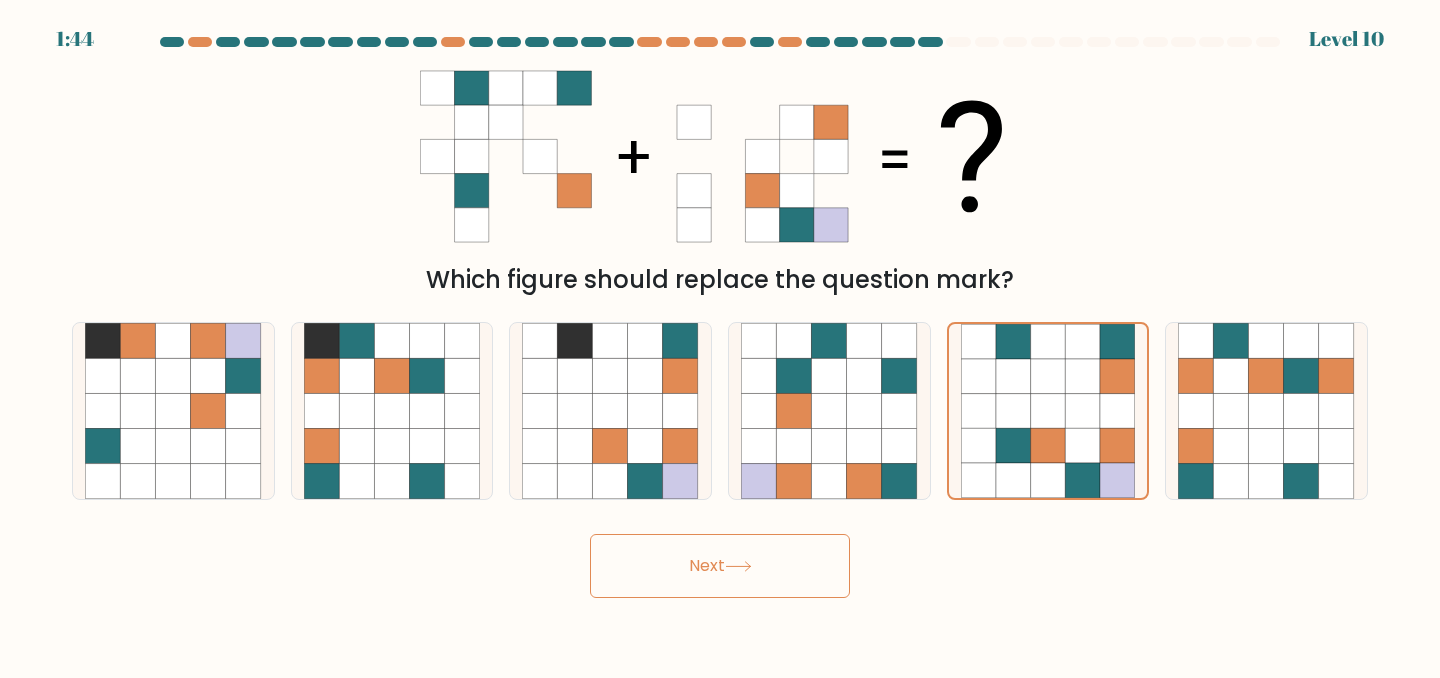 click on "Next" at bounding box center (720, 566) 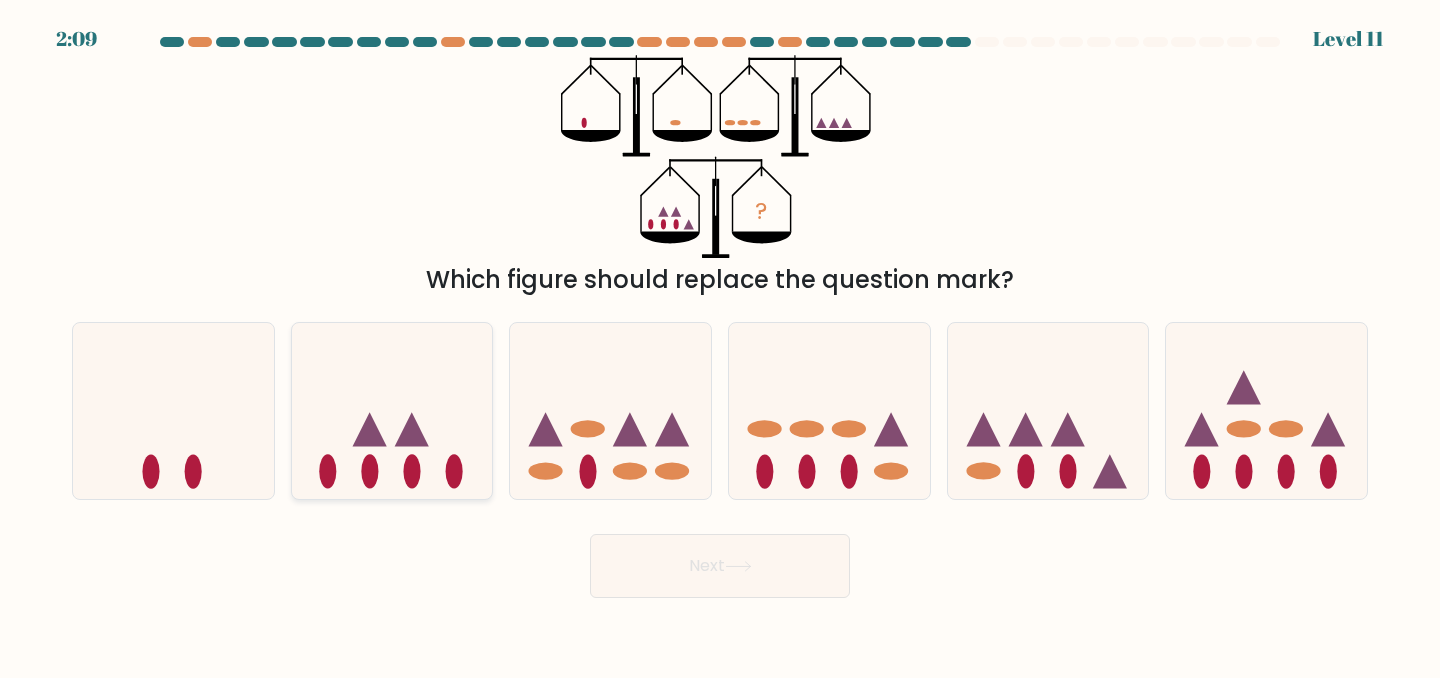 click 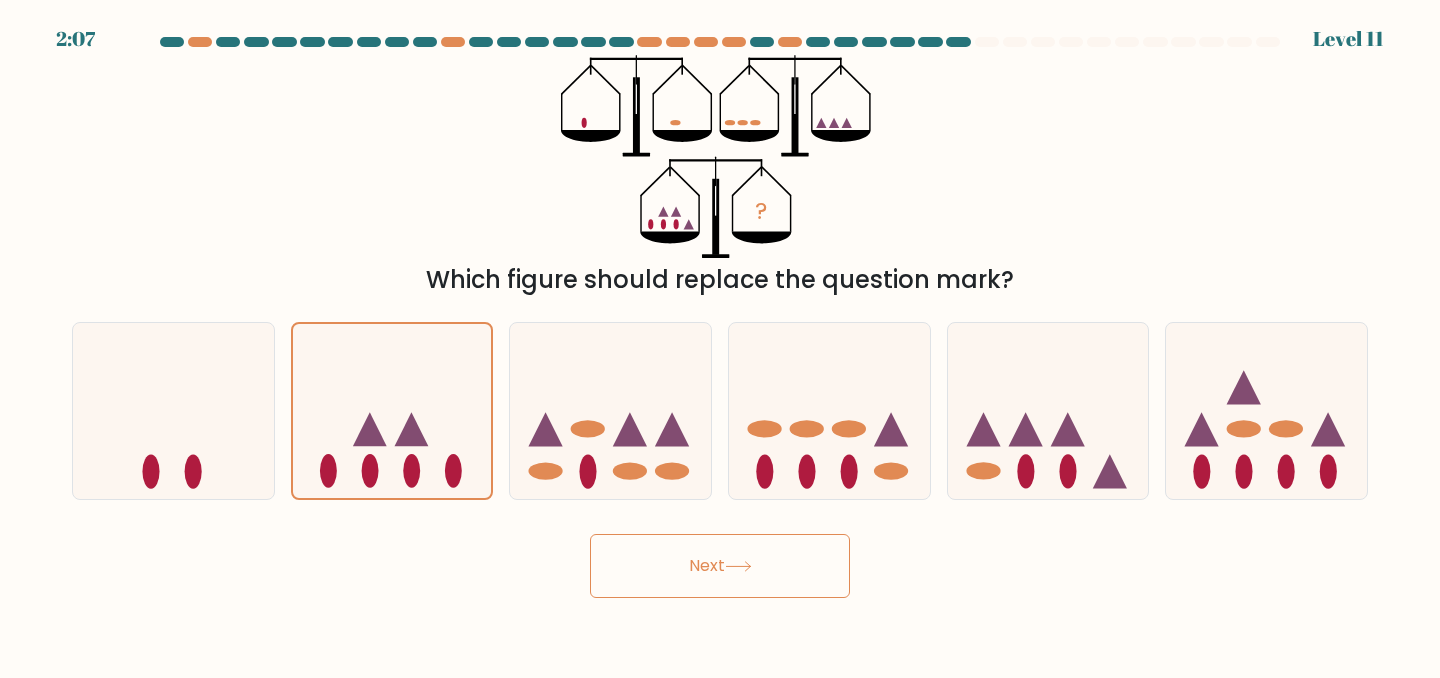 click on "Next" at bounding box center (720, 566) 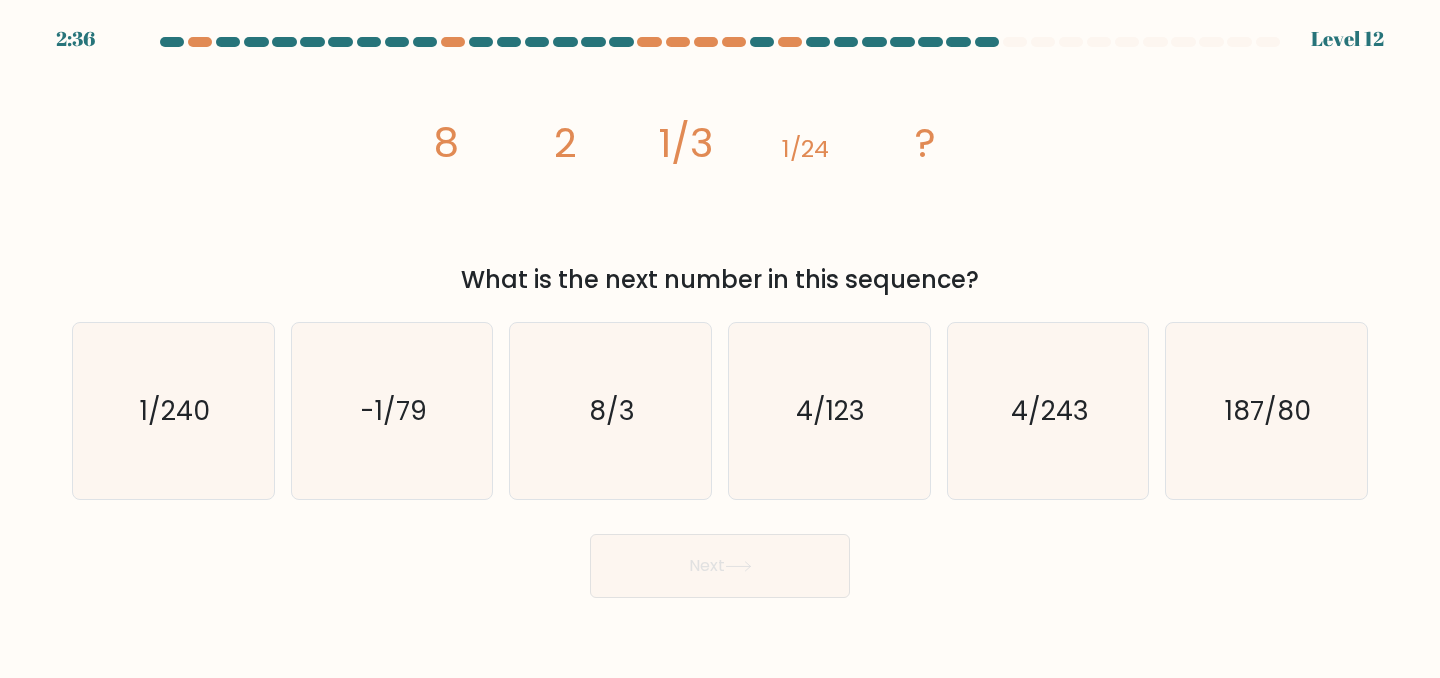 click on "image/svg+xml
8
2
1/3
1/24
?" 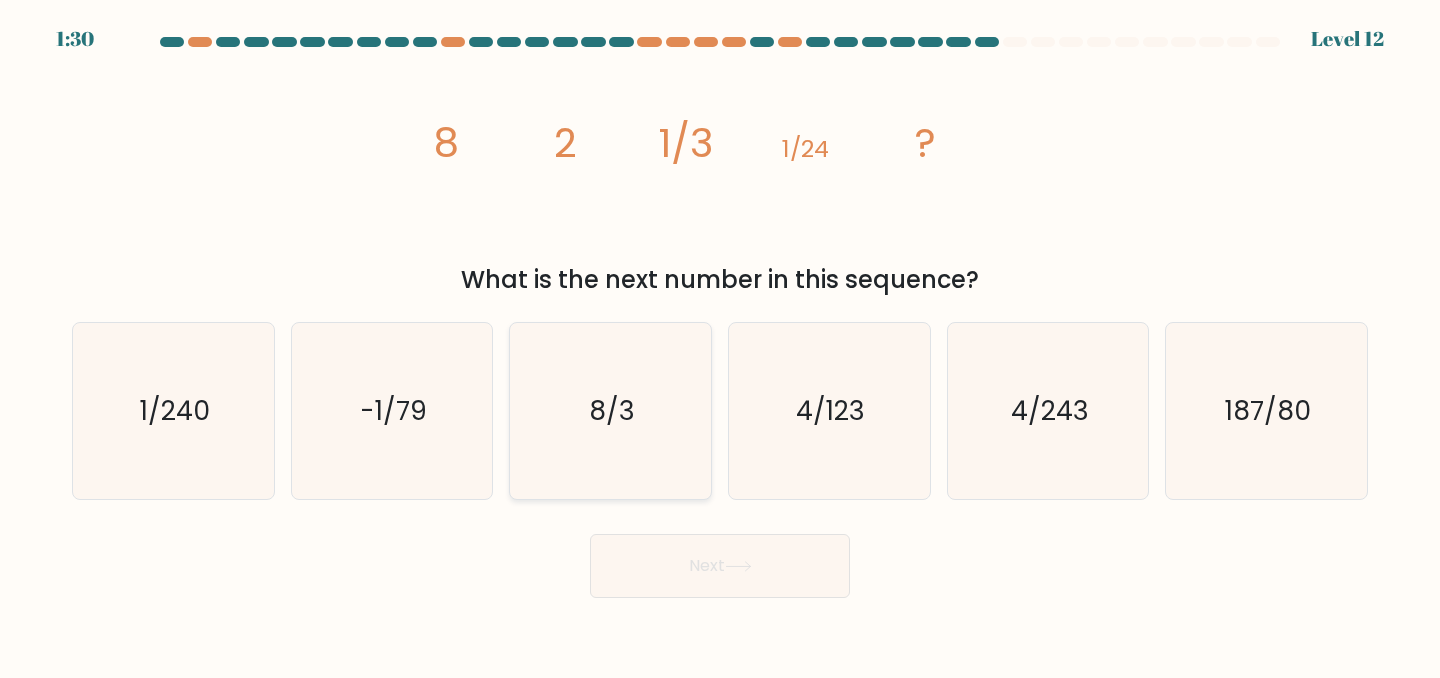 click on "8/3" 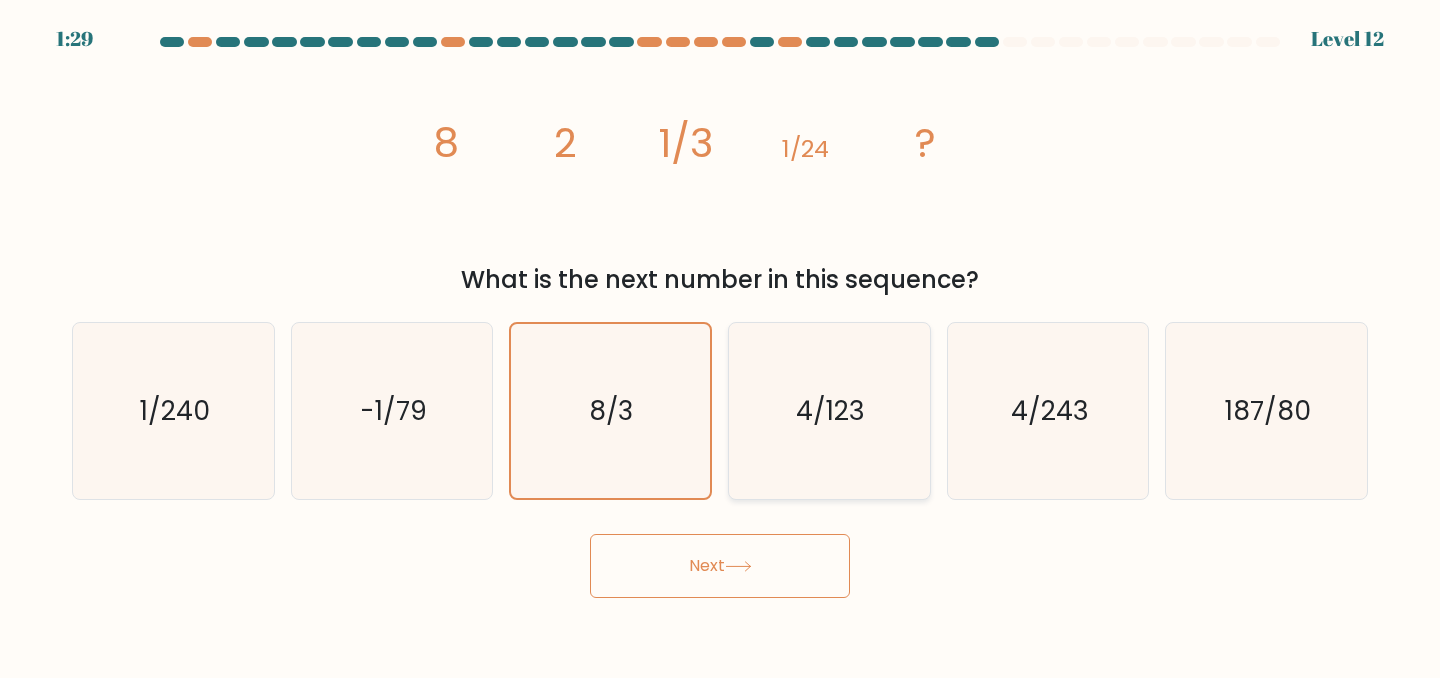 click on "4/123" 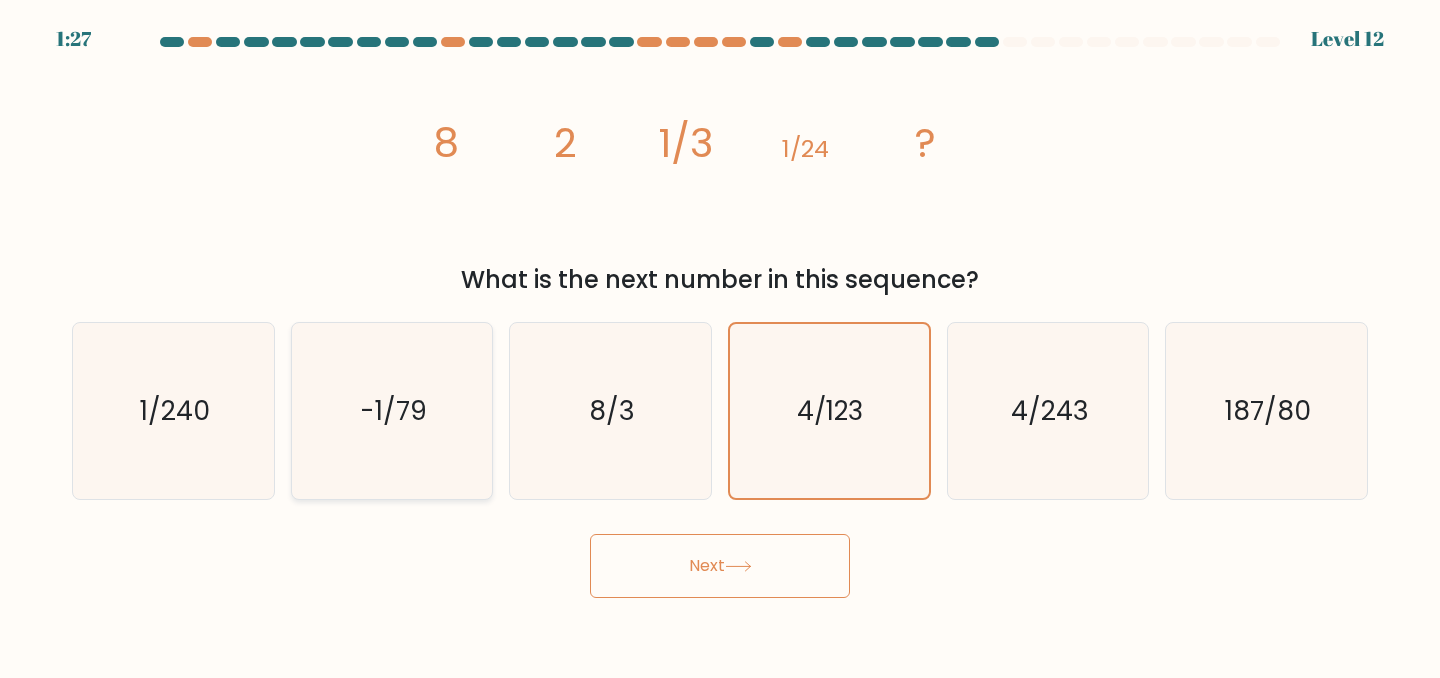 click on "-1/79" 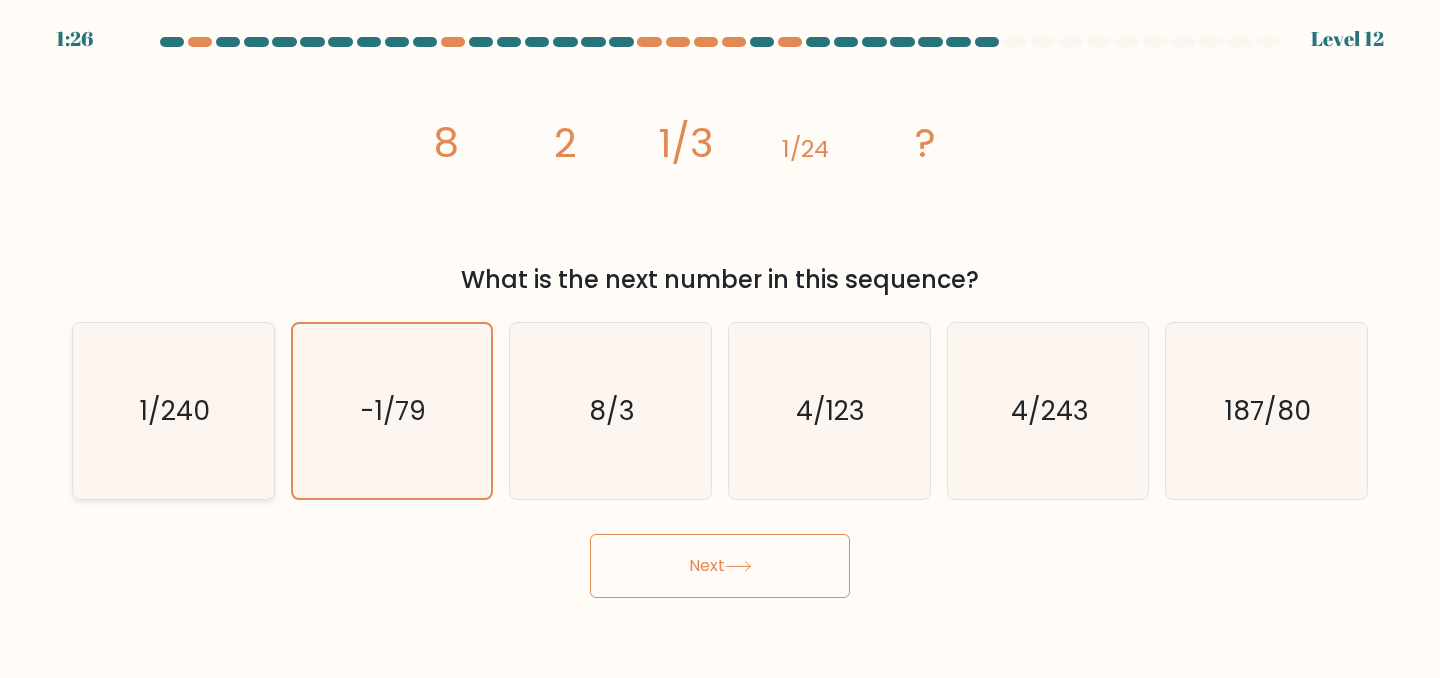 click on "1/240" 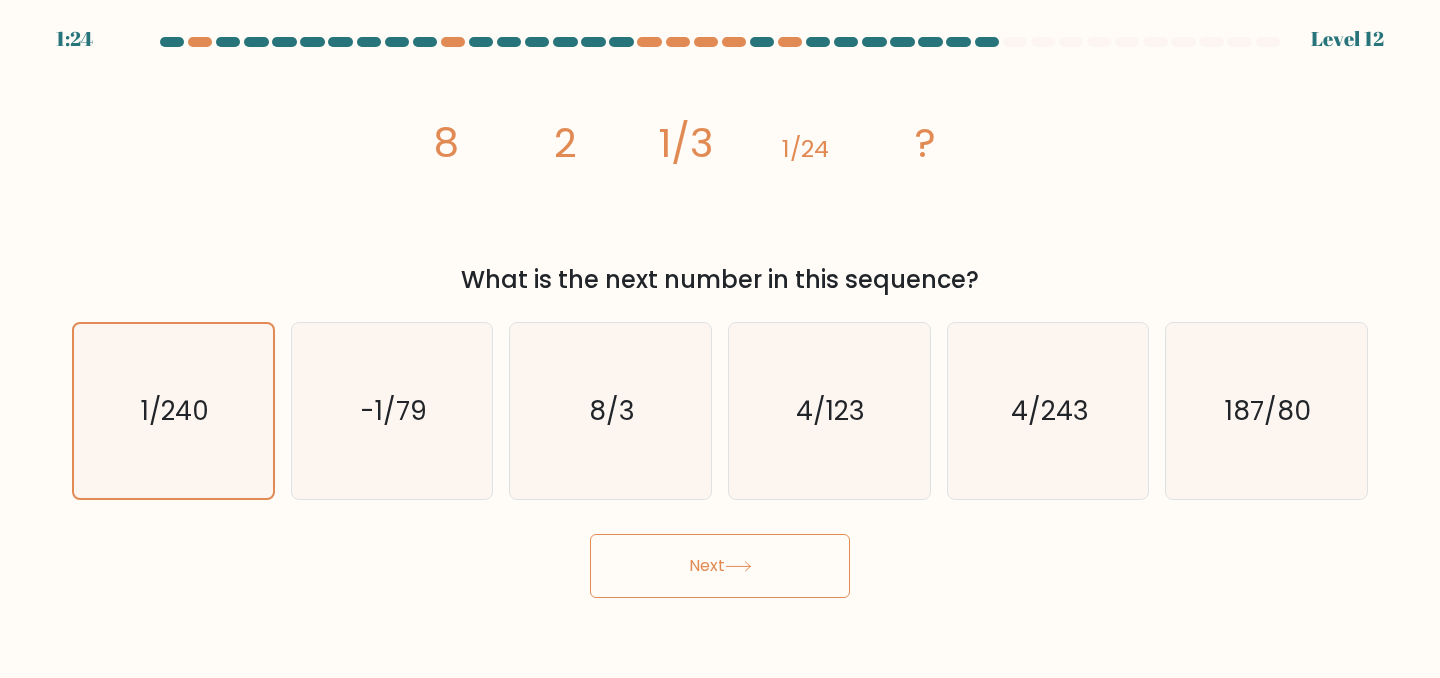 click on "Next" at bounding box center [720, 566] 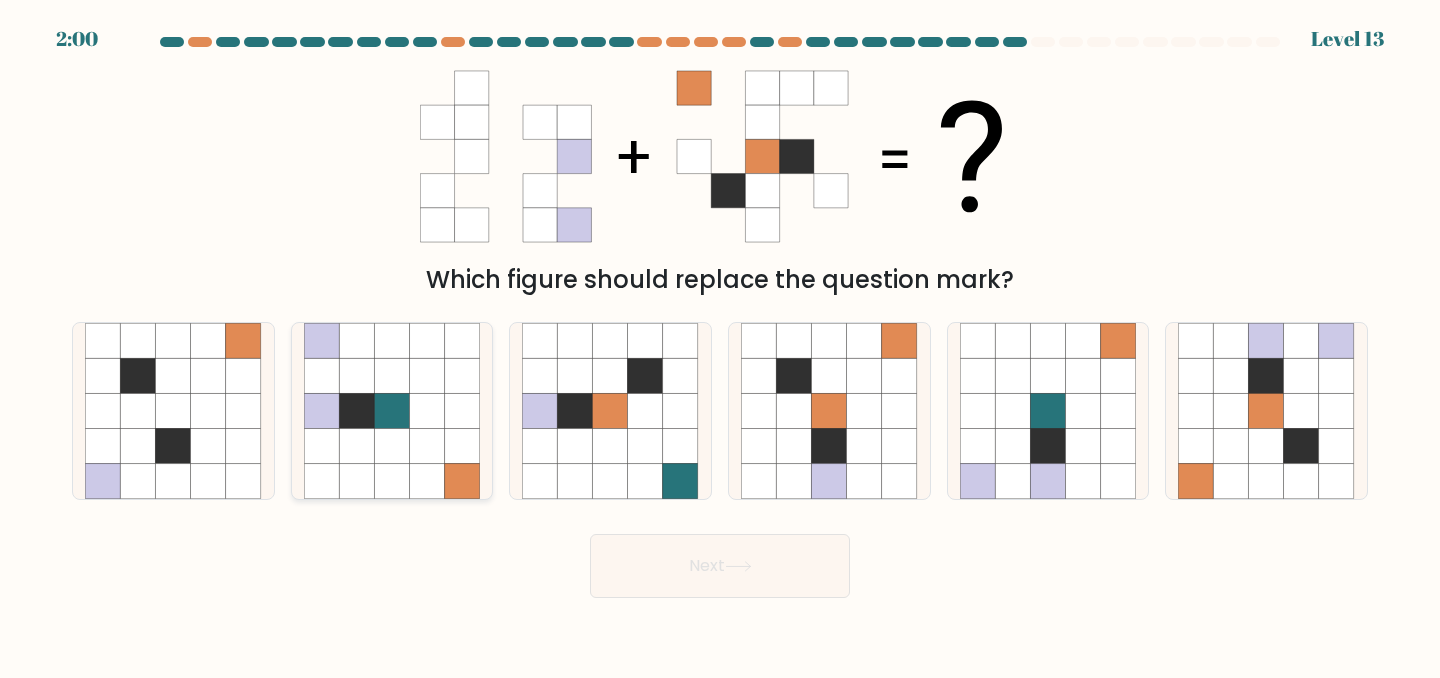 type 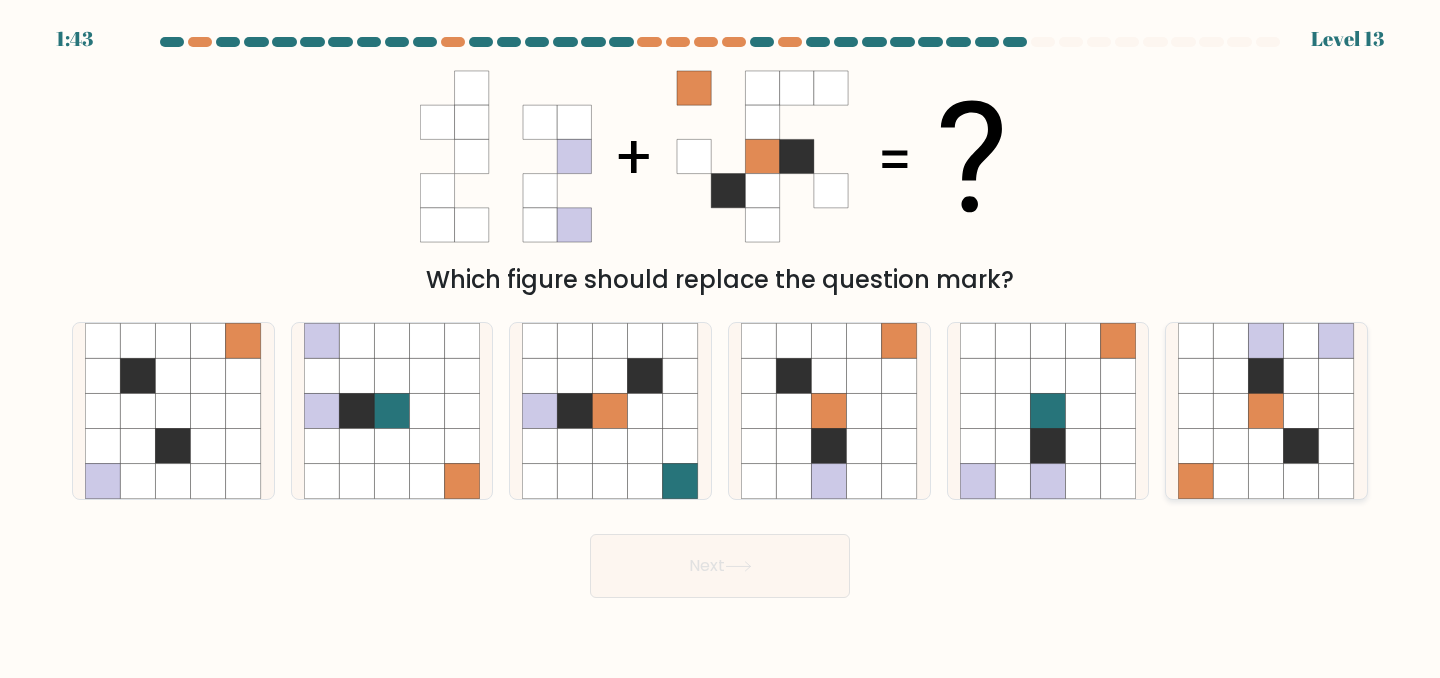 click 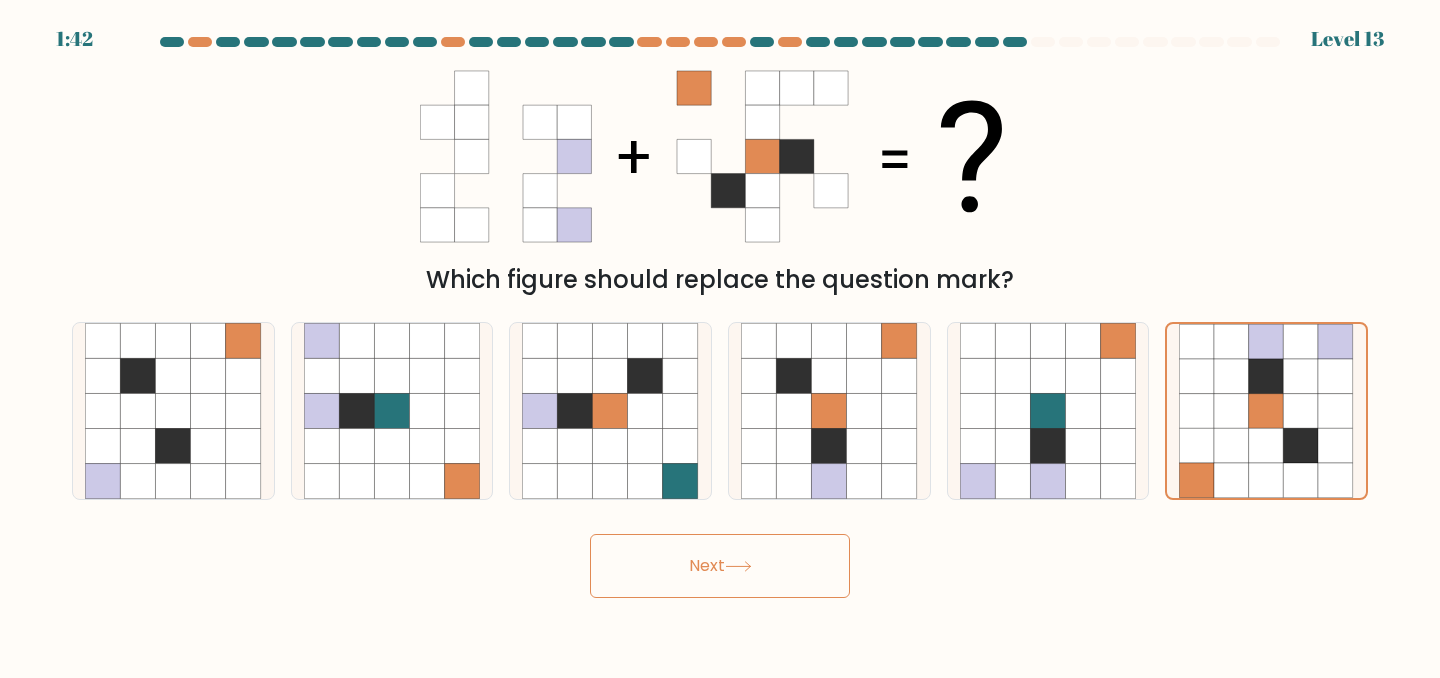 click on "Next" at bounding box center [720, 566] 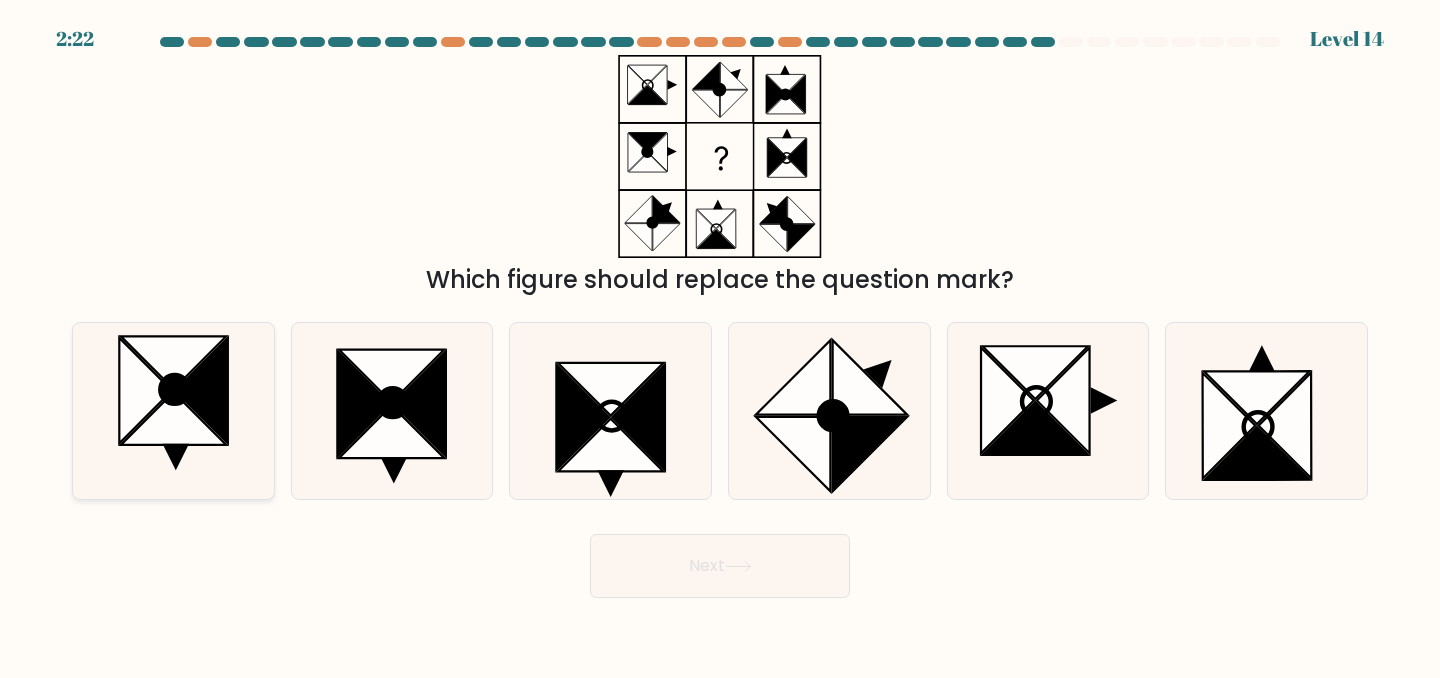 drag, startPoint x: 521, startPoint y: 340, endPoint x: 264, endPoint y: 347, distance: 257.0953 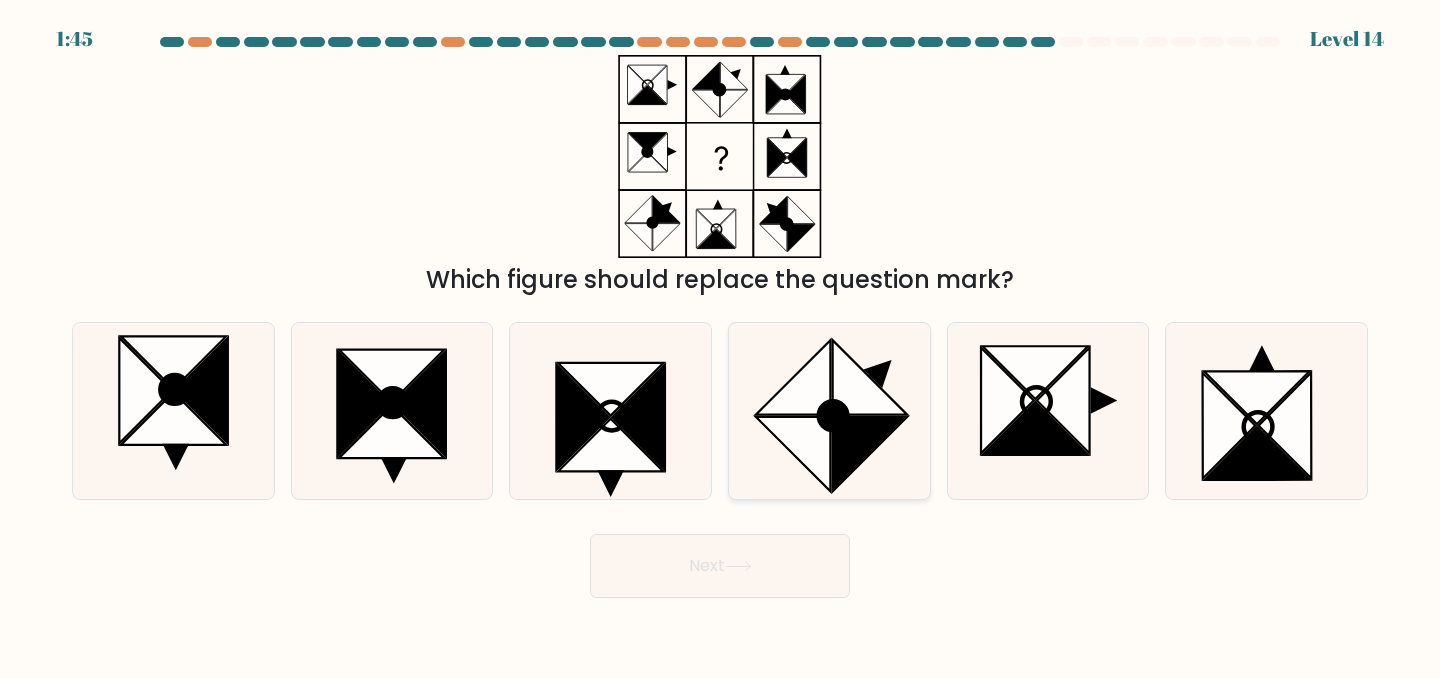 click 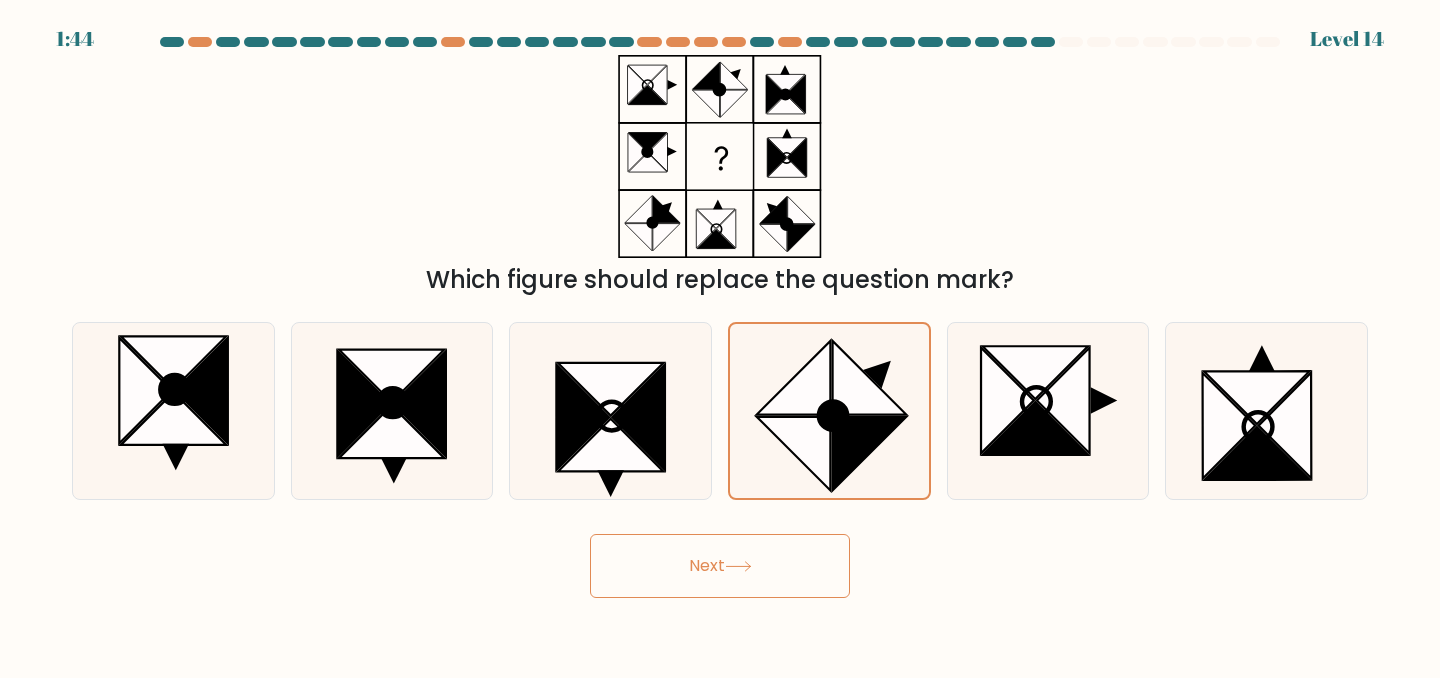 click on "Next" at bounding box center [720, 566] 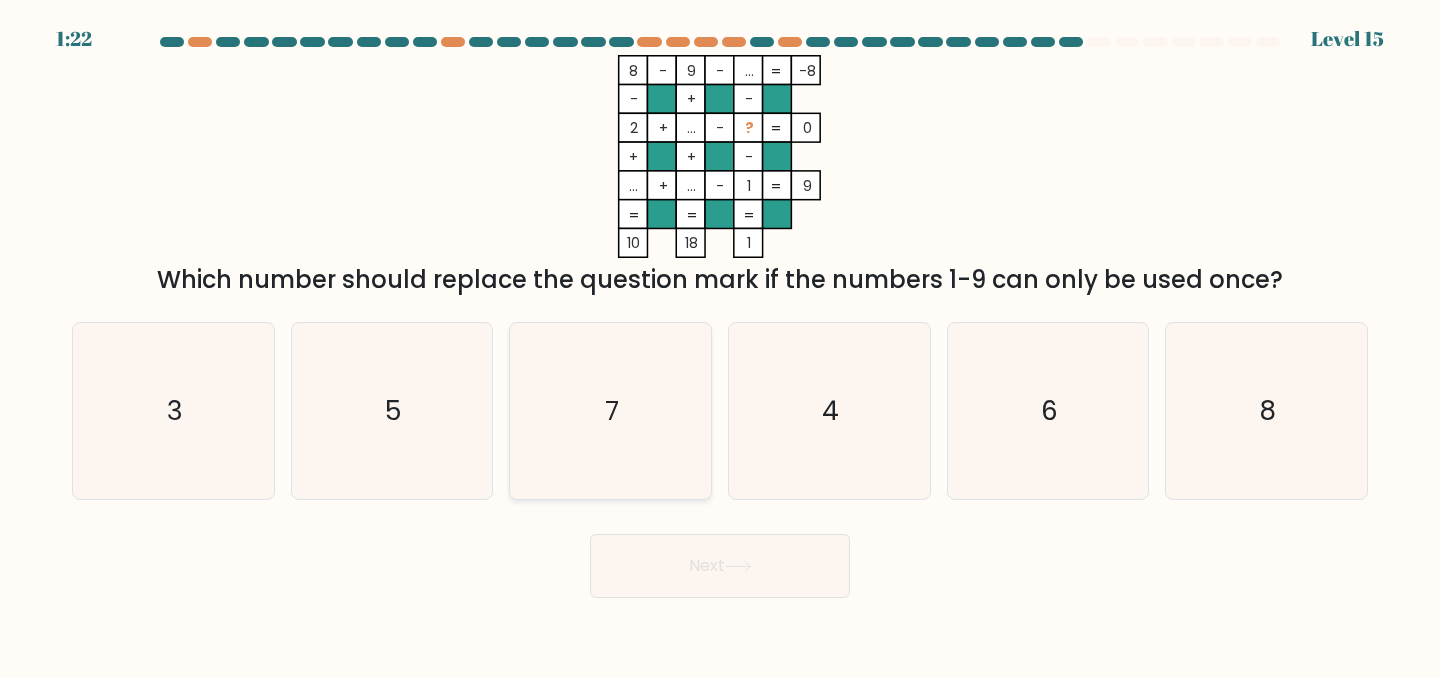 click on "7" 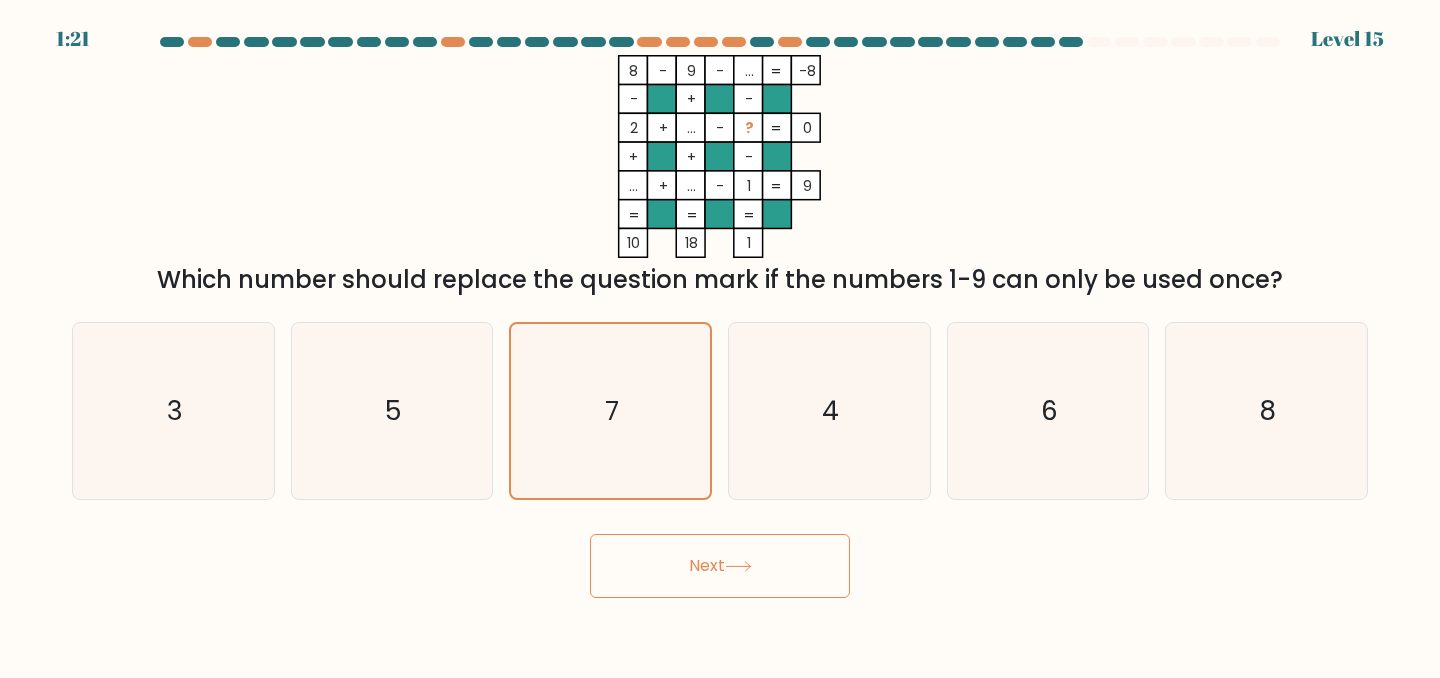 click on "Next" at bounding box center (720, 566) 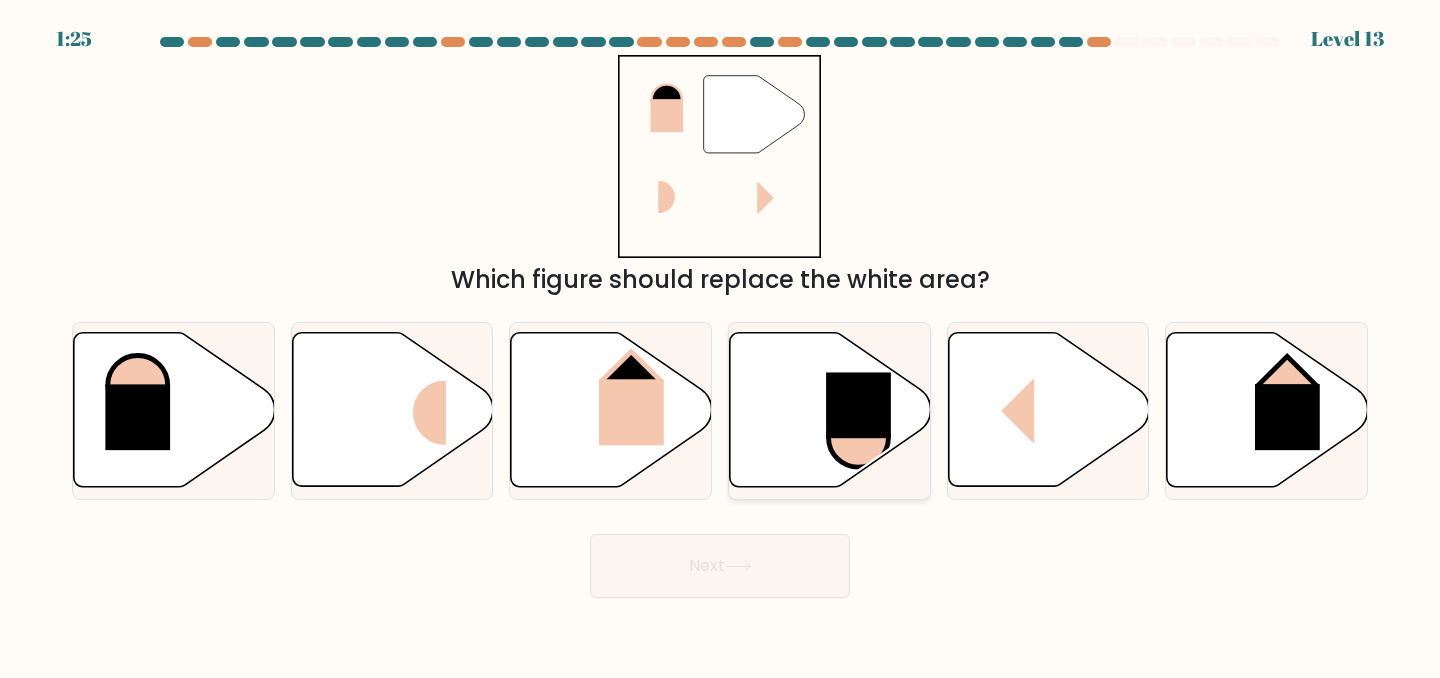 click 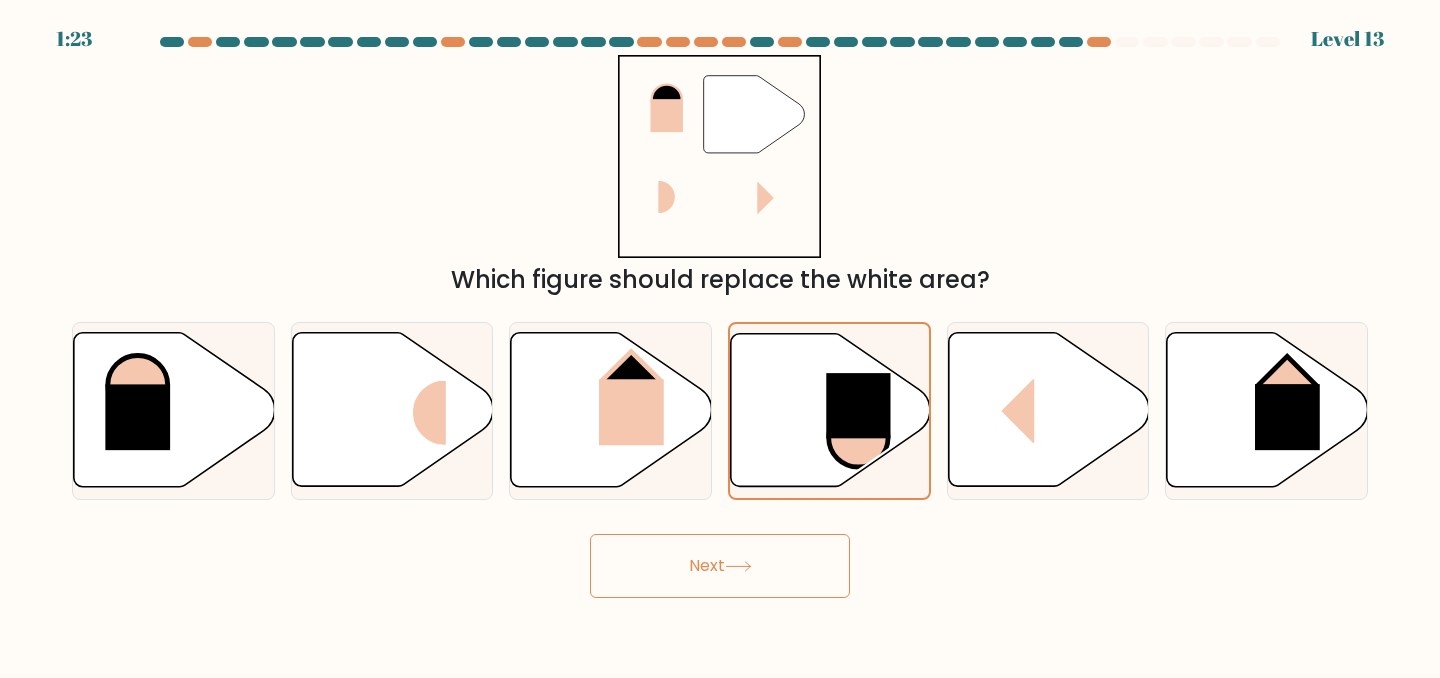 click on "Next" at bounding box center (720, 566) 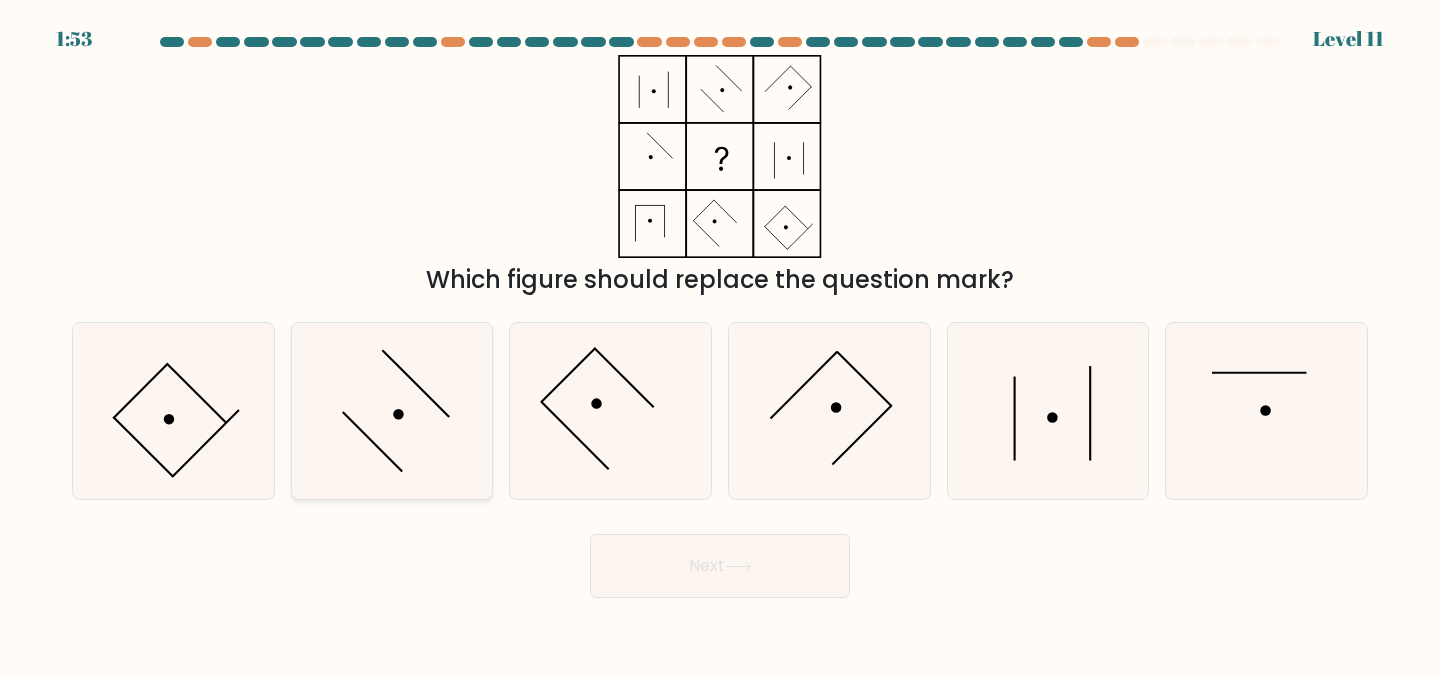 click 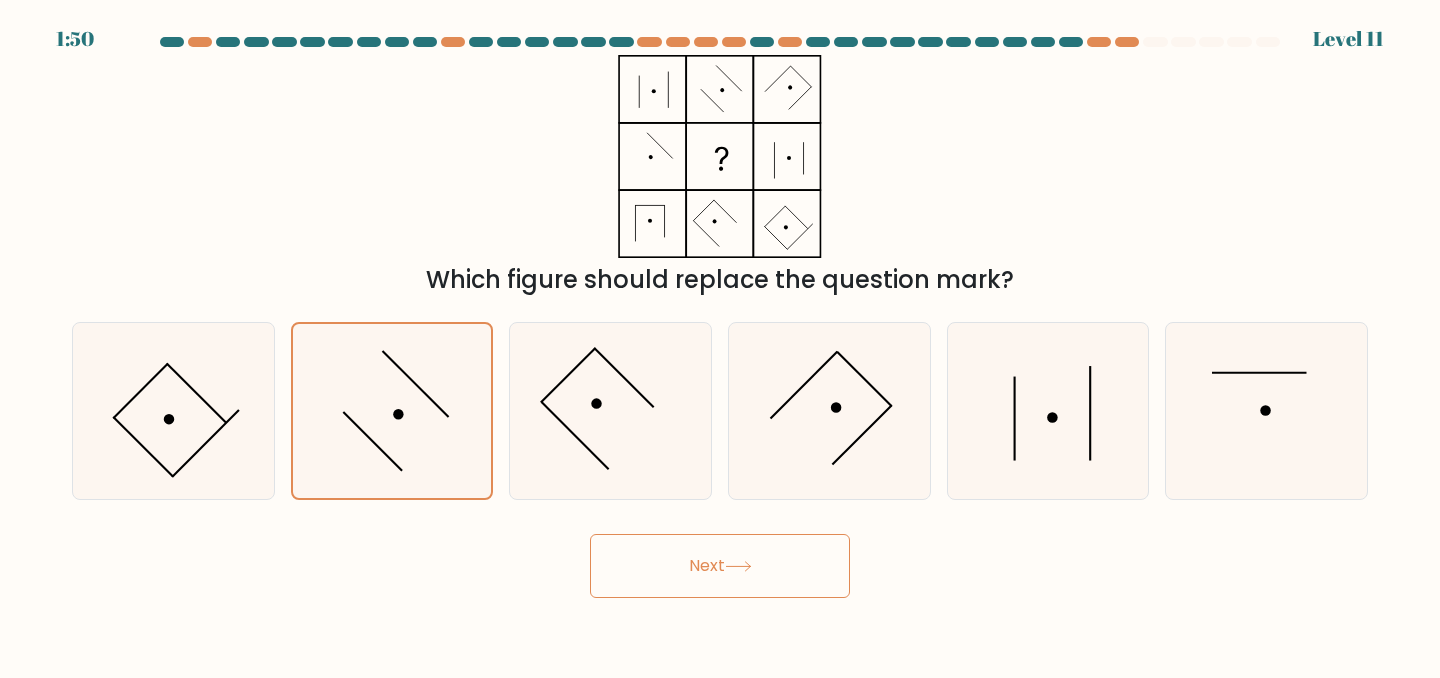 click 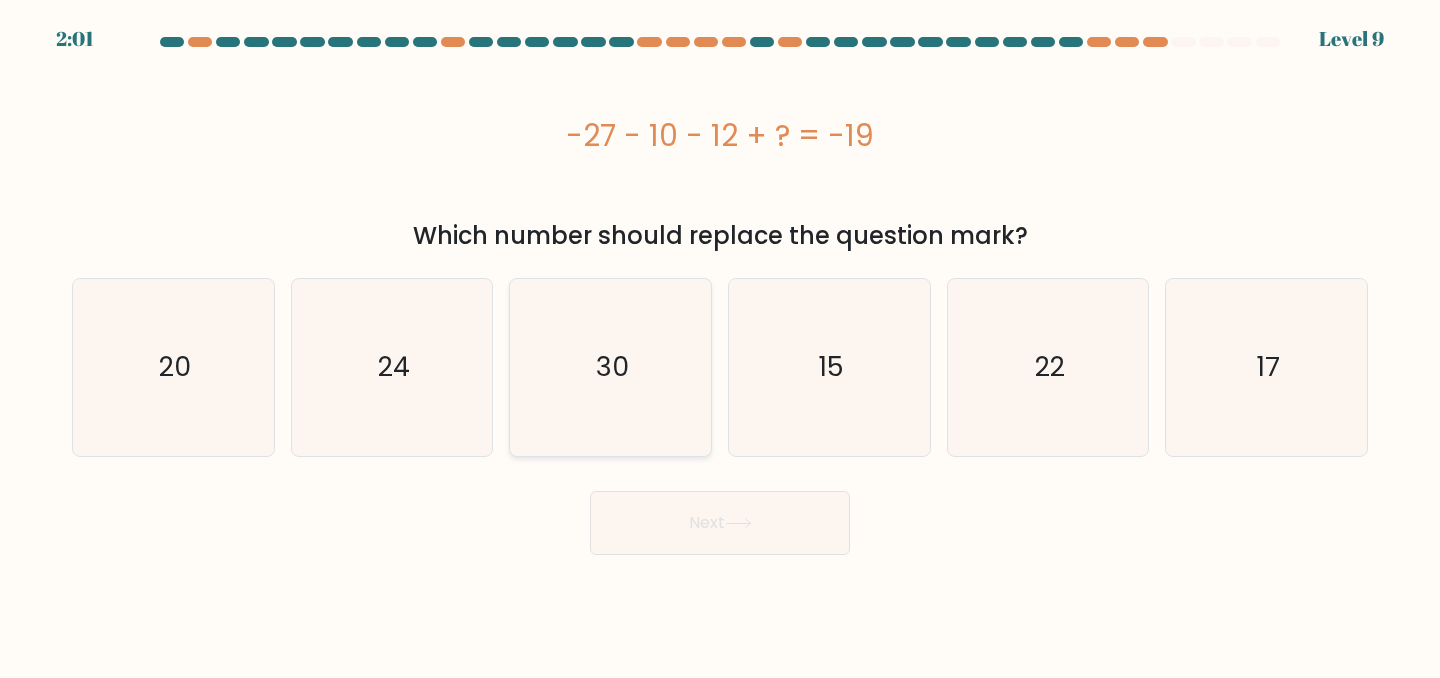 click on "30" 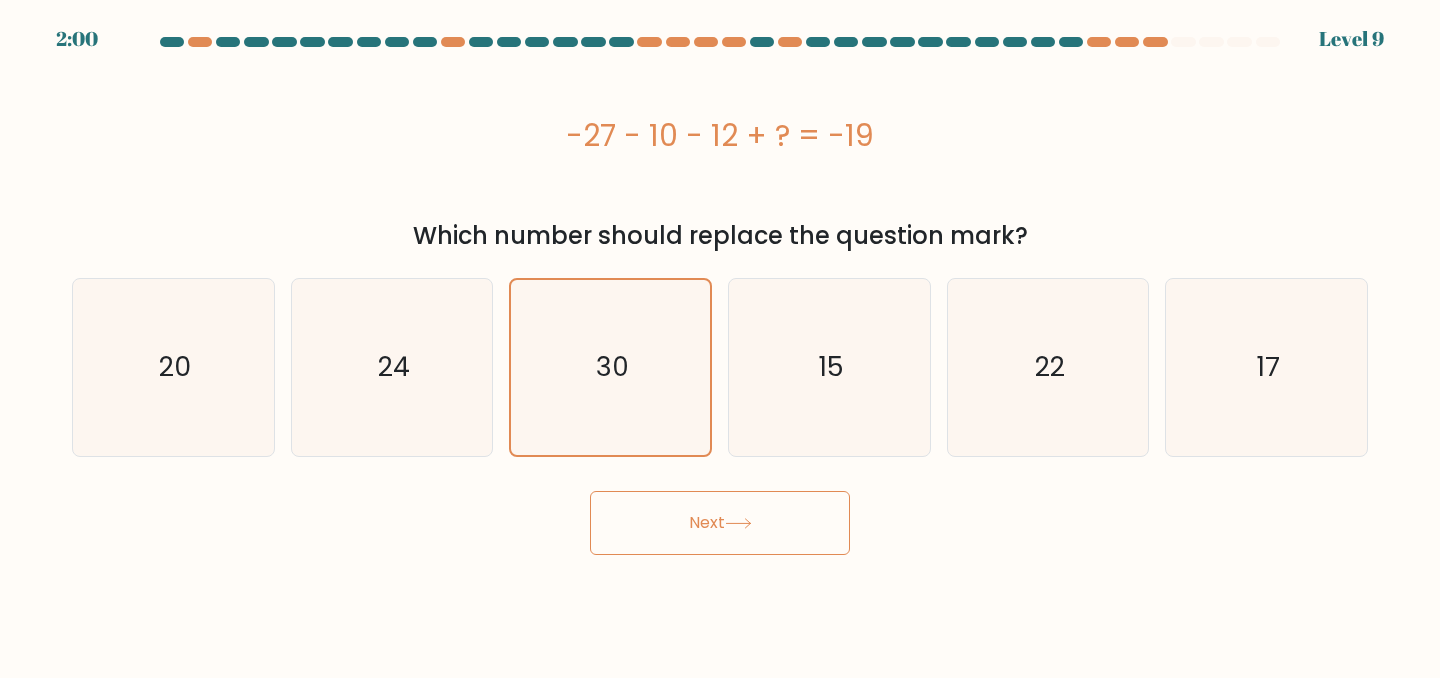 click on "Next" at bounding box center (720, 518) 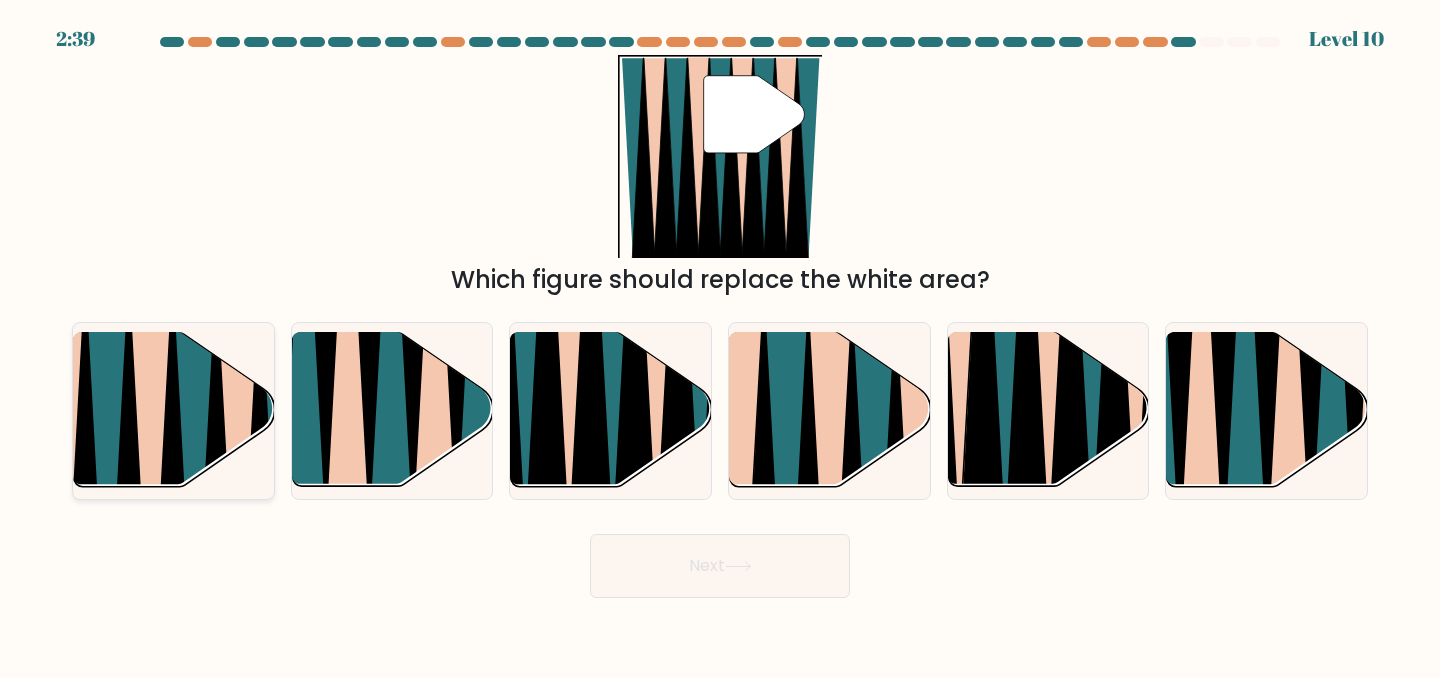 click 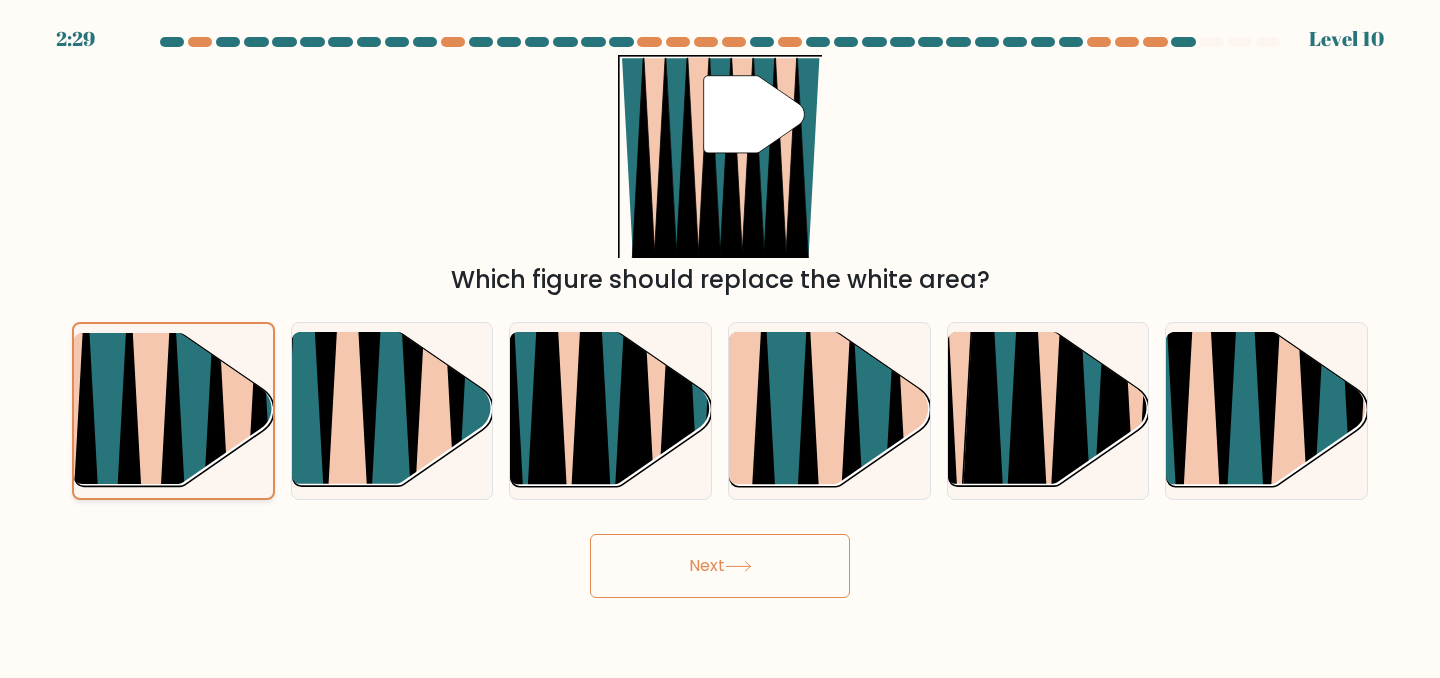 click 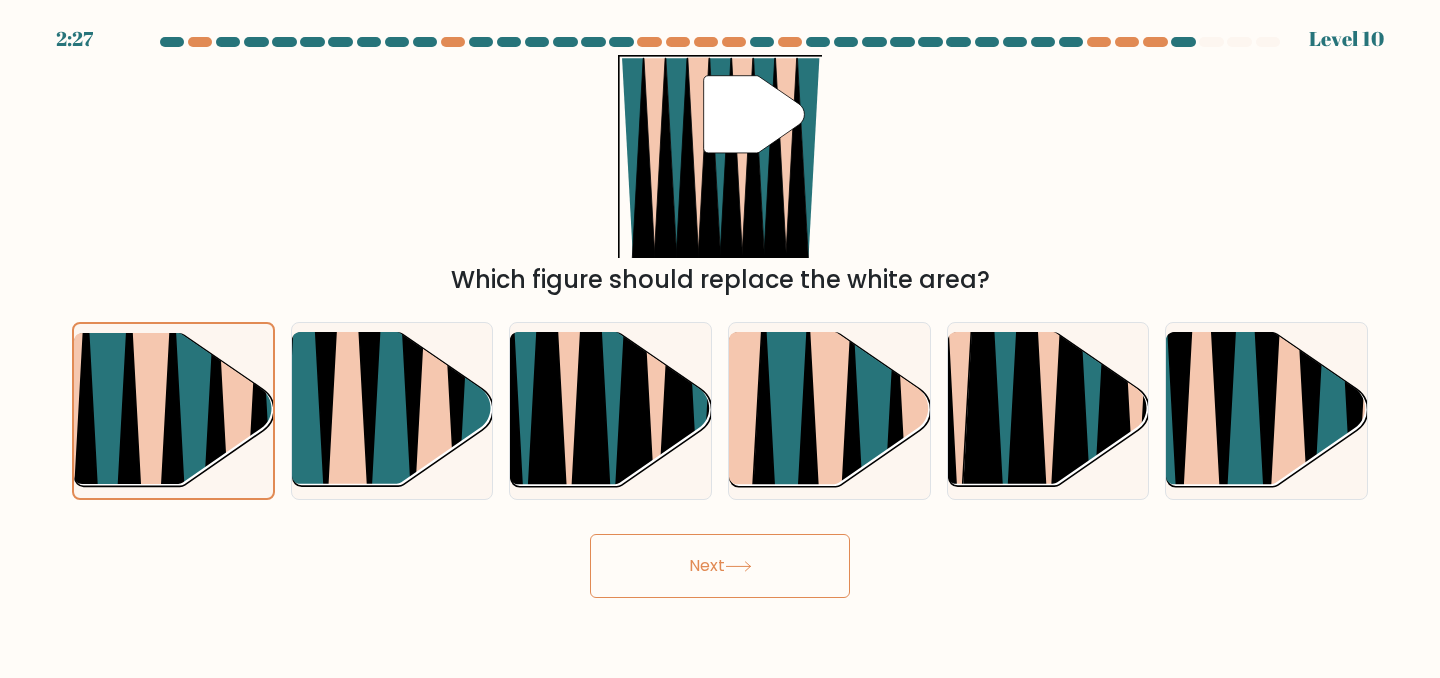 click on "Next" at bounding box center [720, 566] 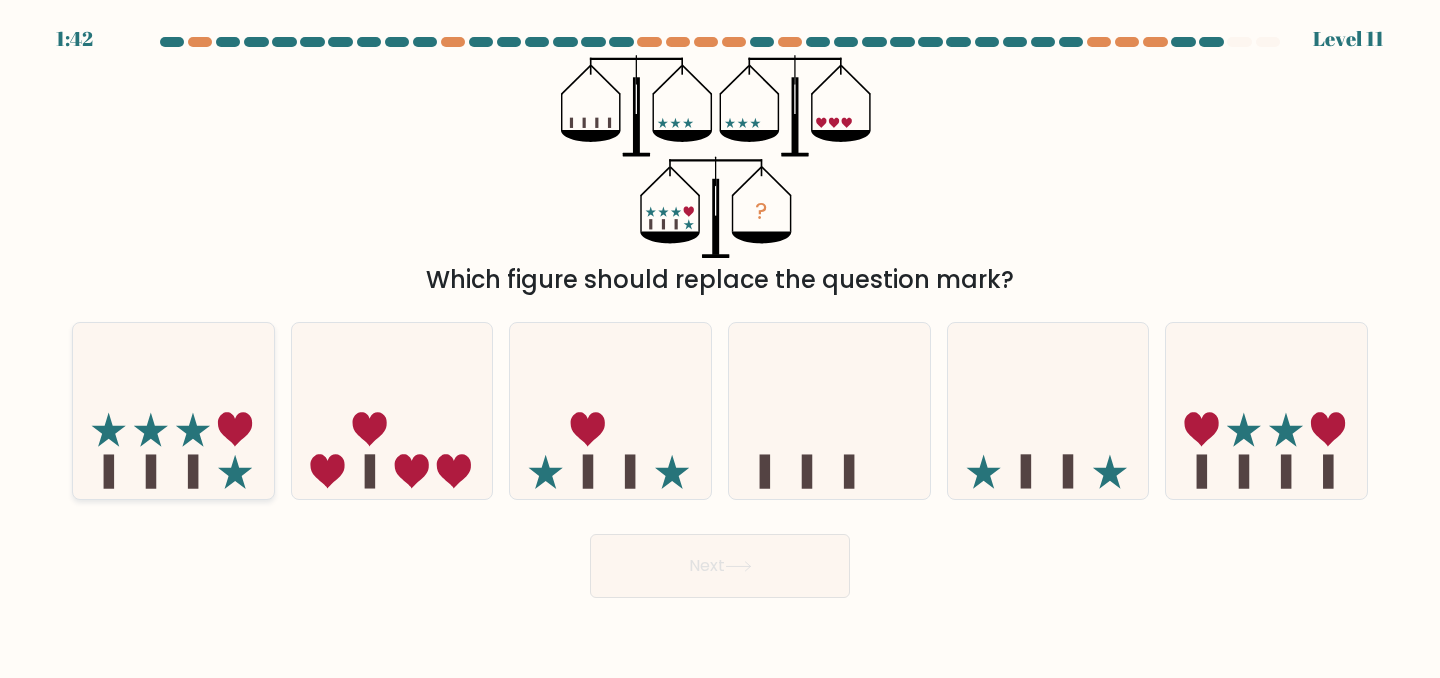 click 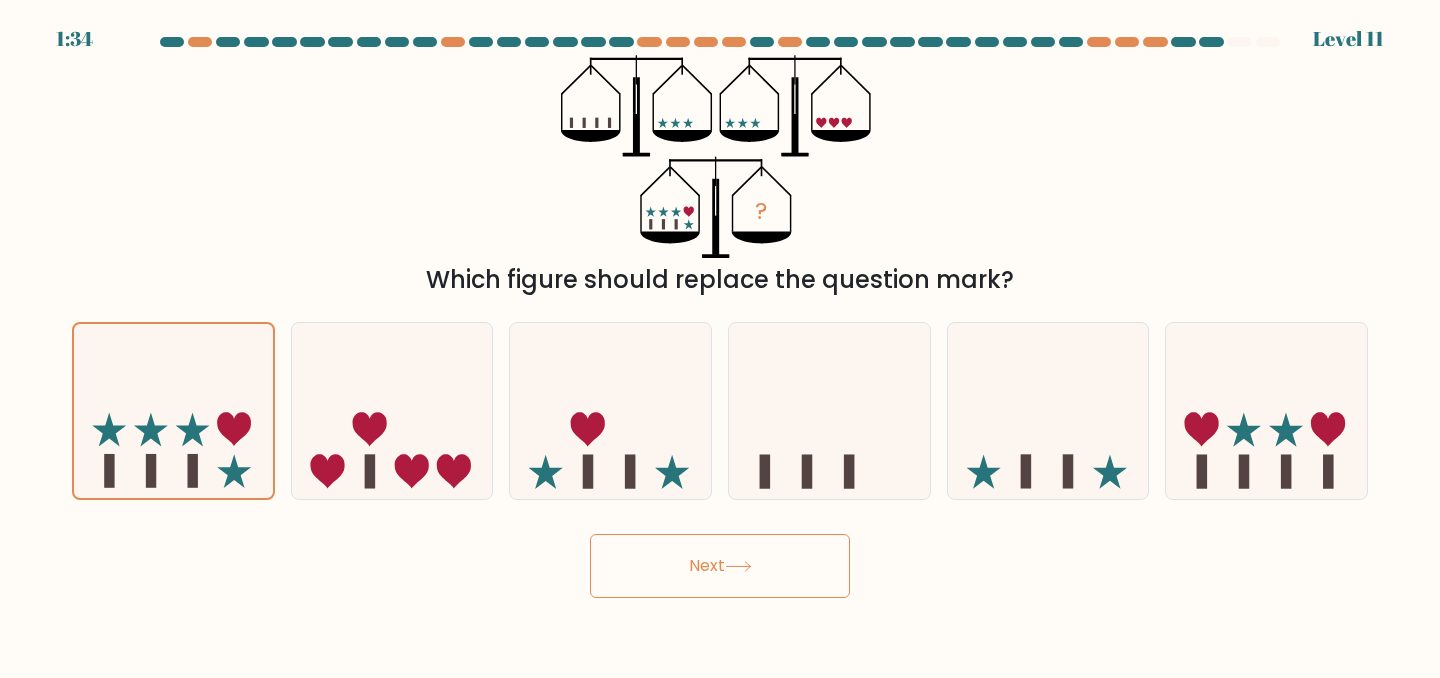 click on "Next" at bounding box center [720, 566] 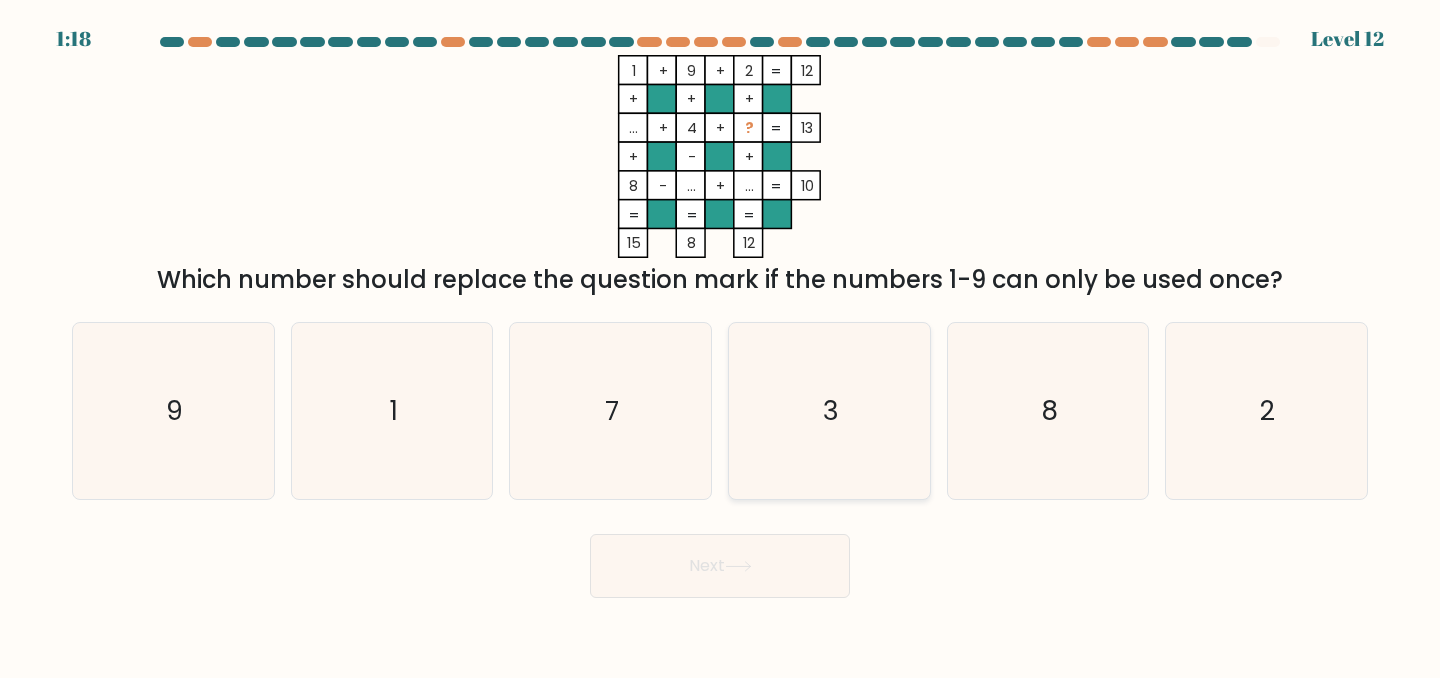 click on "3" 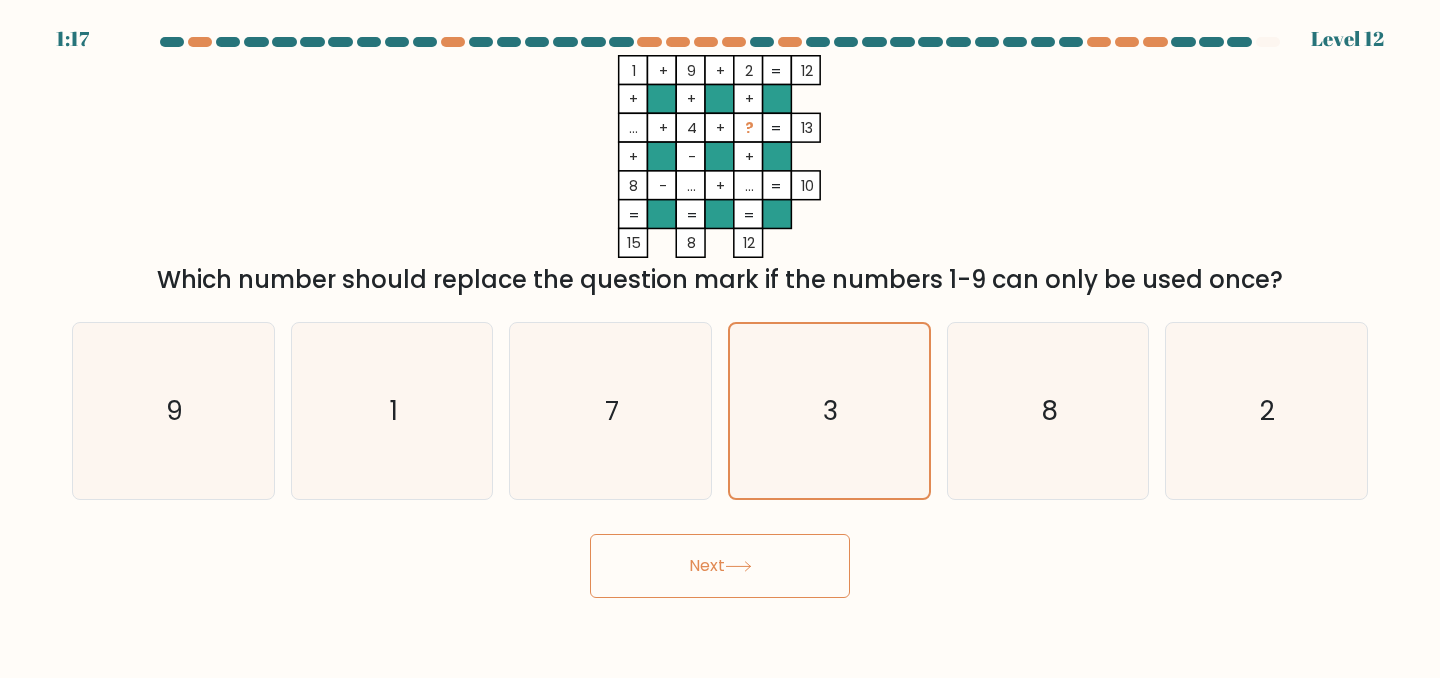 click on "Next" at bounding box center (720, 566) 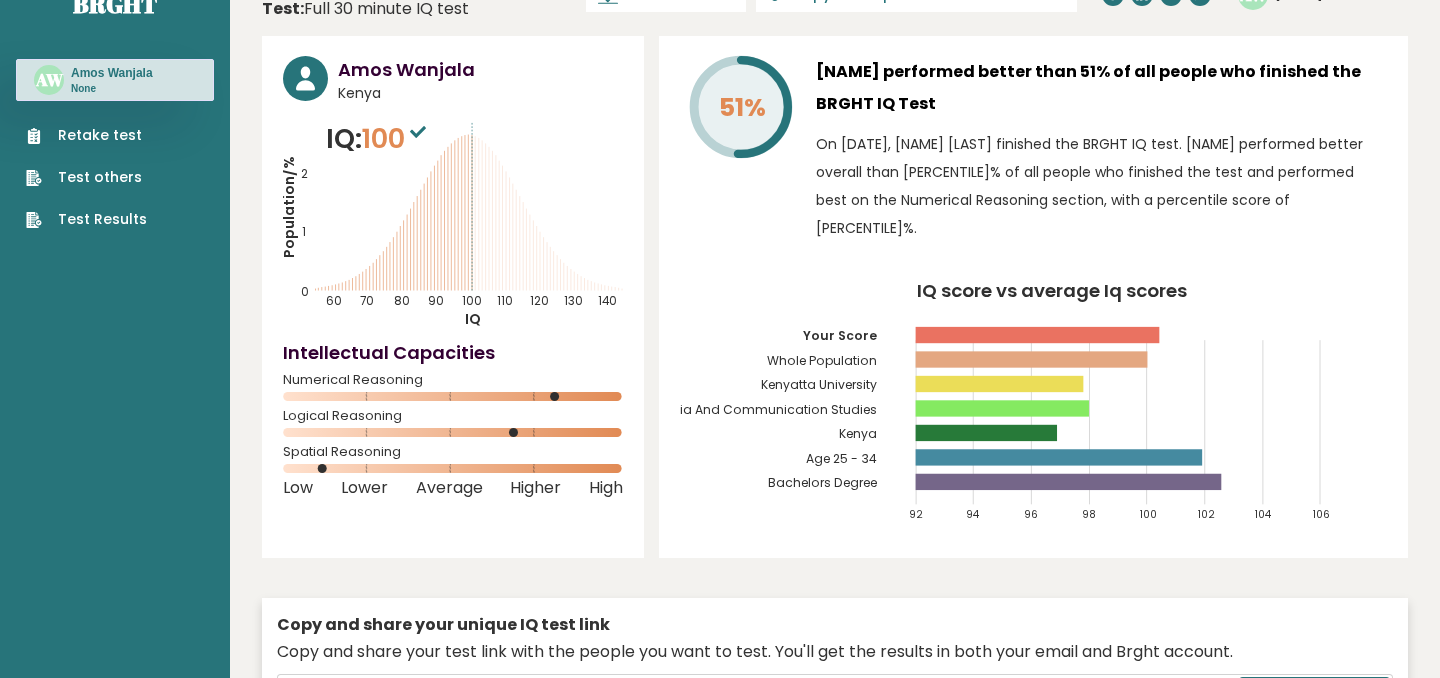 scroll, scrollTop: 43, scrollLeft: 0, axis: vertical 